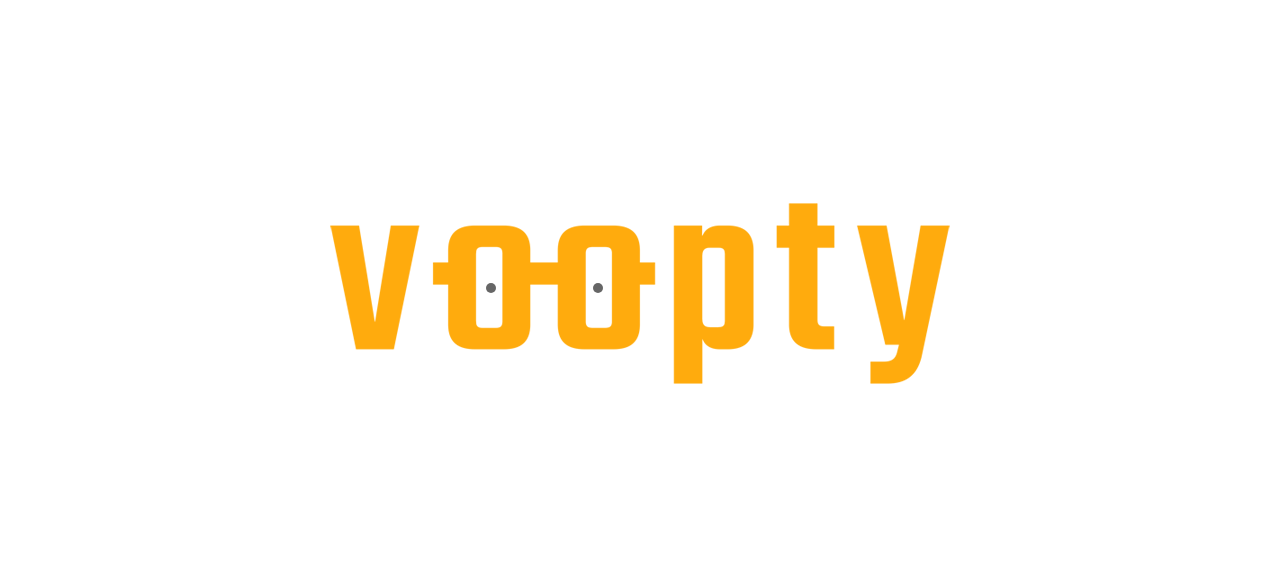 scroll, scrollTop: 0, scrollLeft: 0, axis: both 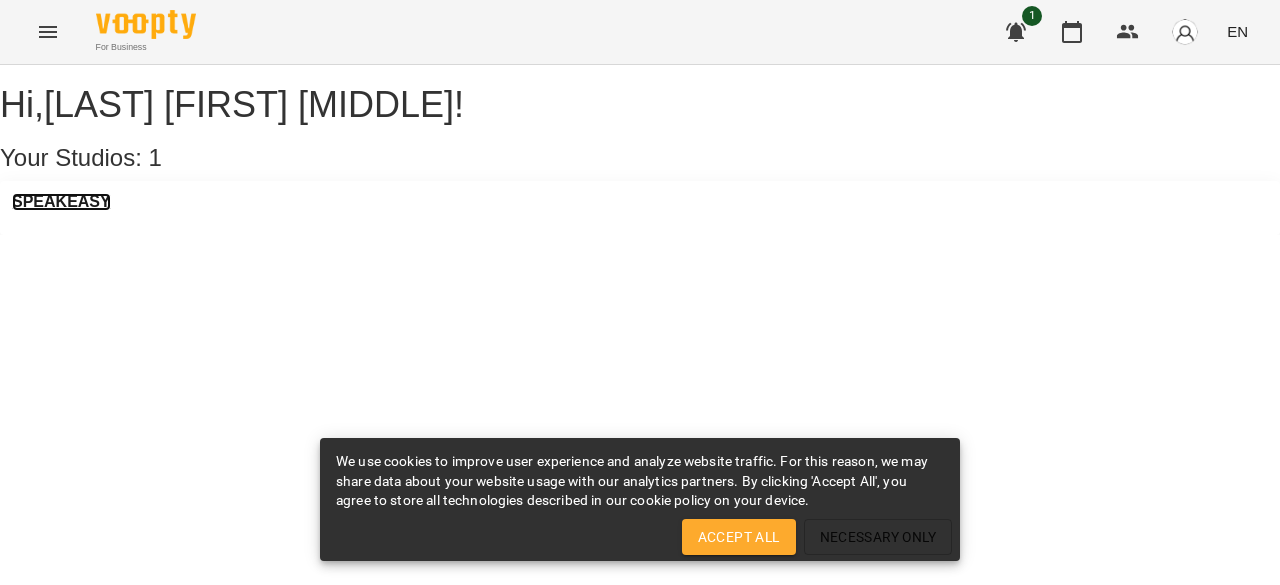 click on "SPEAKEASY" at bounding box center (61, 202) 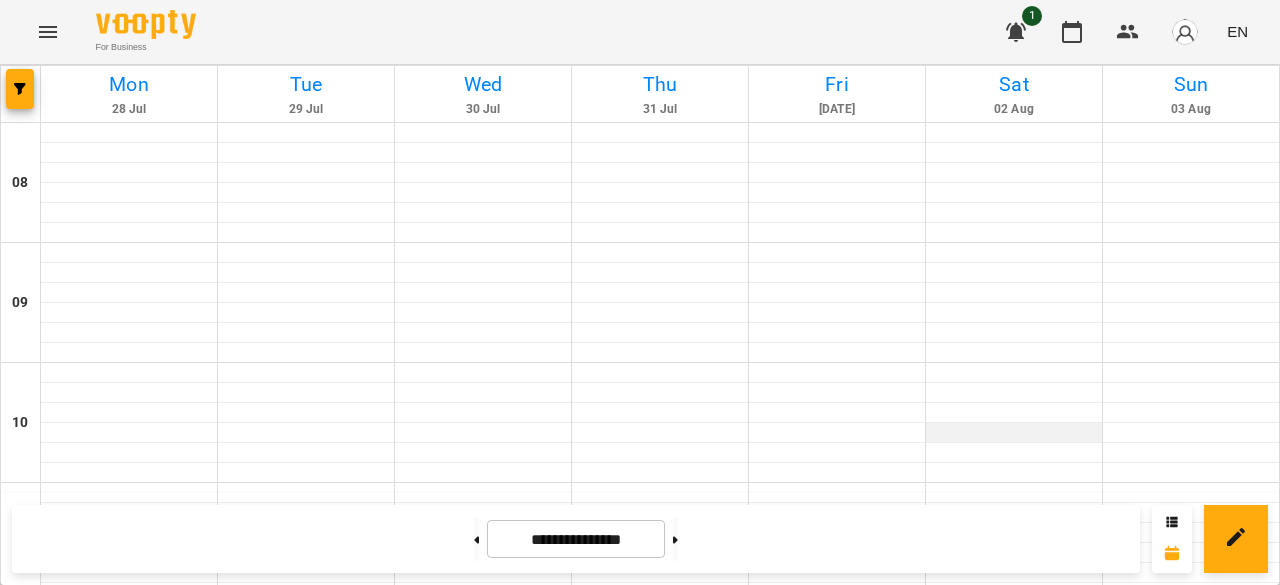scroll, scrollTop: 685, scrollLeft: 0, axis: vertical 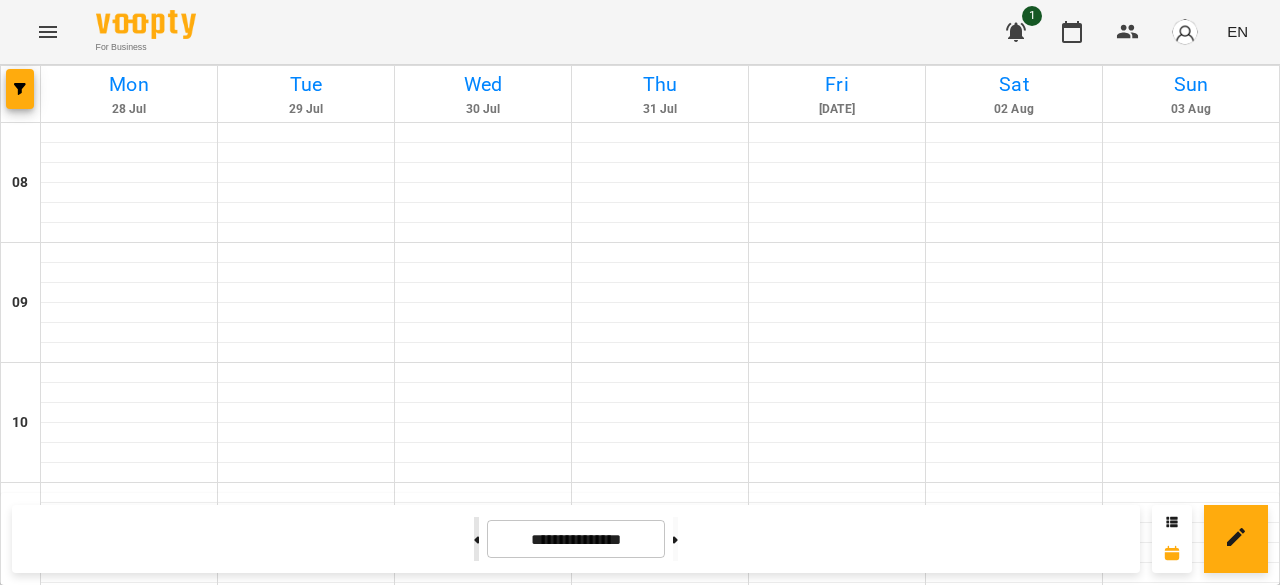 click at bounding box center (476, 539) 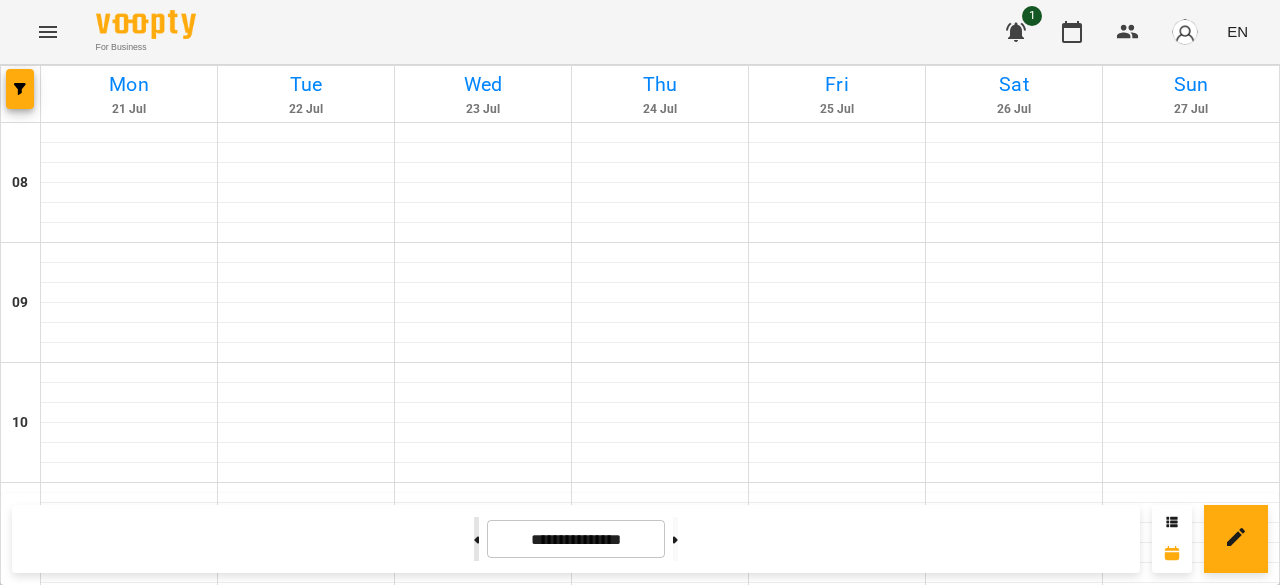 scroll, scrollTop: 1426, scrollLeft: 0, axis: vertical 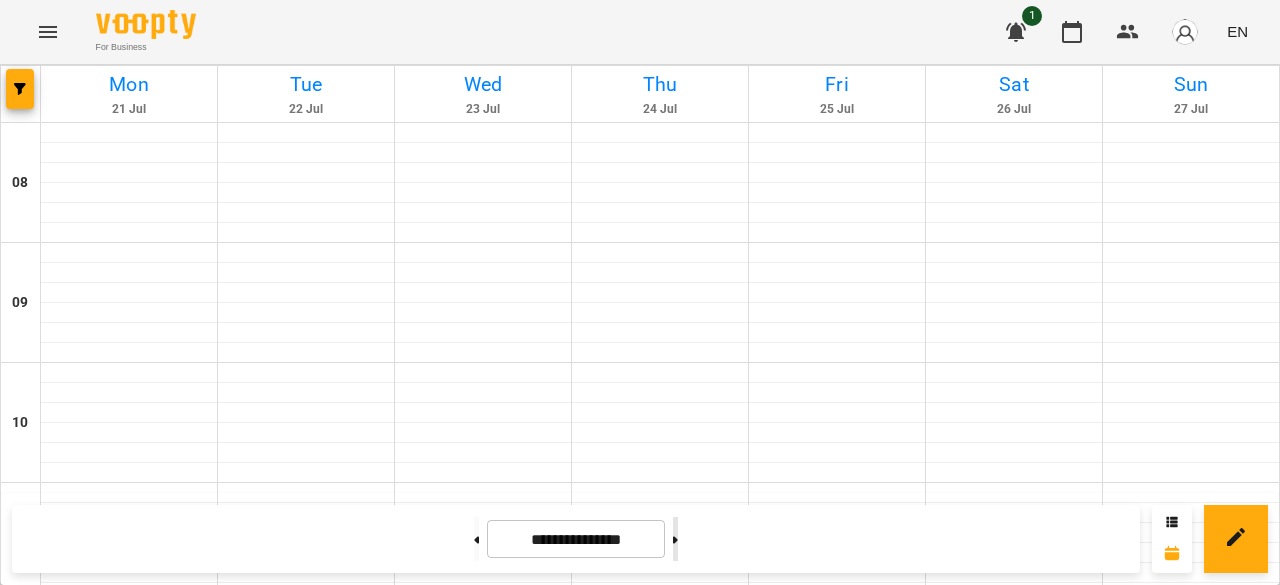 click at bounding box center [675, 539] 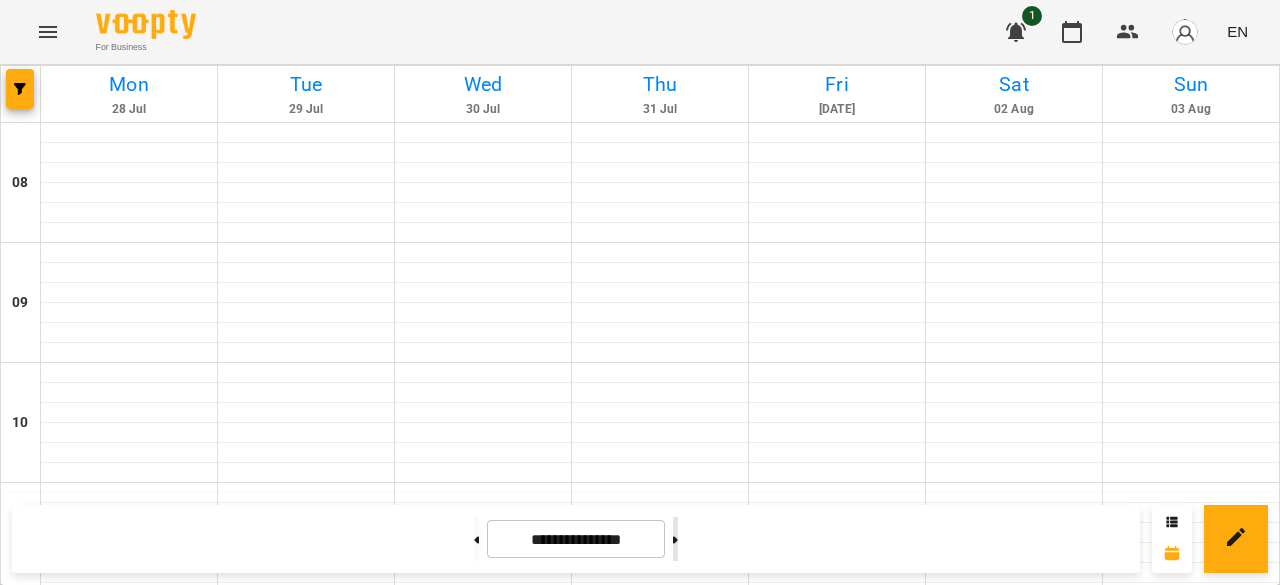 scroll, scrollTop: 1426, scrollLeft: 0, axis: vertical 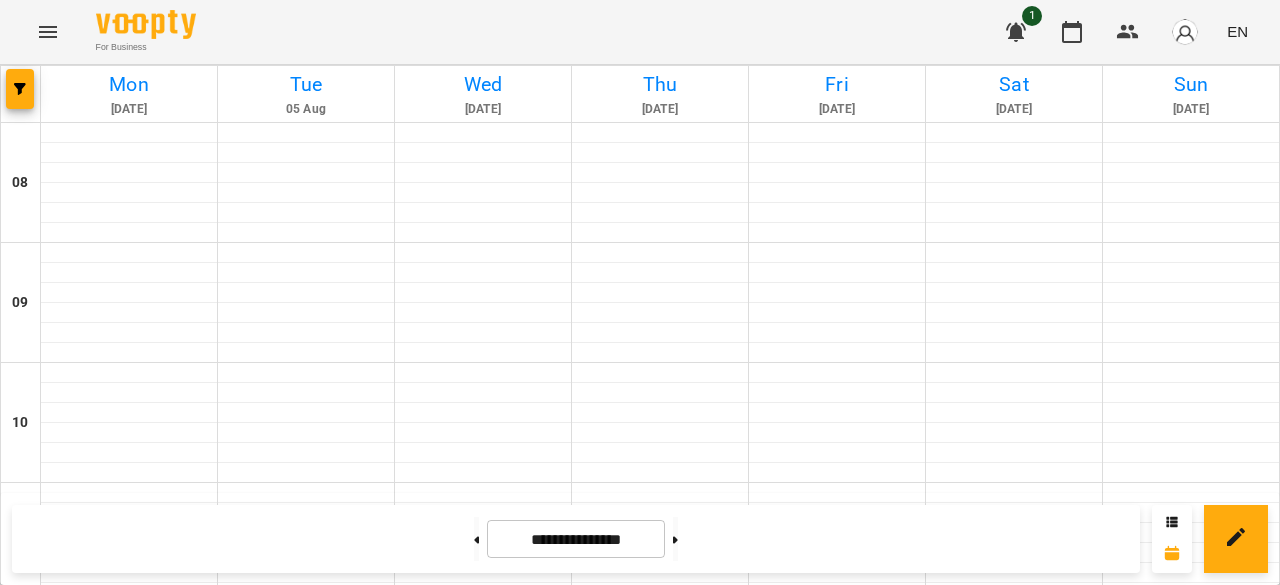 click at bounding box center (129, 1393) 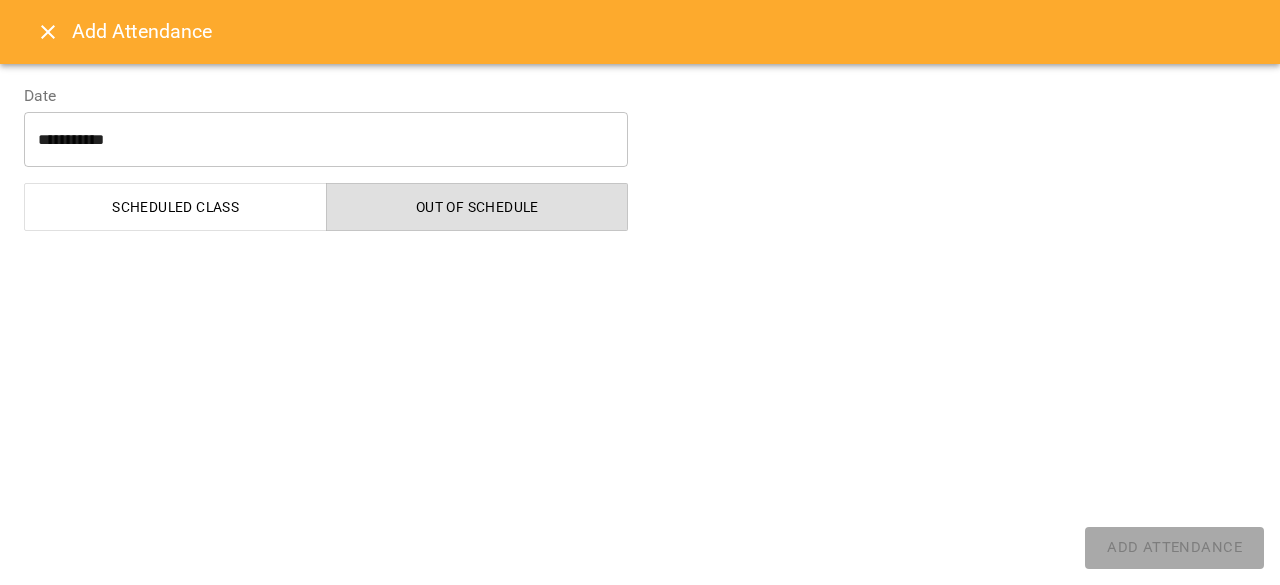 select on "**********" 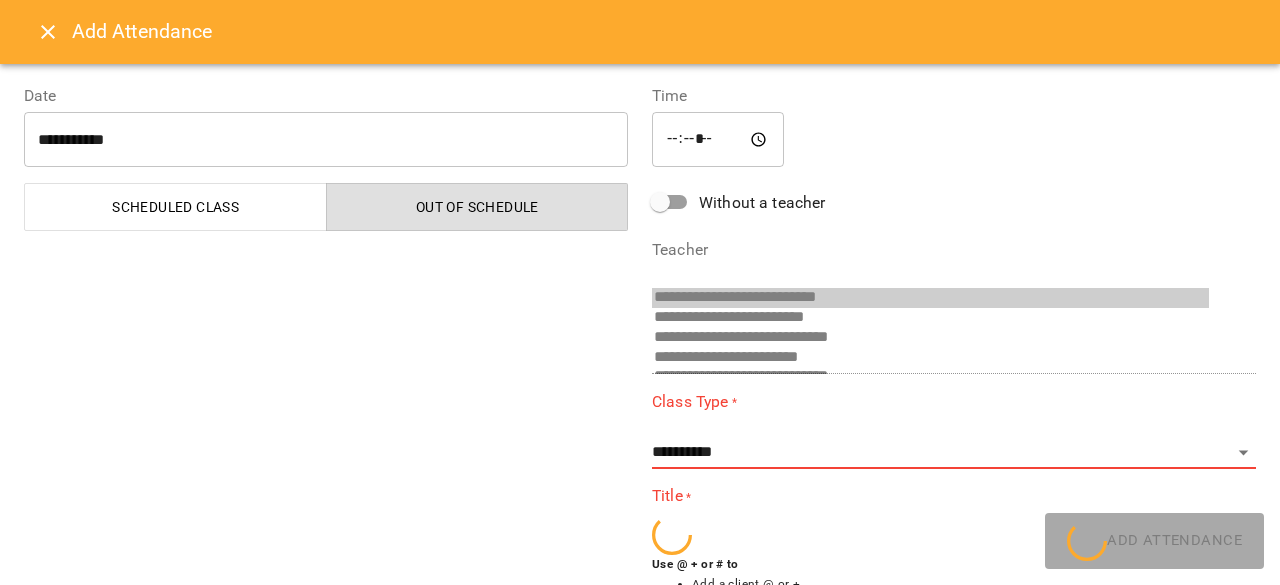 scroll, scrollTop: 52, scrollLeft: 0, axis: vertical 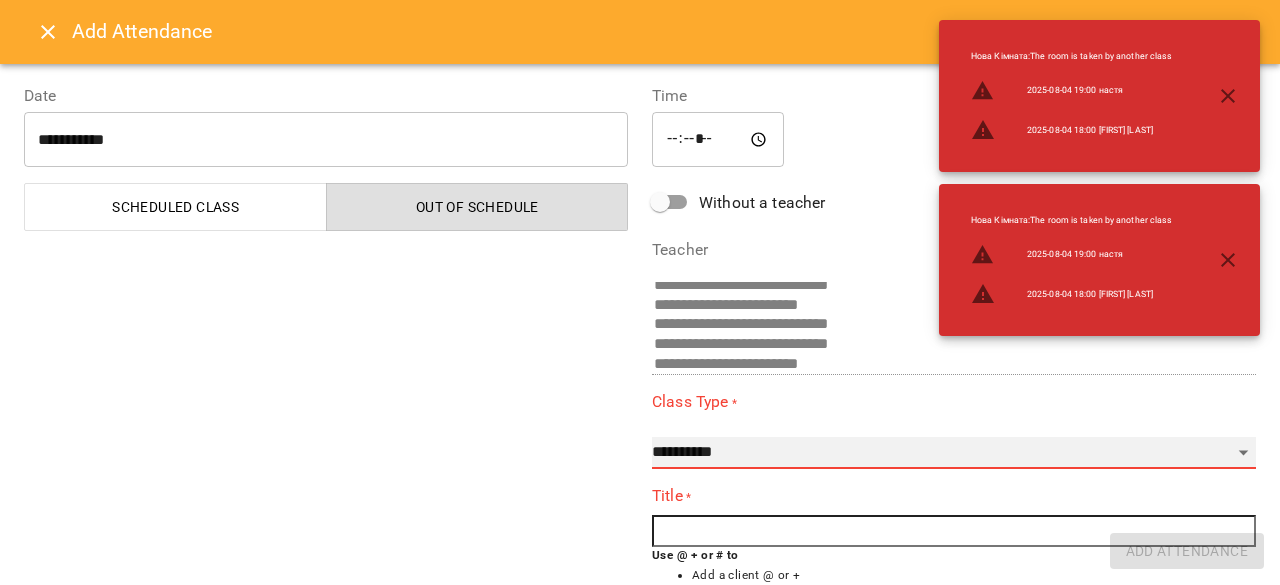 click on "**********" at bounding box center [954, 453] 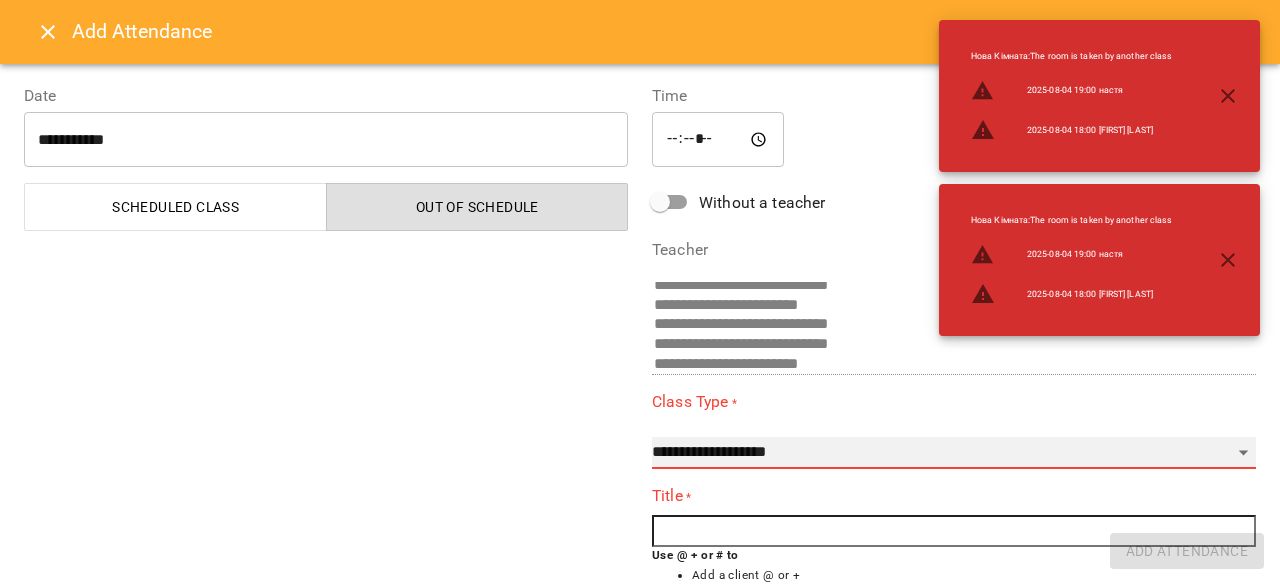 click on "**********" at bounding box center (954, 453) 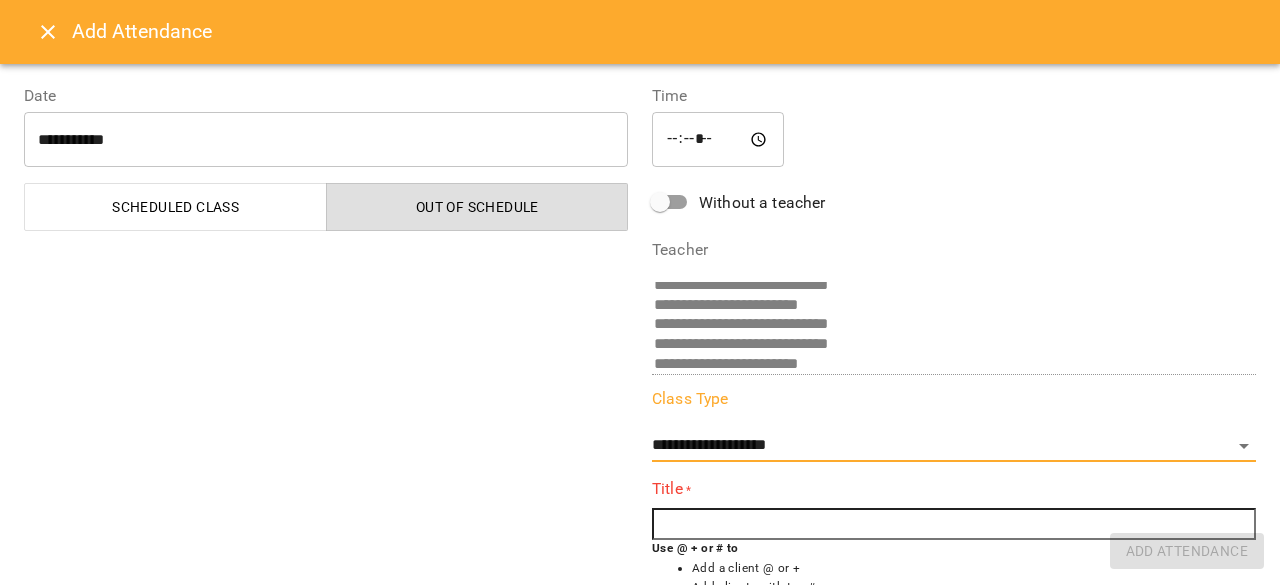 click at bounding box center (954, 524) 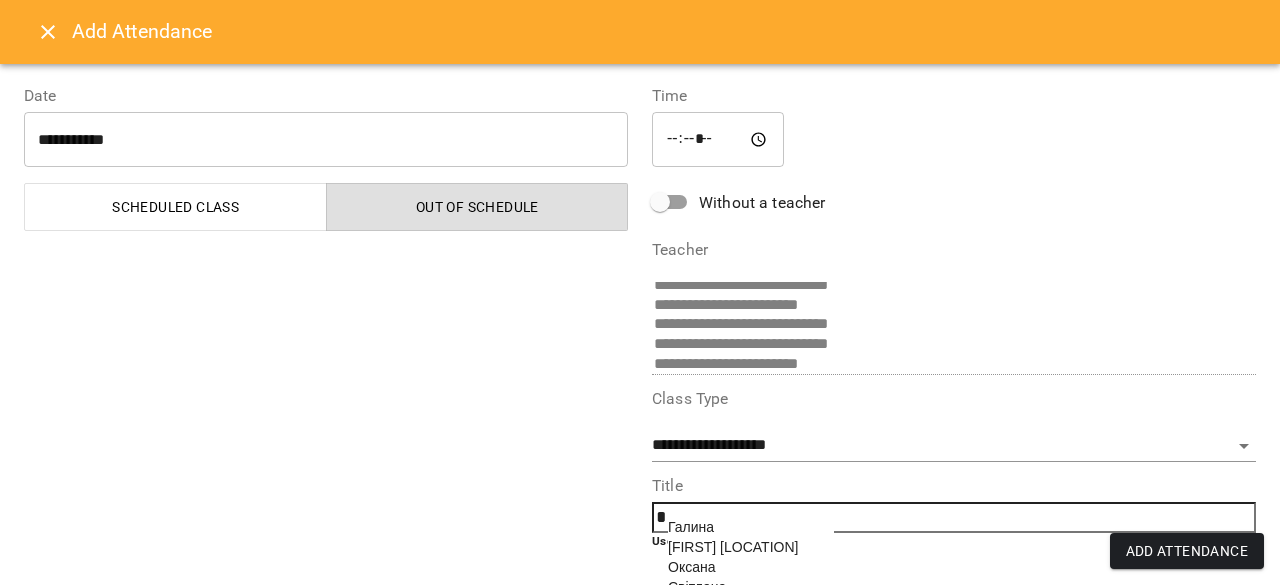 click on "Оксана" at bounding box center [691, 567] 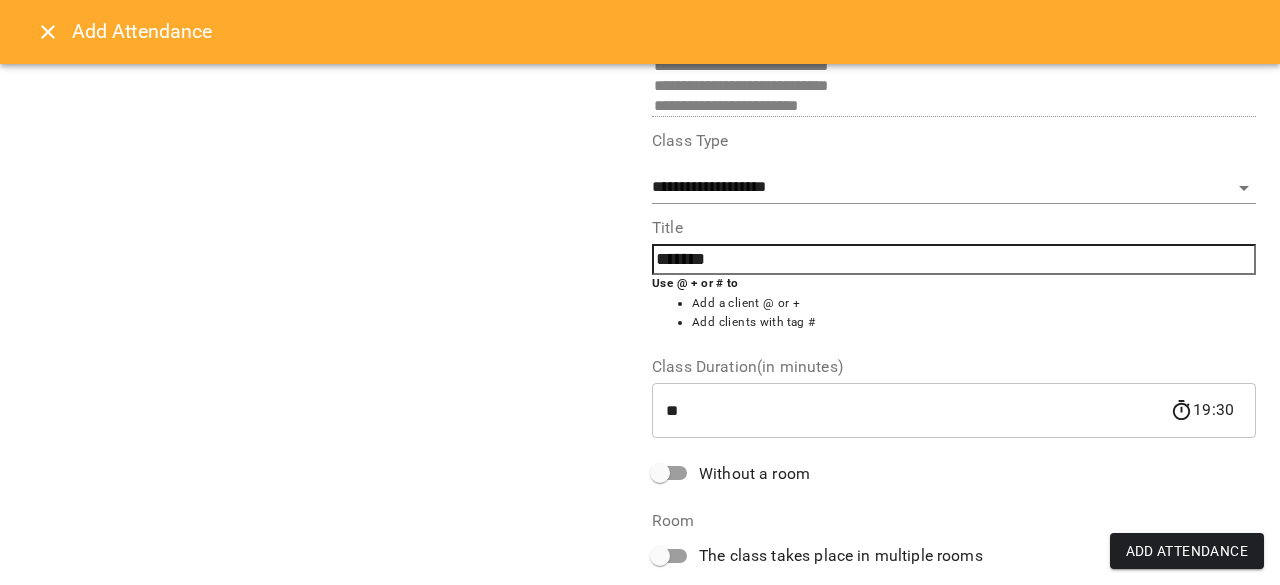 scroll, scrollTop: 259, scrollLeft: 0, axis: vertical 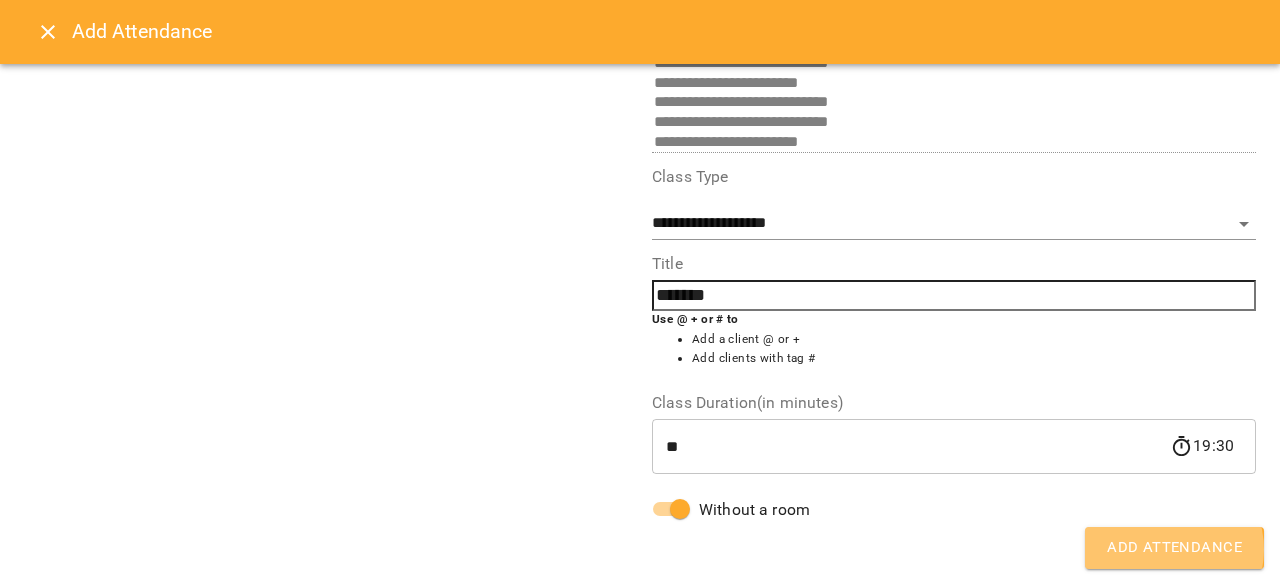 click on "Add Attendance" at bounding box center [1174, 548] 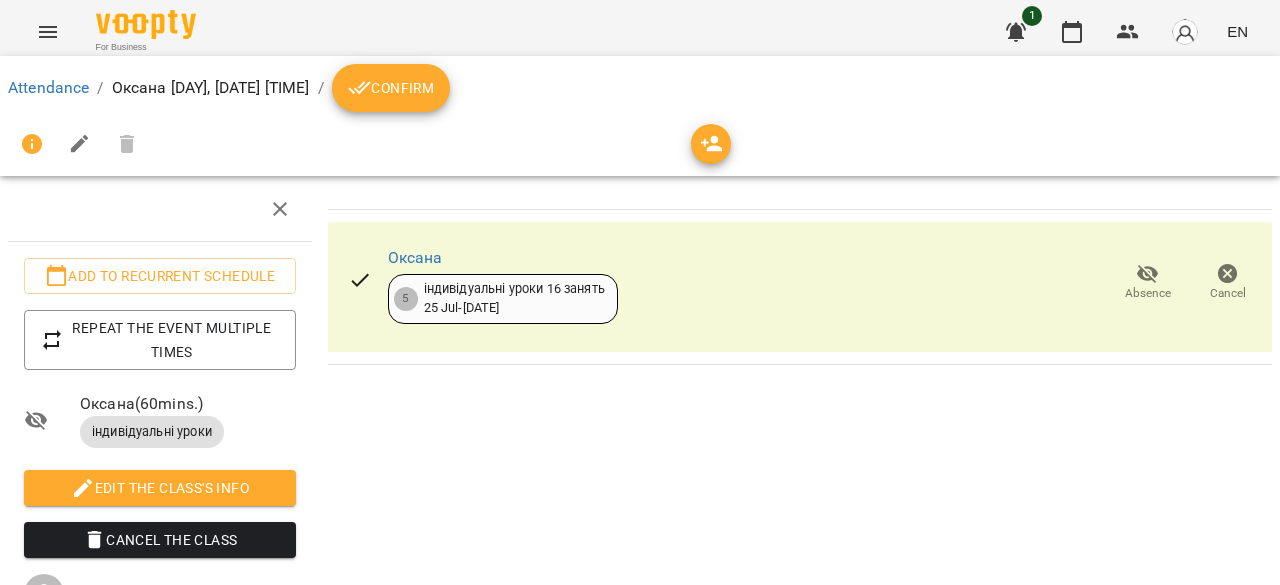 click on "Confirm" at bounding box center [391, 88] 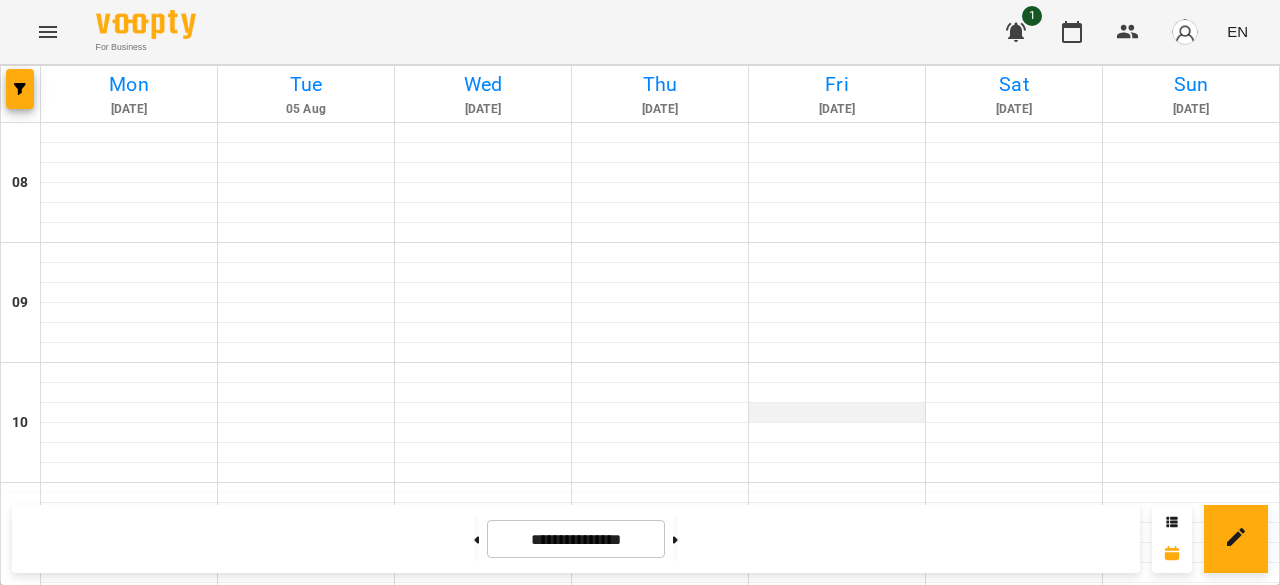 scroll, scrollTop: 1124, scrollLeft: 0, axis: vertical 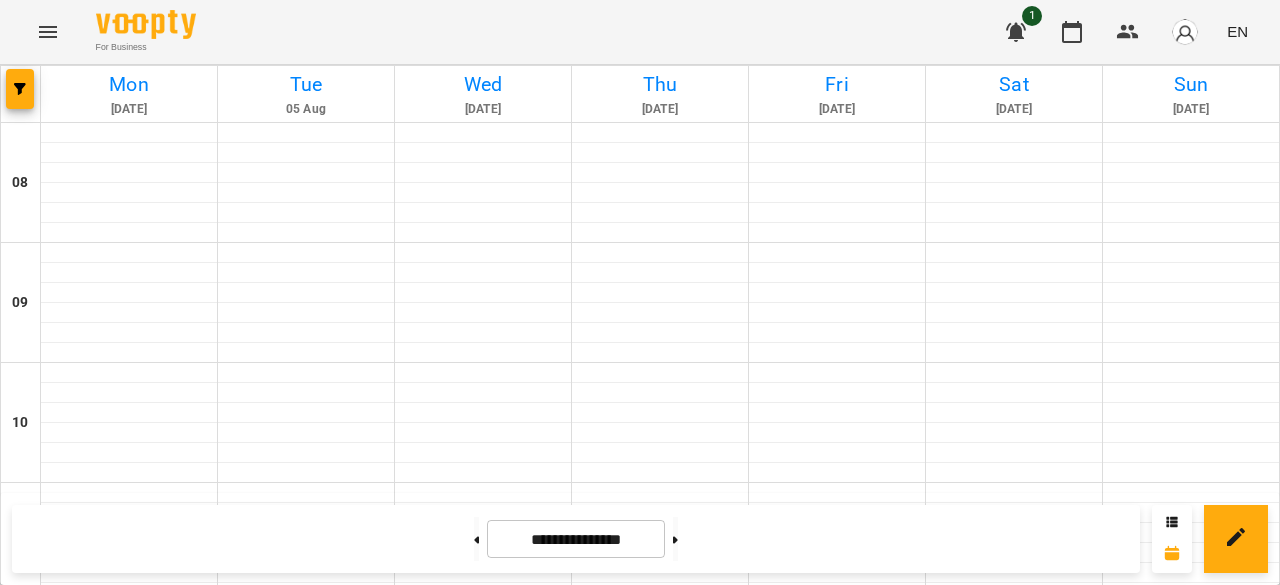 click at bounding box center (483, 1393) 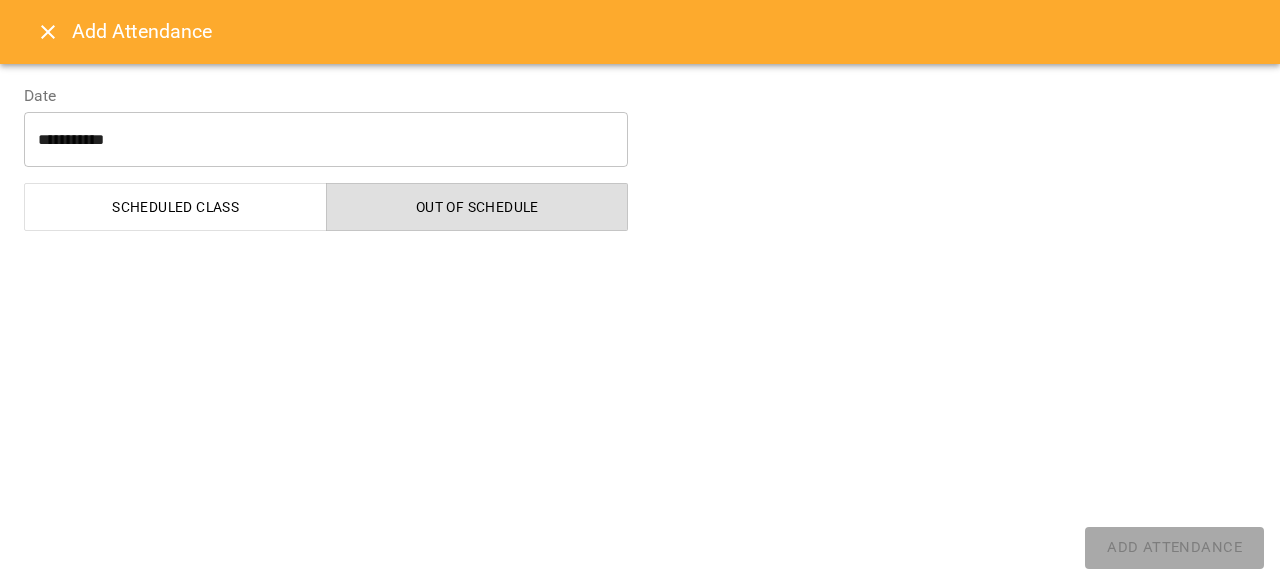 select on "**********" 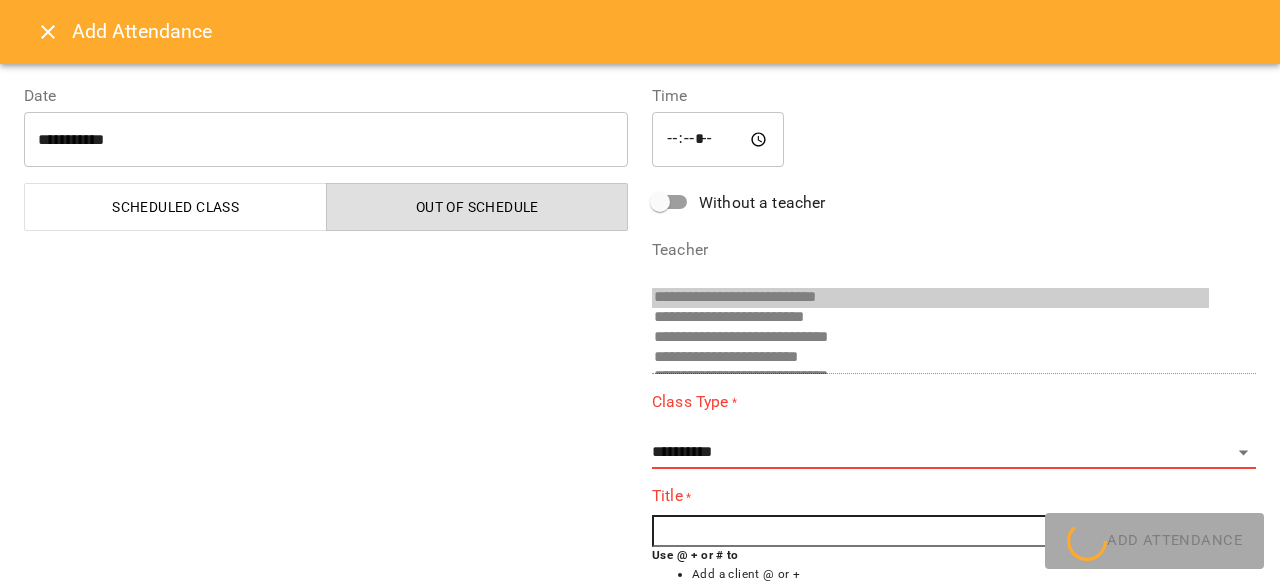 scroll, scrollTop: 52, scrollLeft: 0, axis: vertical 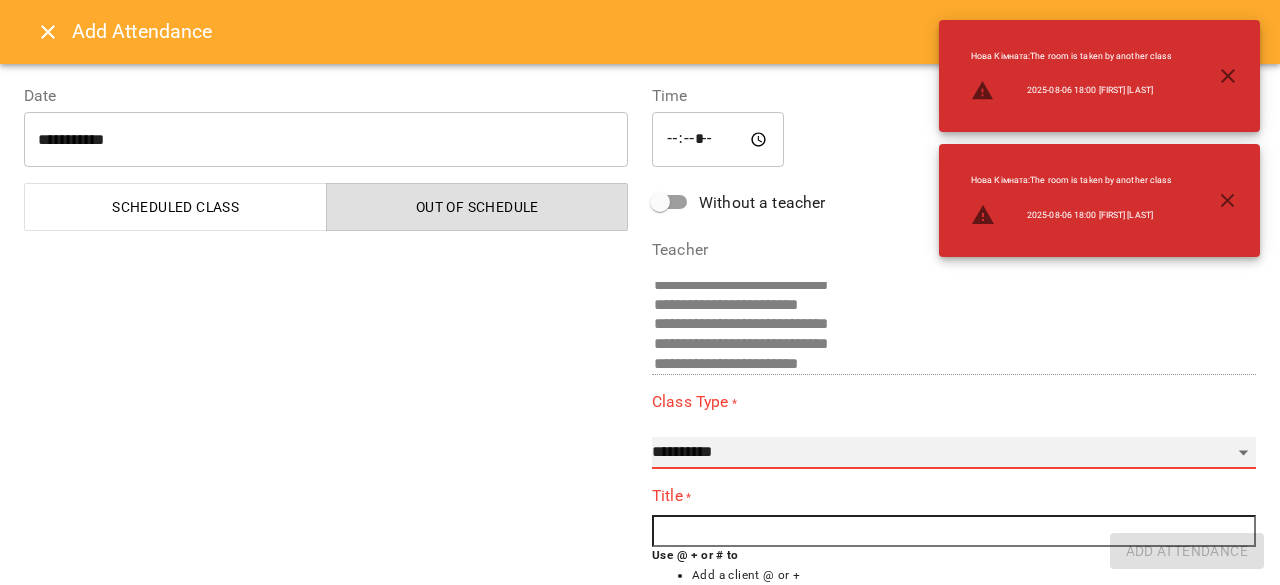 click on "**********" at bounding box center [954, 453] 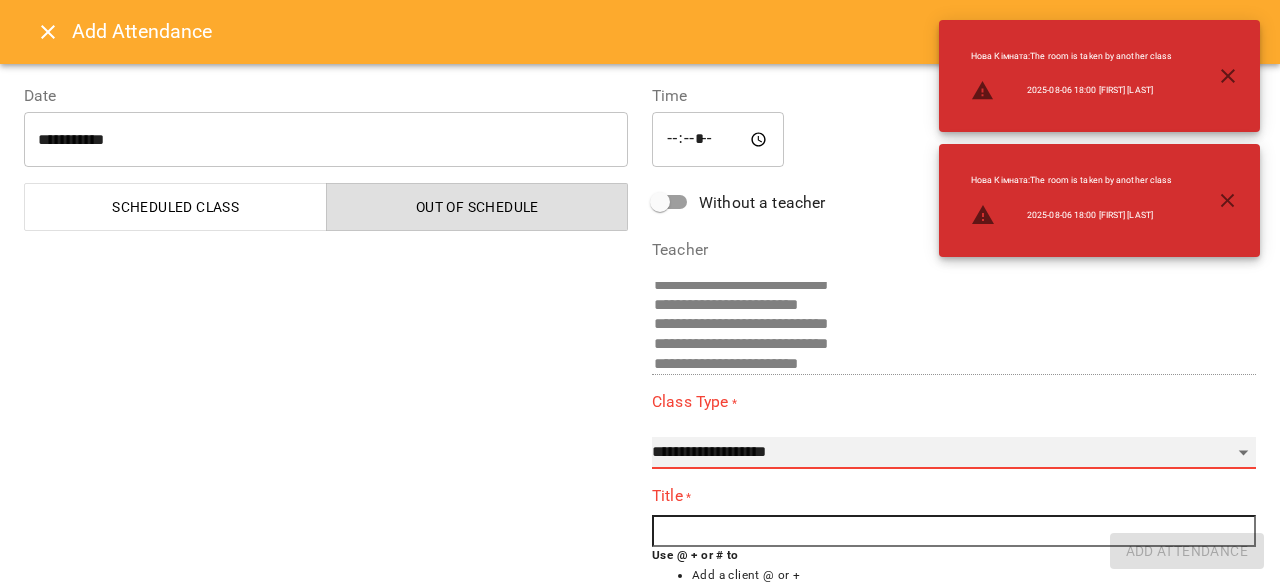 click on "**********" at bounding box center [954, 453] 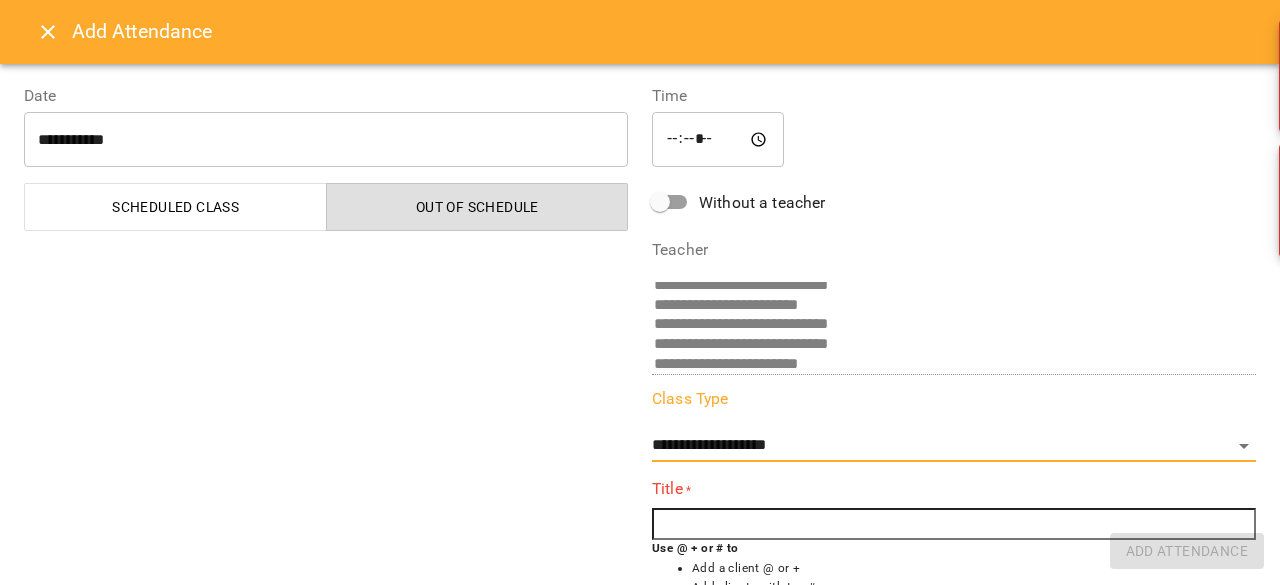 click at bounding box center [954, 524] 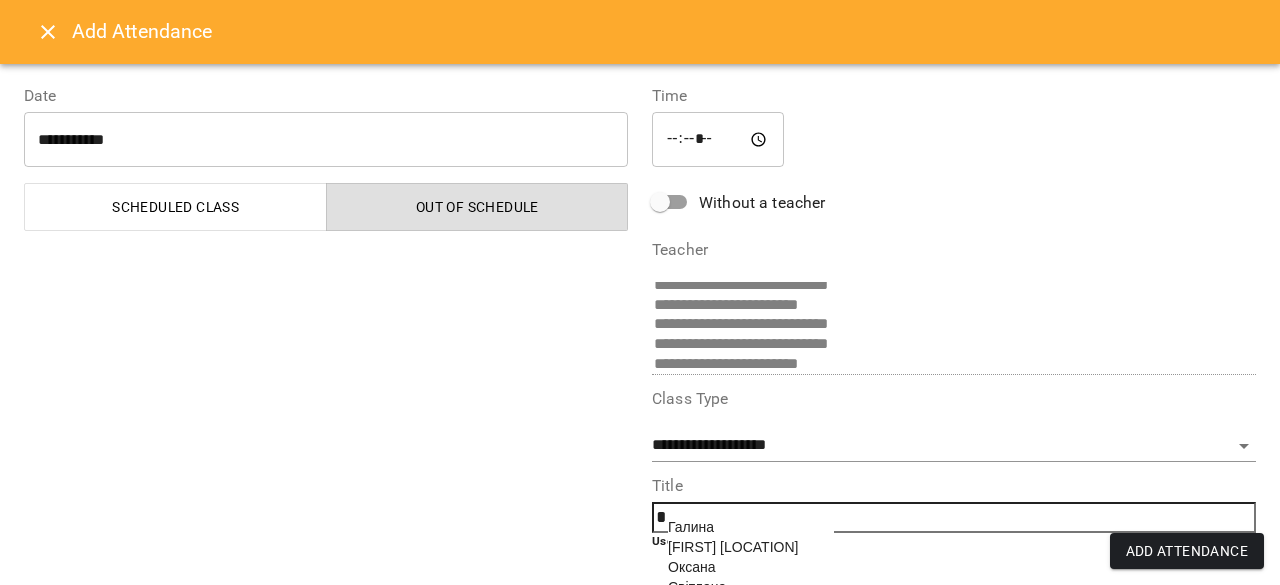 click on "Оксана" at bounding box center [691, 567] 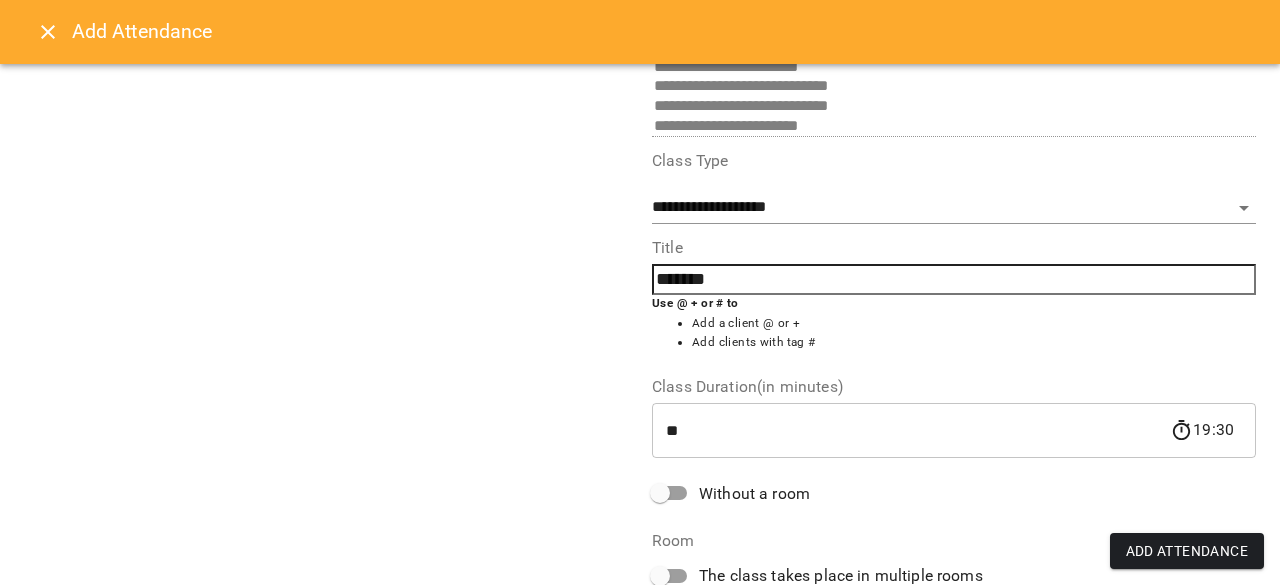scroll, scrollTop: 241, scrollLeft: 0, axis: vertical 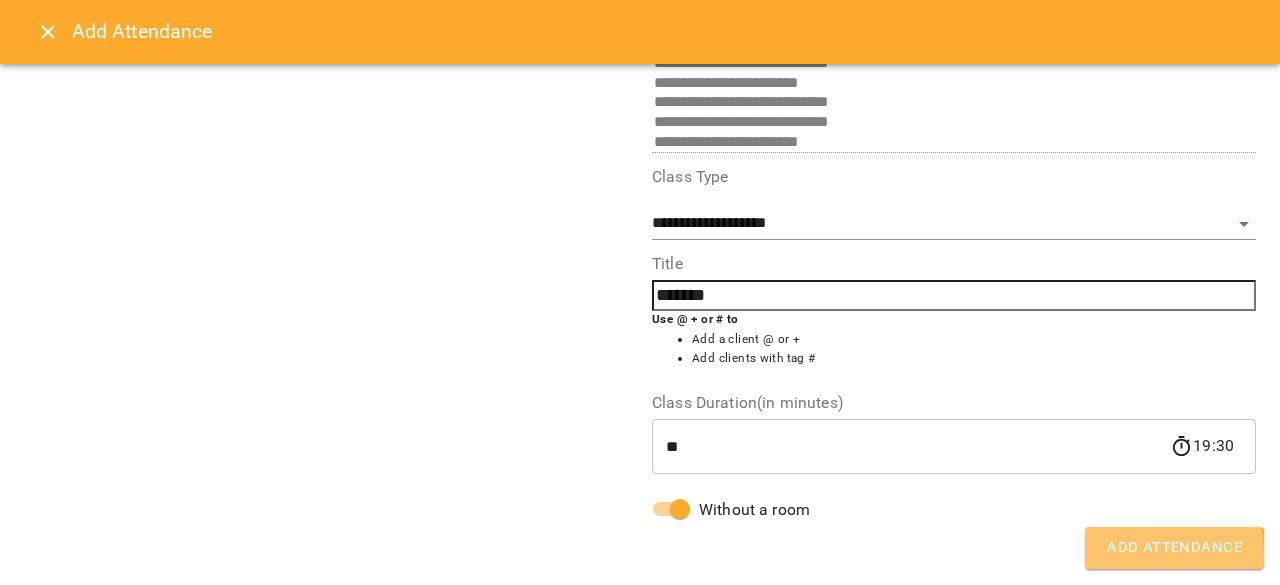 click on "Add Attendance" at bounding box center [1174, 548] 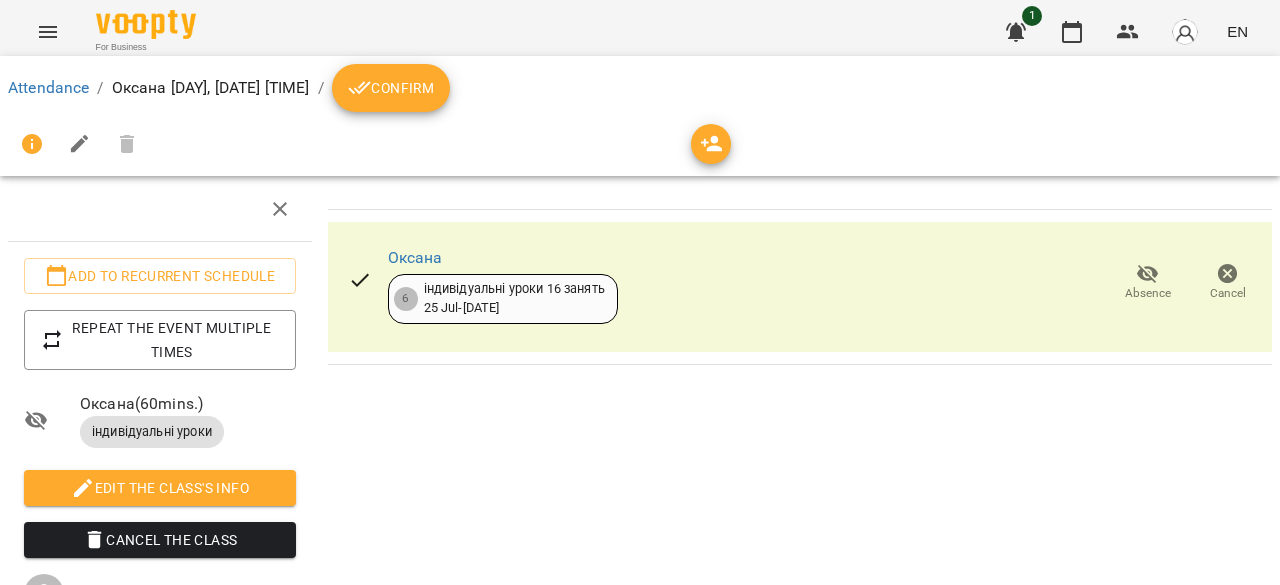 click on "Confirm" at bounding box center [391, 88] 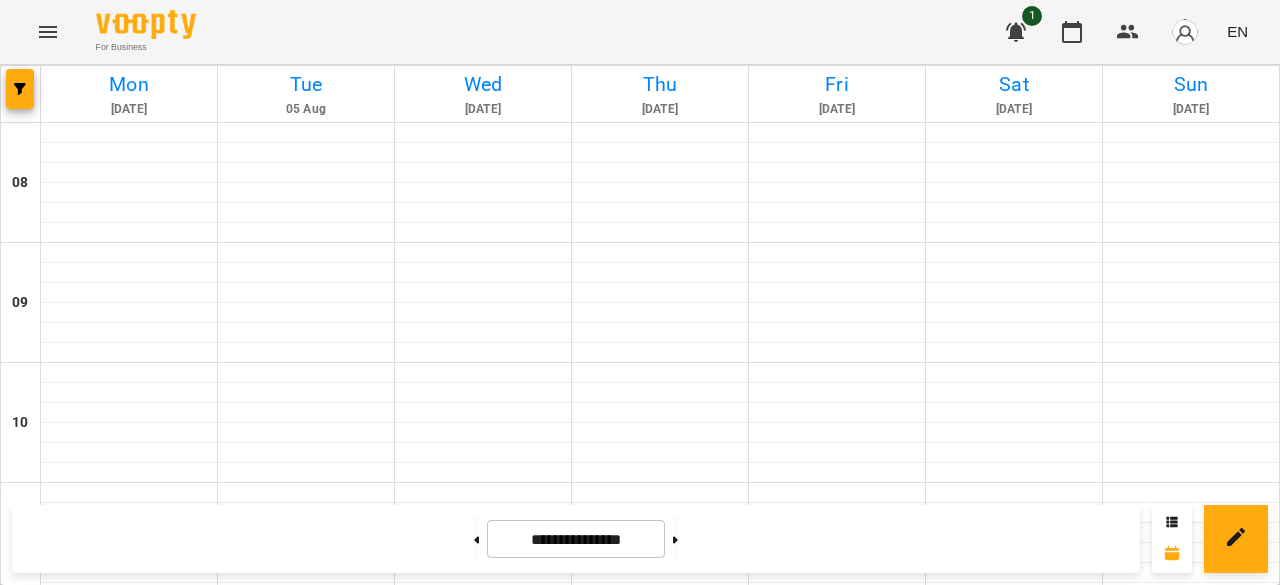 scroll, scrollTop: 1066, scrollLeft: 0, axis: vertical 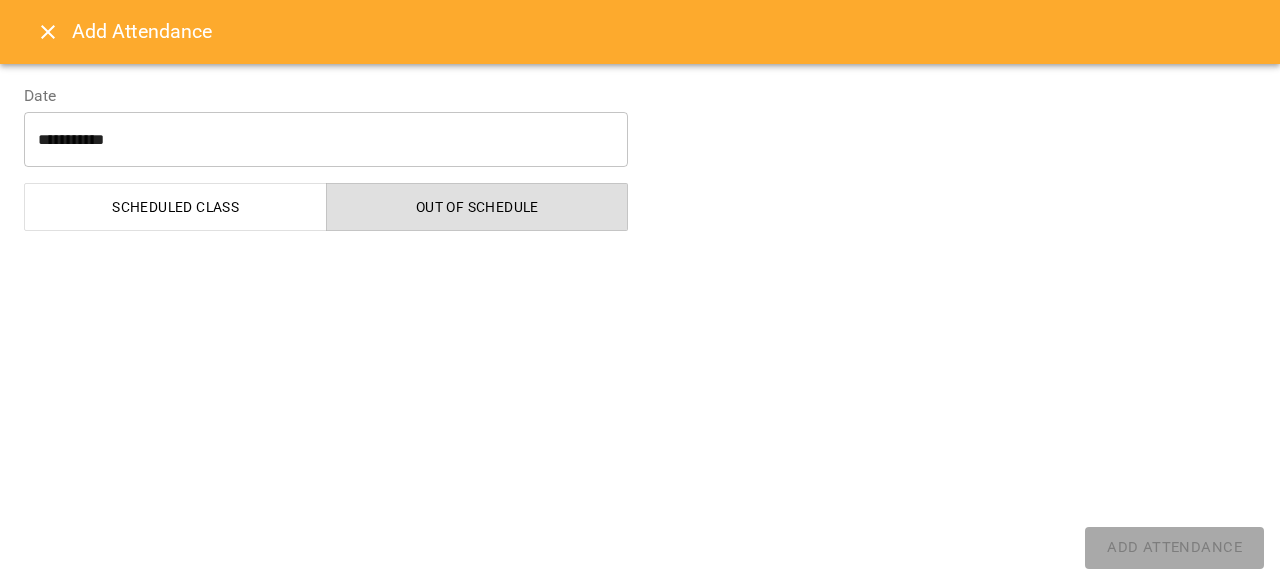 select on "**********" 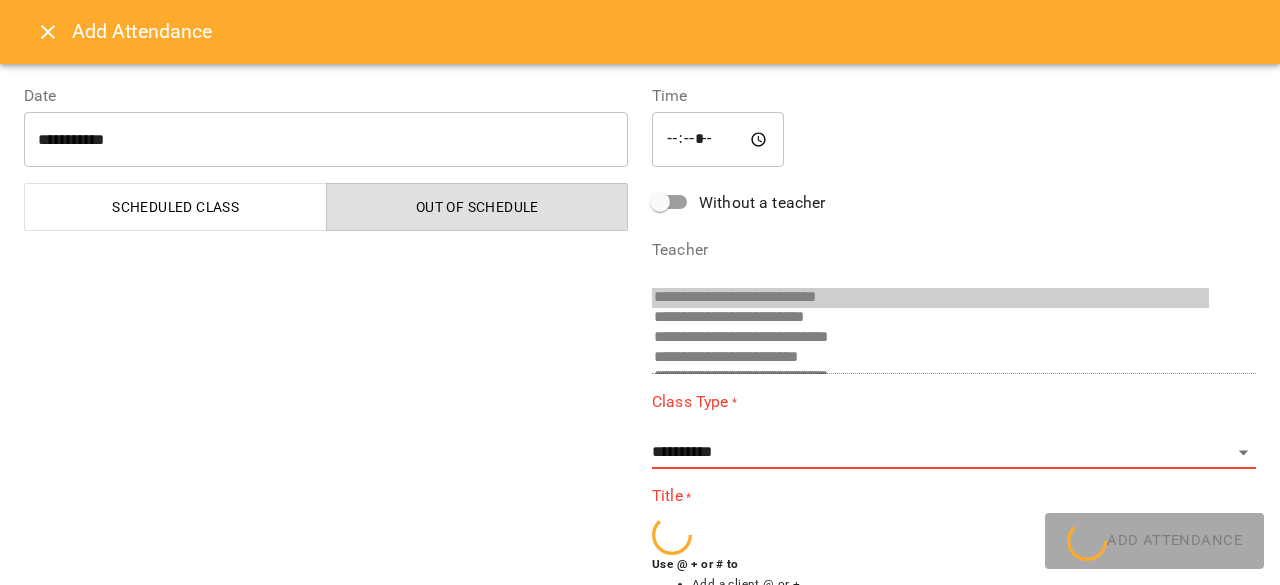 scroll, scrollTop: 52, scrollLeft: 0, axis: vertical 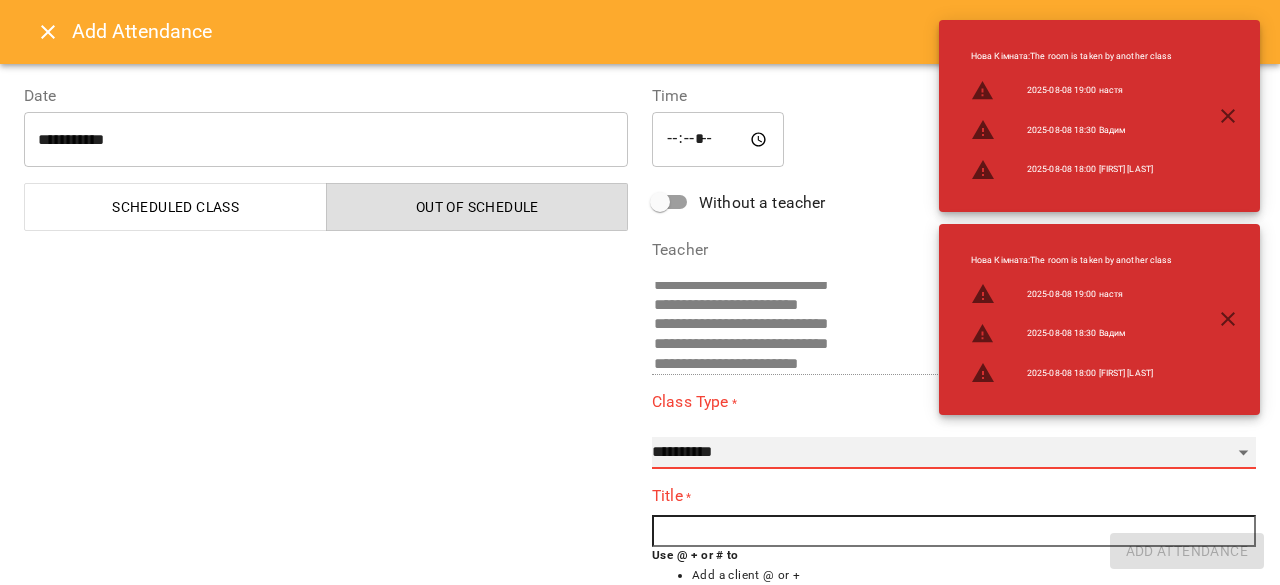 click on "**********" at bounding box center [954, 453] 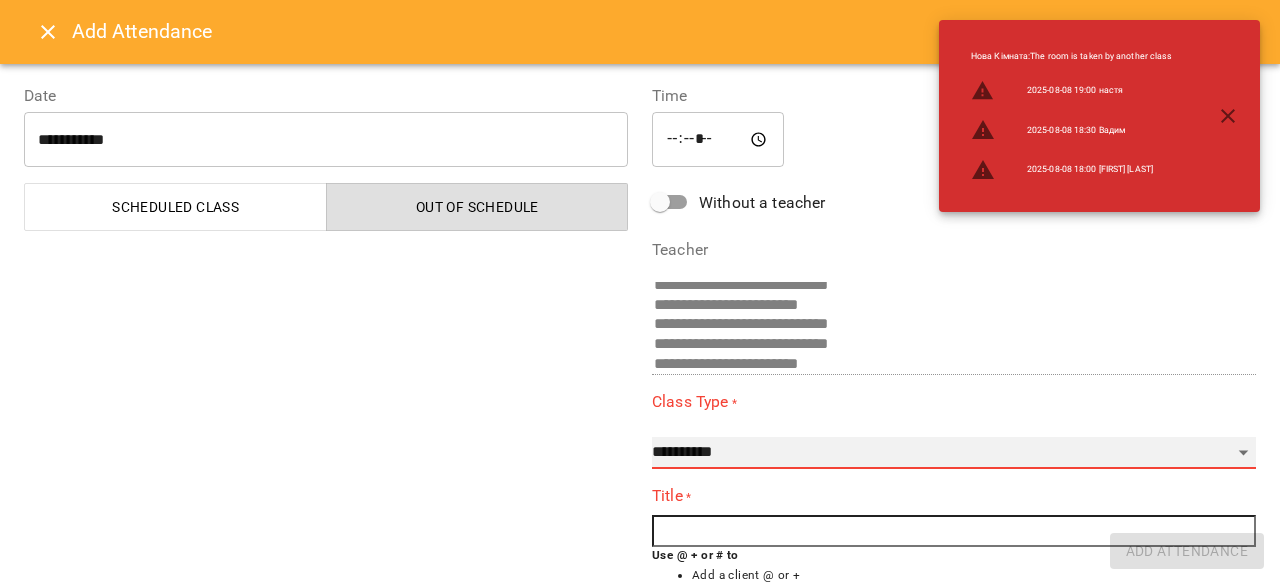select on "**********" 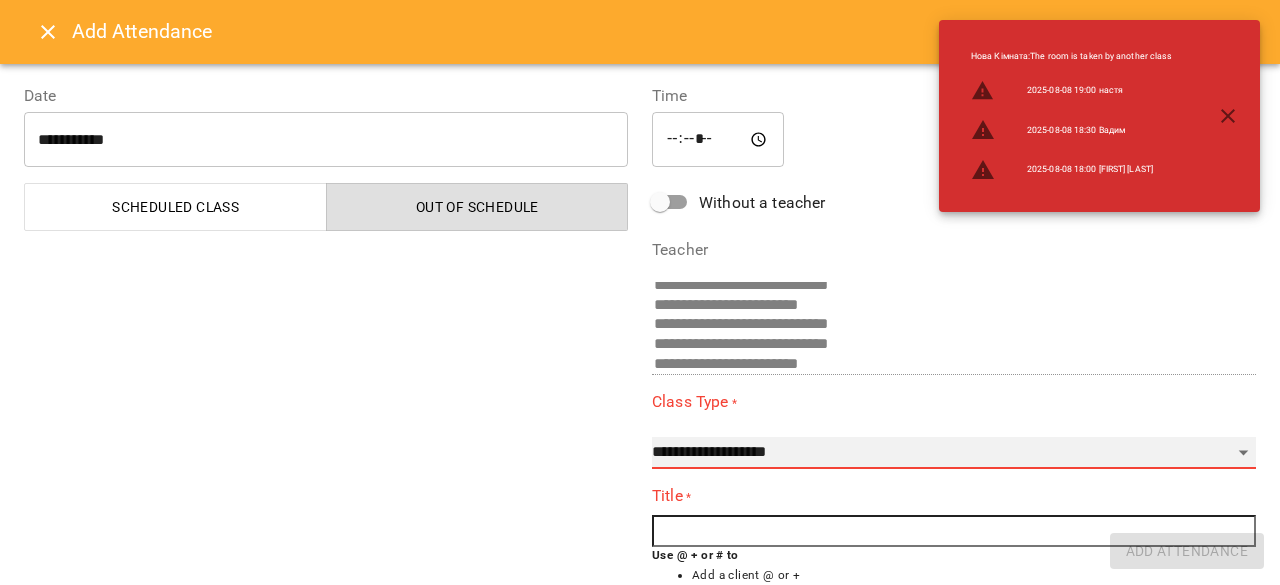click on "**********" at bounding box center [954, 453] 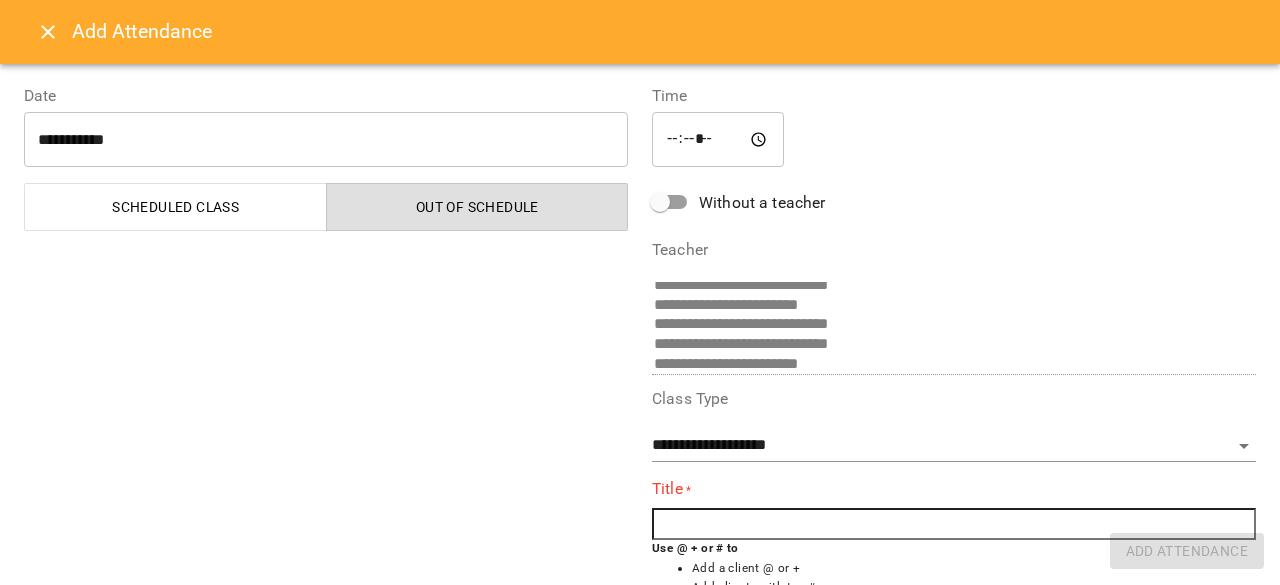 click at bounding box center [954, 524] 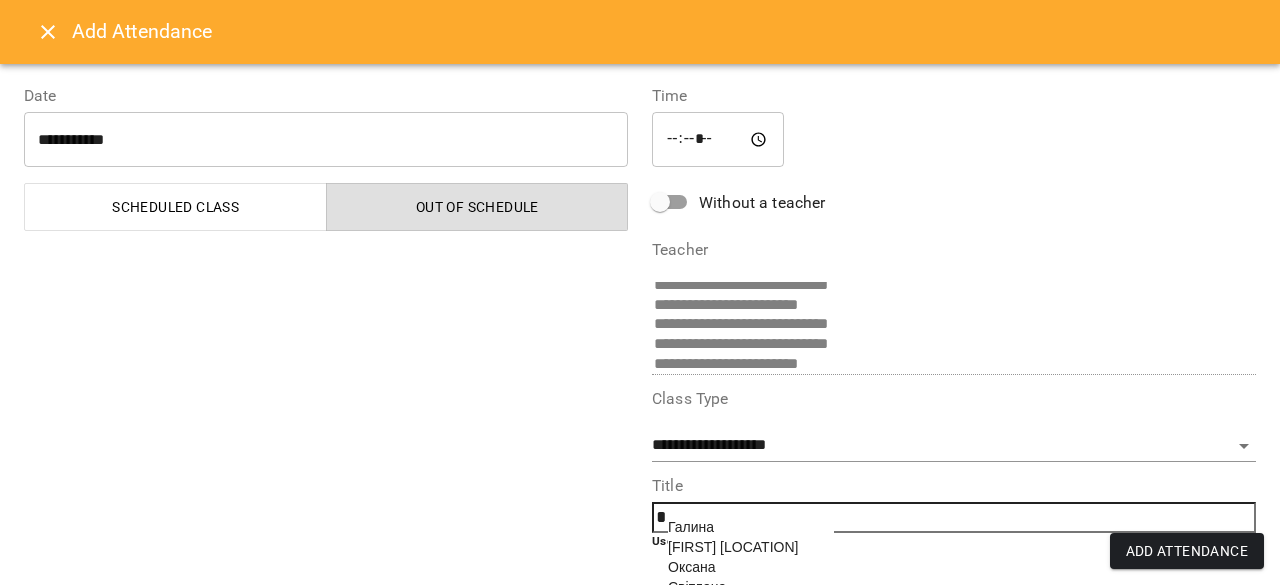 click on "Оксана" at bounding box center (691, 567) 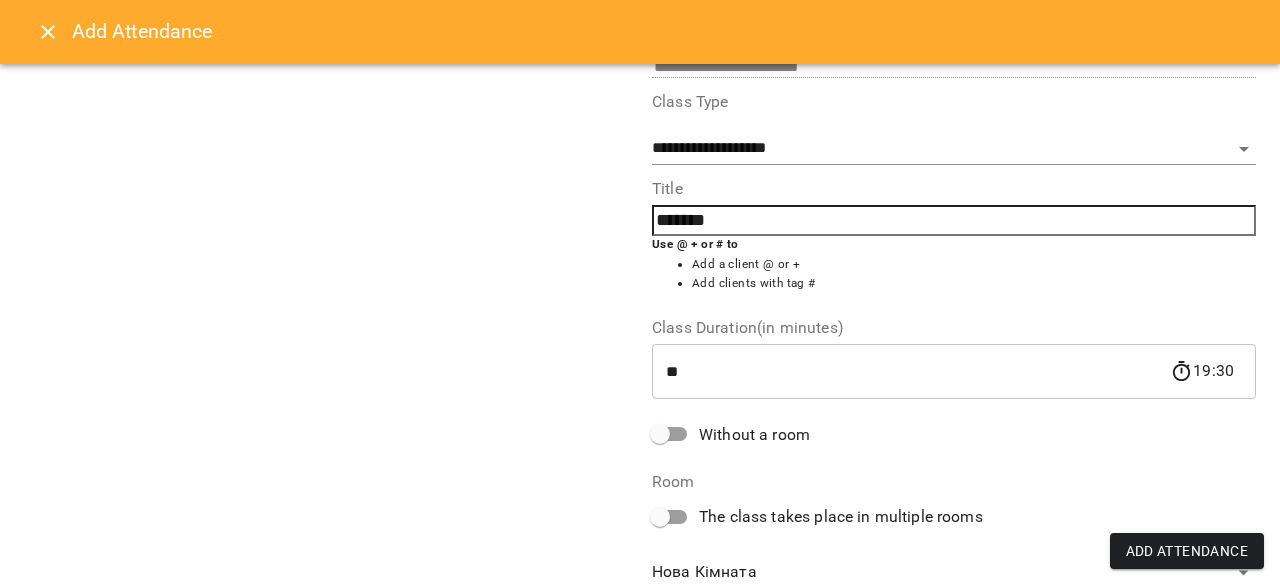 scroll, scrollTop: 302, scrollLeft: 0, axis: vertical 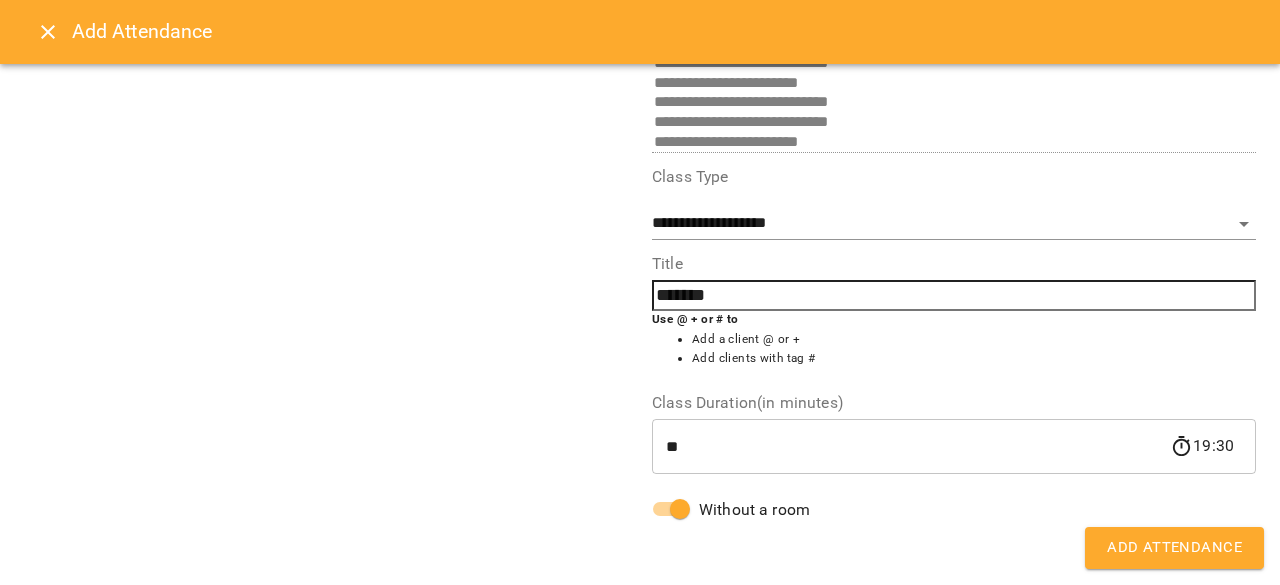 click on "Add Attendance" at bounding box center [1174, 548] 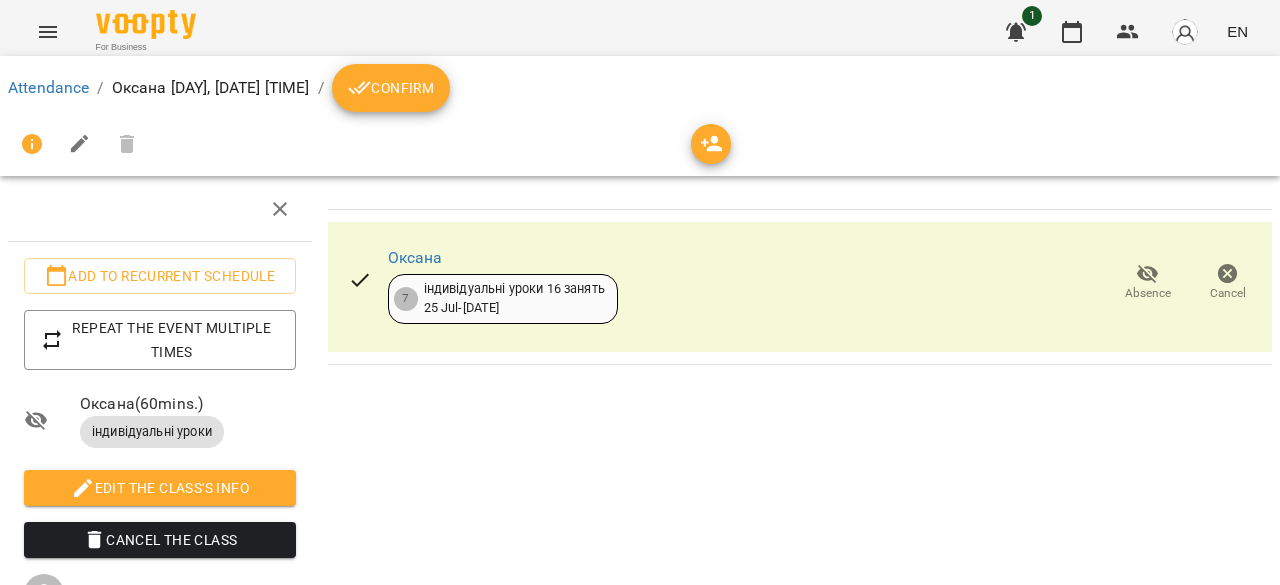 click on "Confirm" at bounding box center [391, 88] 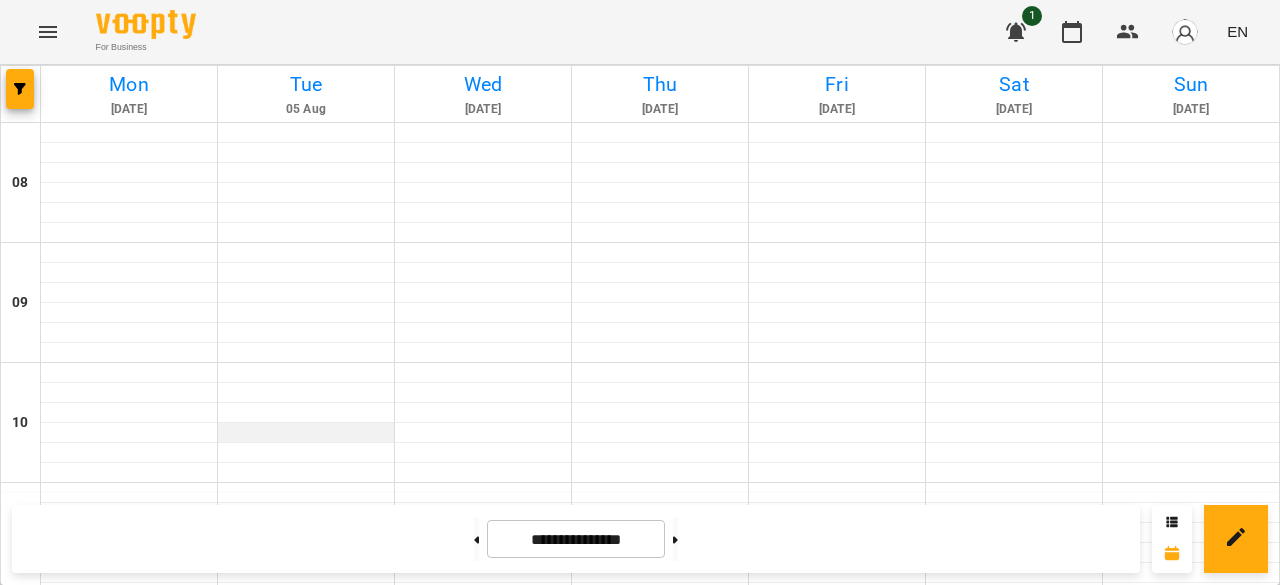 scroll, scrollTop: 1119, scrollLeft: 0, axis: vertical 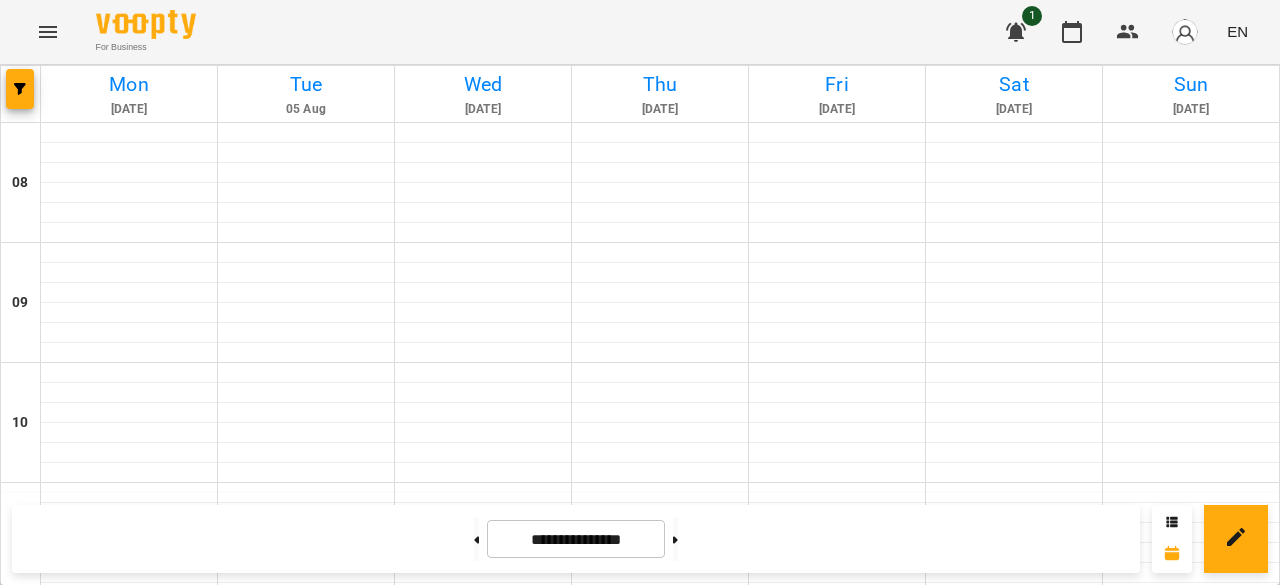 click at bounding box center (306, 1333) 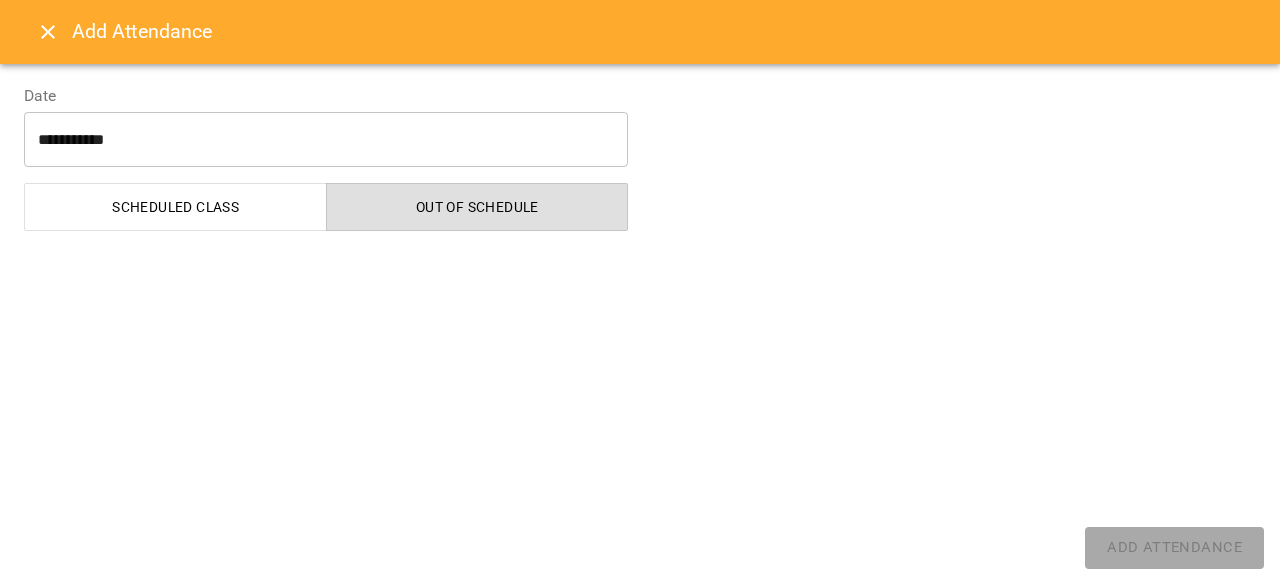 select on "**********" 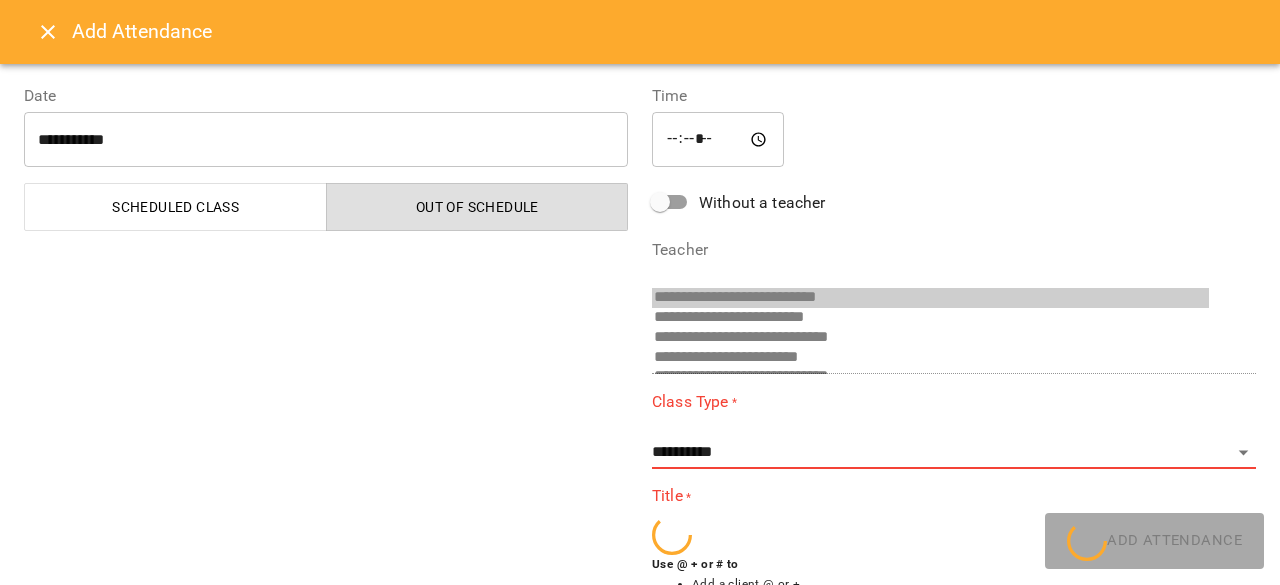 scroll, scrollTop: 52, scrollLeft: 0, axis: vertical 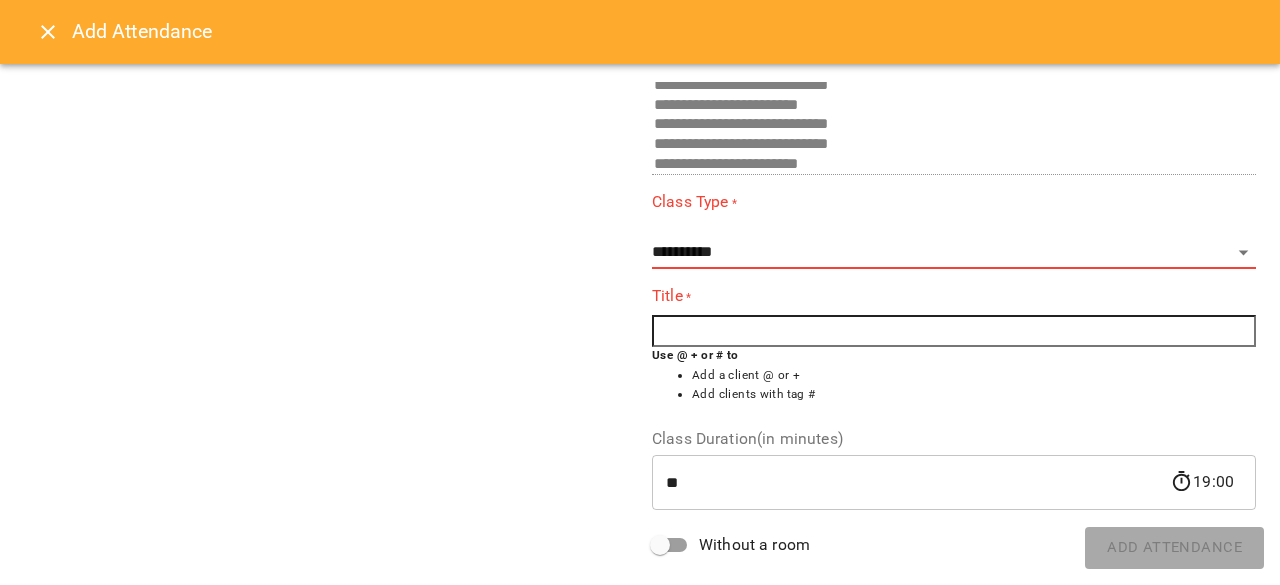 click at bounding box center (954, 331) 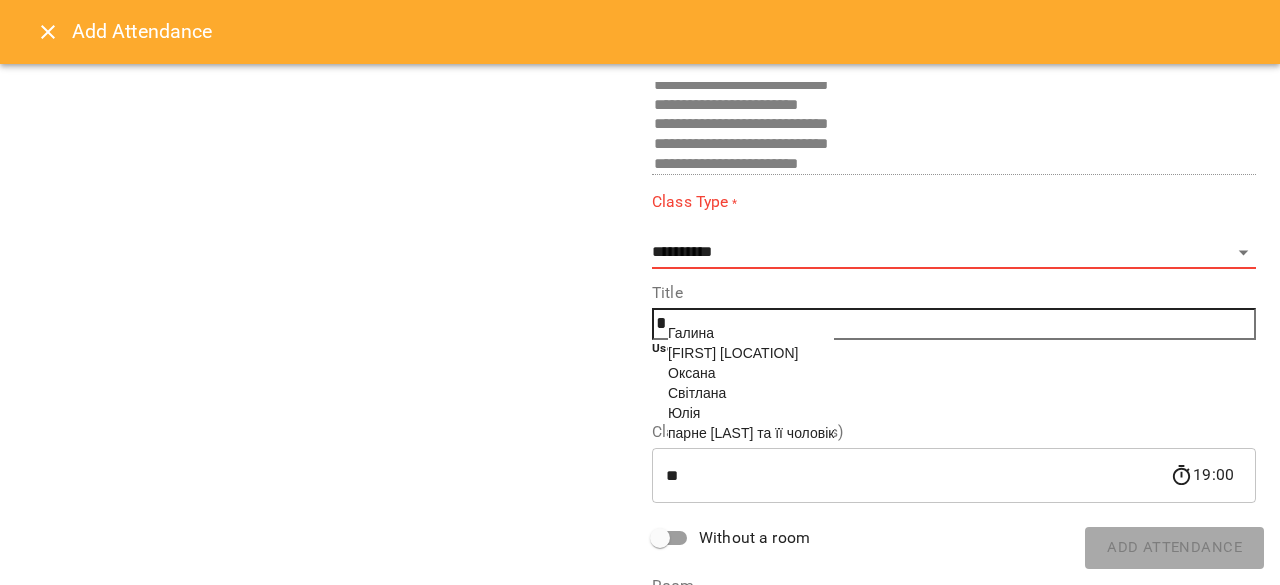 click on "Галина Польща" at bounding box center (733, 353) 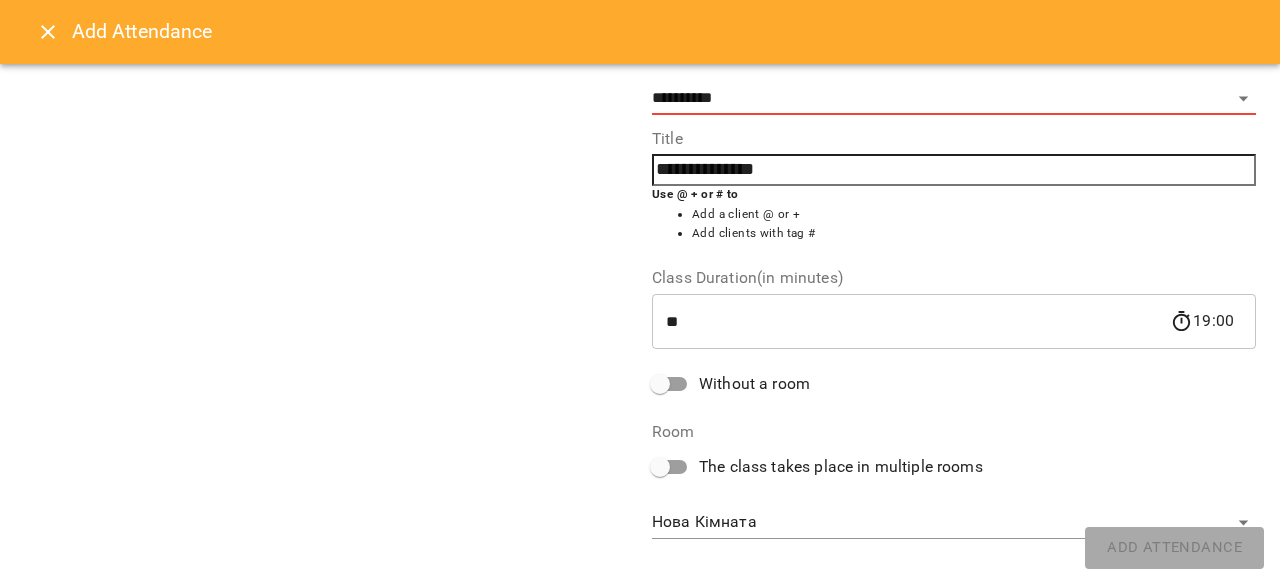 scroll, scrollTop: 375, scrollLeft: 0, axis: vertical 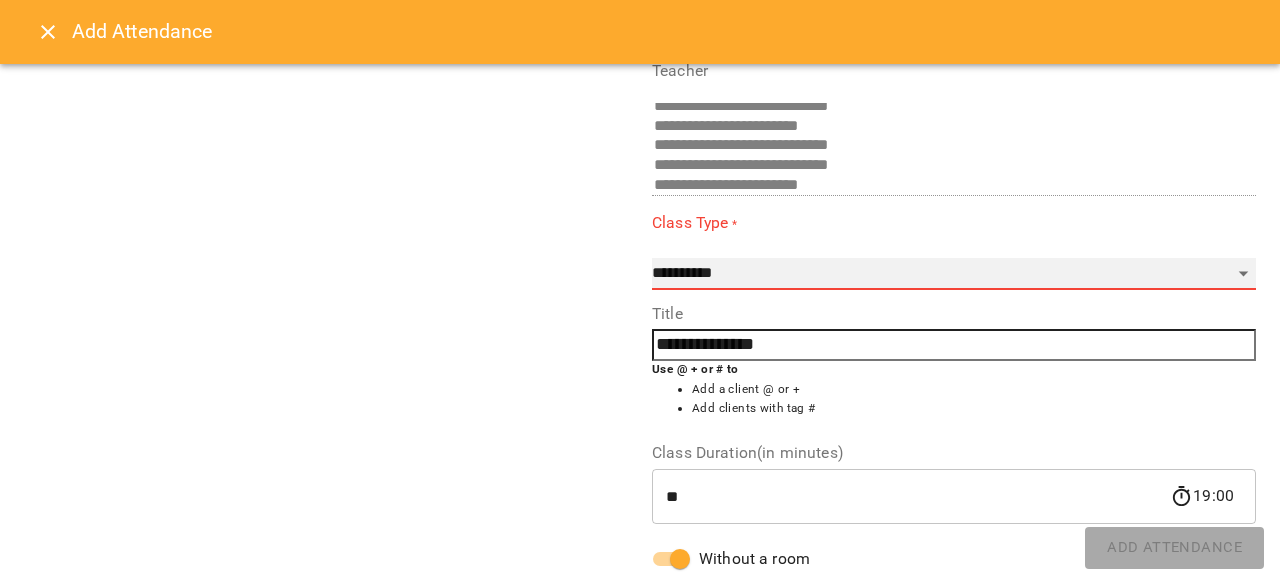 click on "**********" at bounding box center (954, 274) 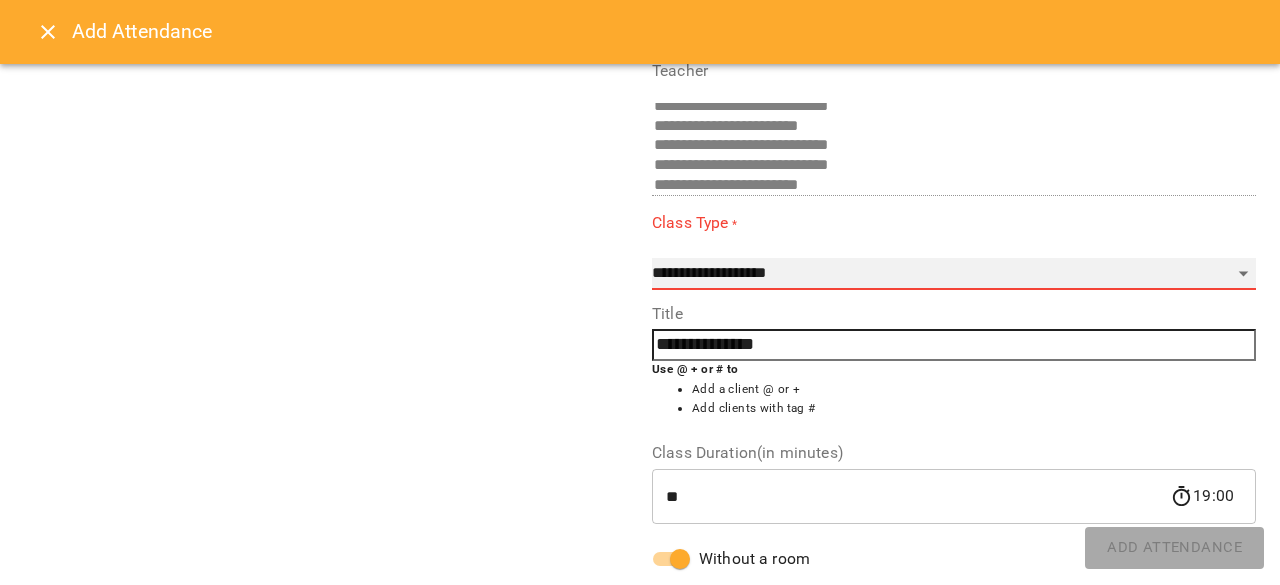 click on "**********" at bounding box center [954, 274] 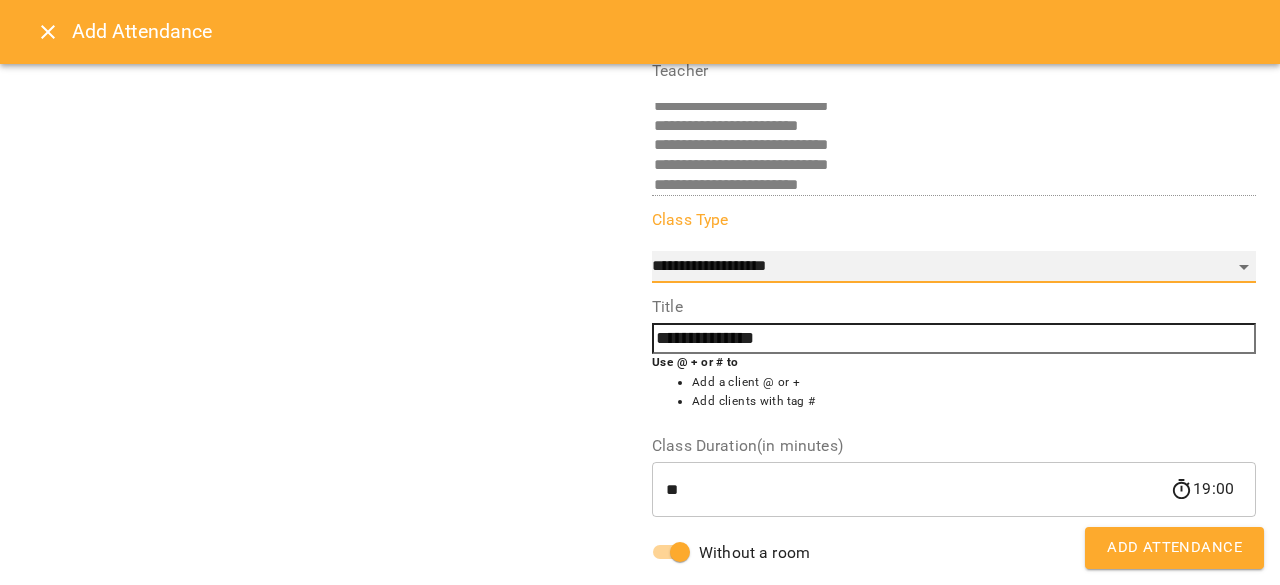 scroll, scrollTop: 222, scrollLeft: 0, axis: vertical 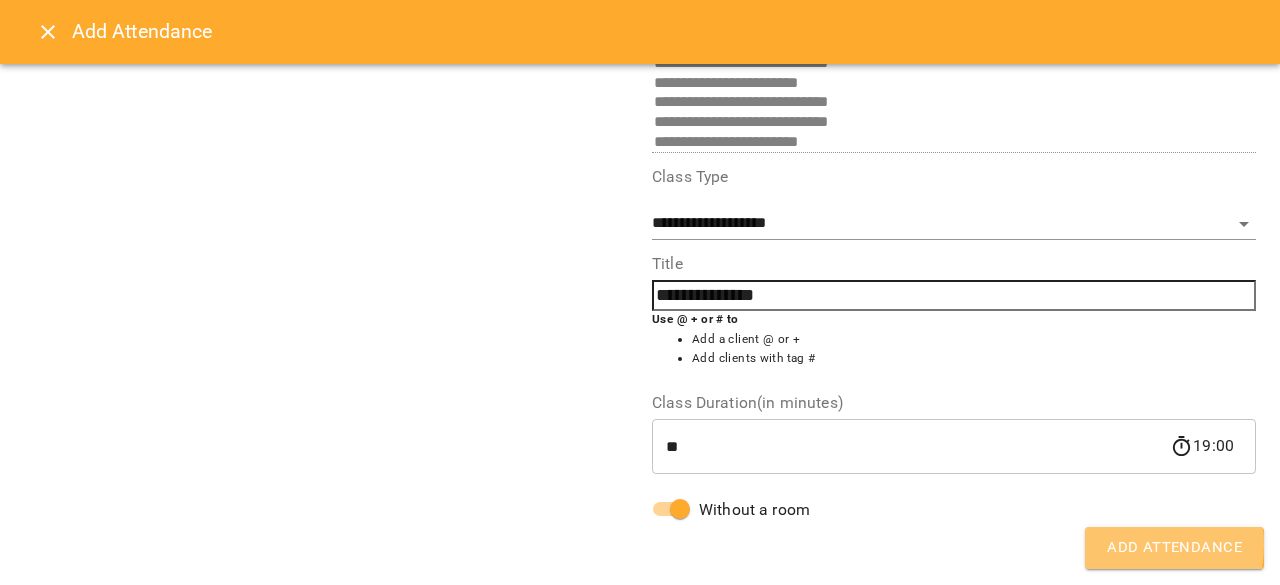 click on "Add Attendance" at bounding box center (1174, 548) 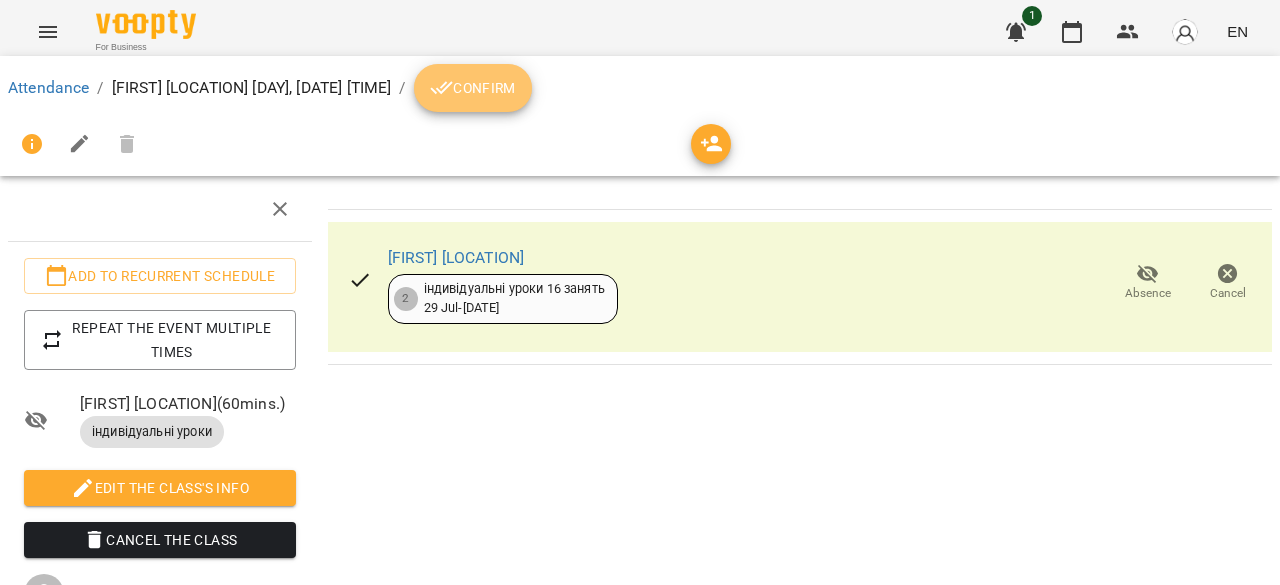 click on "Confirm" at bounding box center (473, 88) 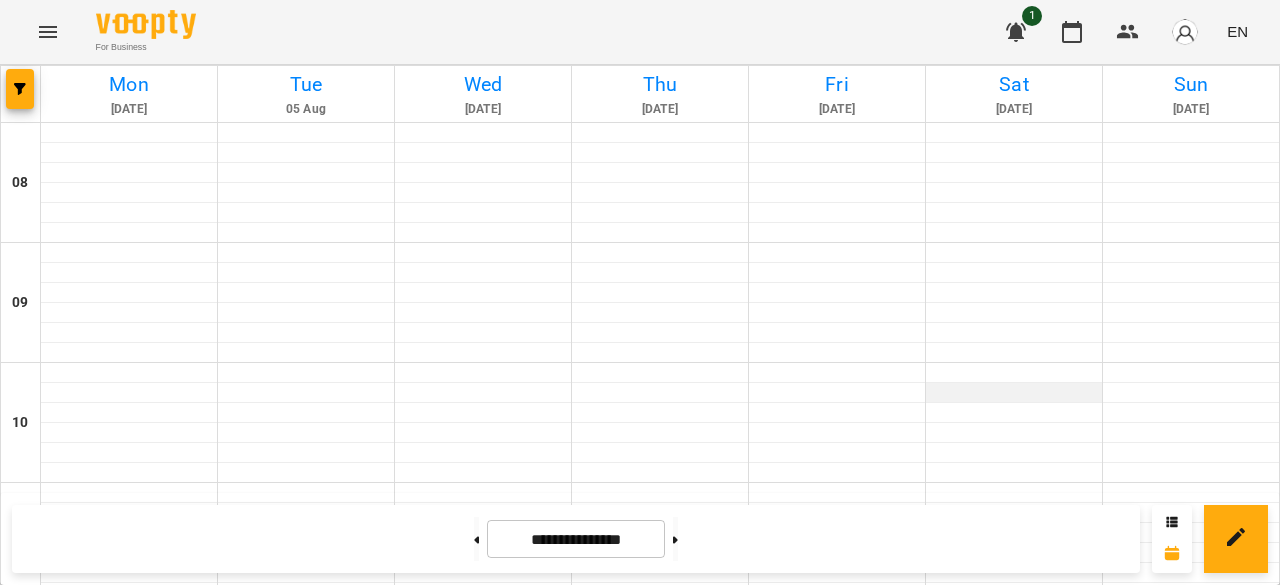 scroll, scrollTop: 1110, scrollLeft: 0, axis: vertical 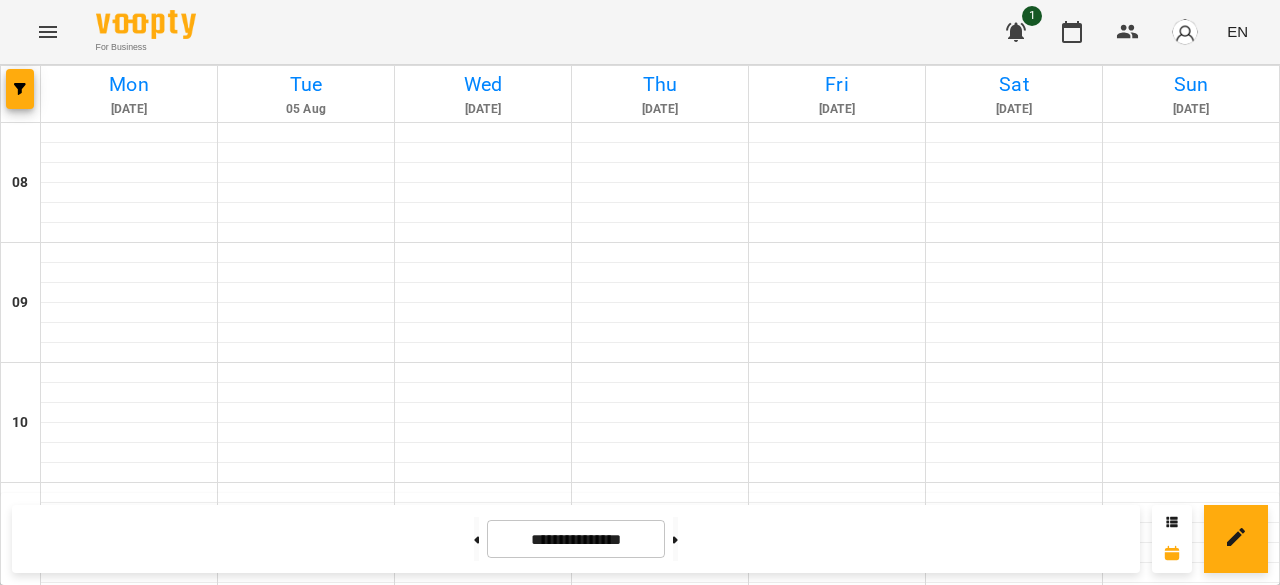 click at bounding box center [837, 1333] 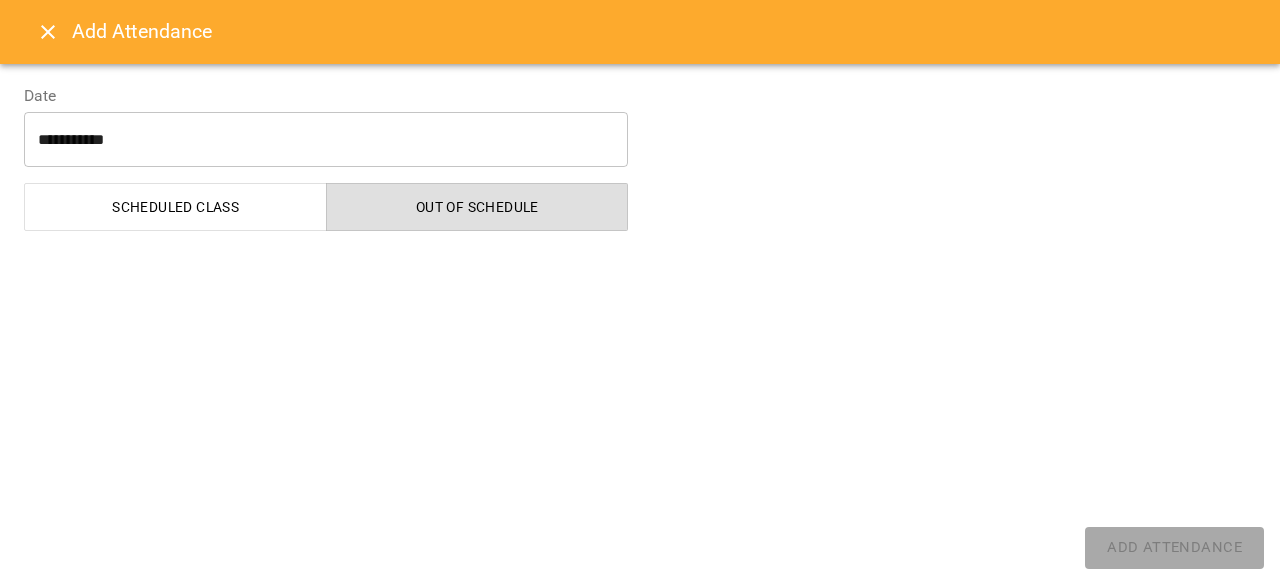 select on "**********" 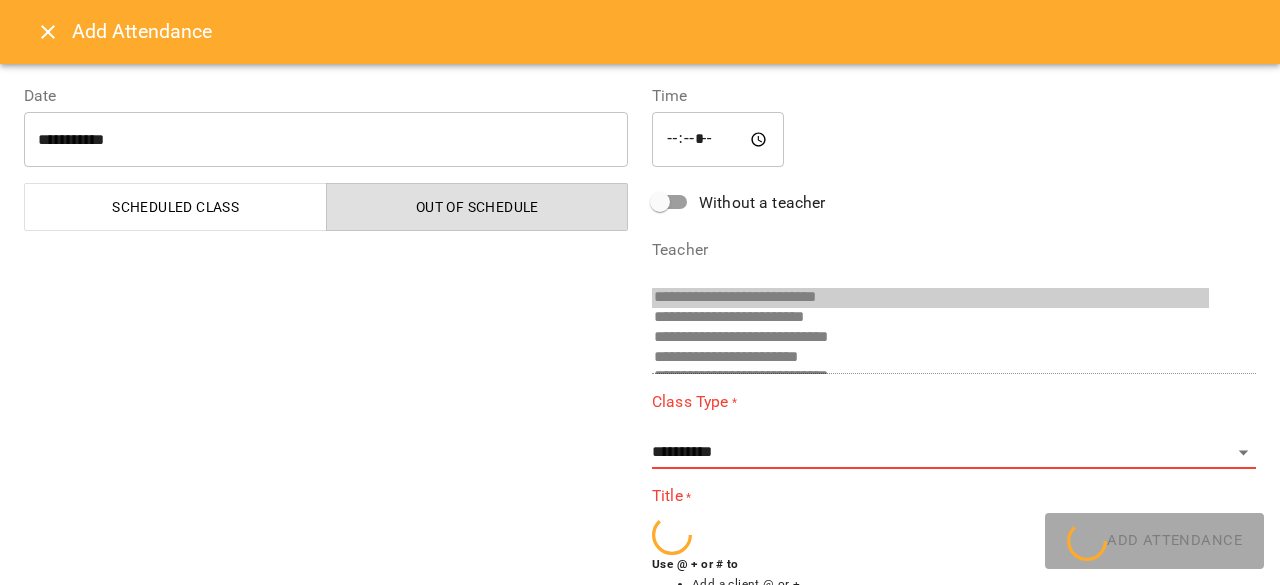 scroll, scrollTop: 52, scrollLeft: 0, axis: vertical 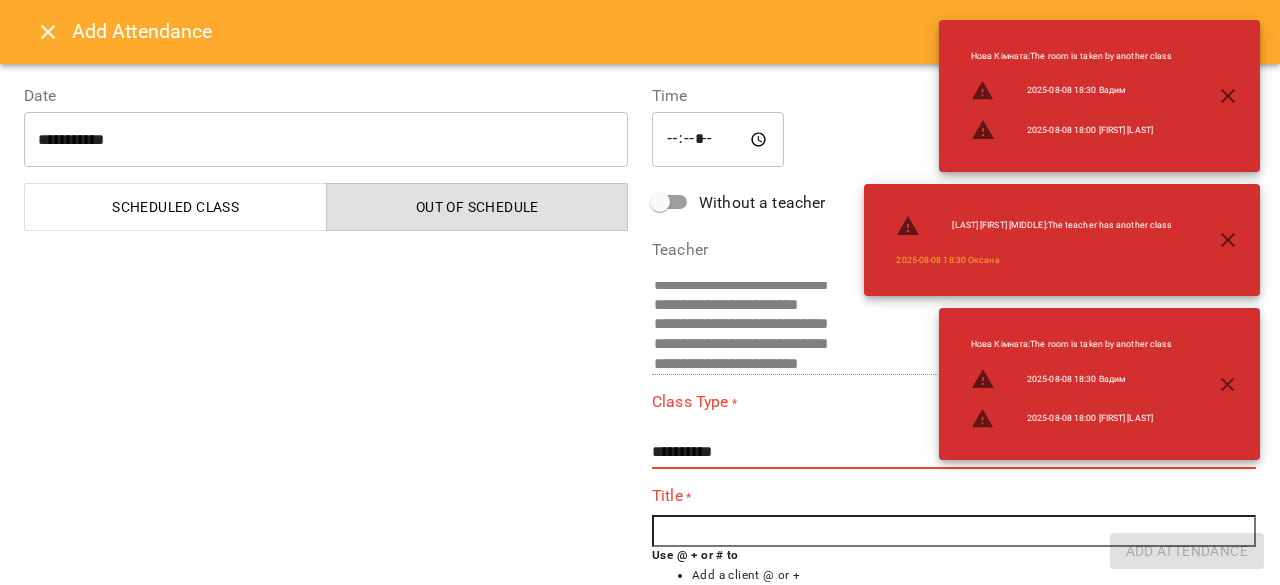 click on "**********" at bounding box center (326, 493) 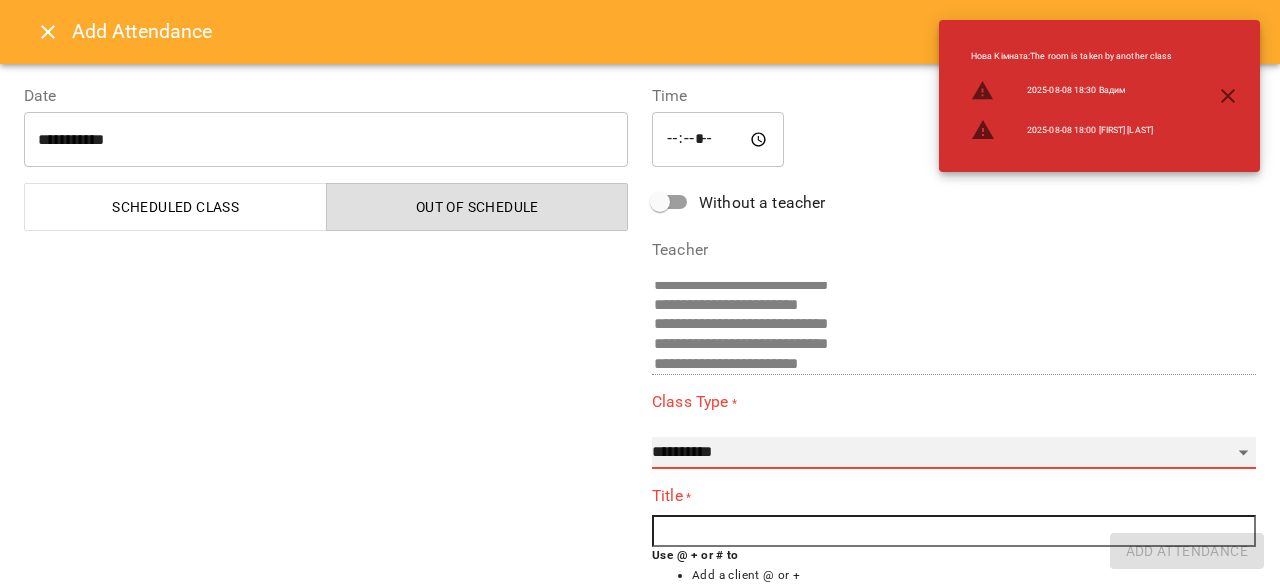 click on "**********" at bounding box center (954, 453) 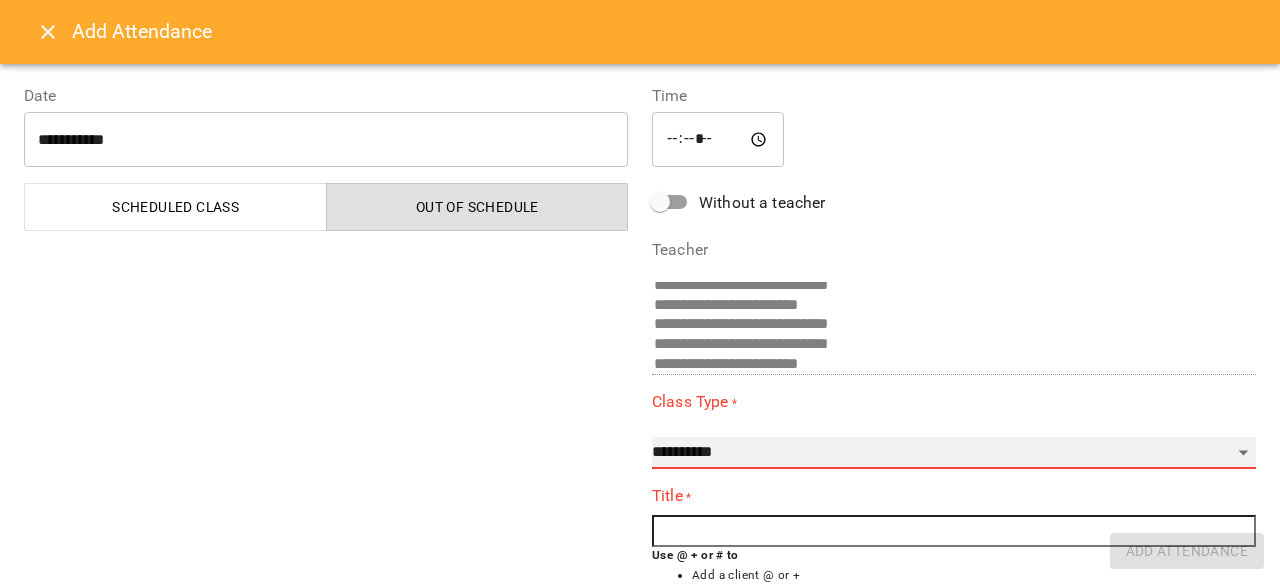 select on "**********" 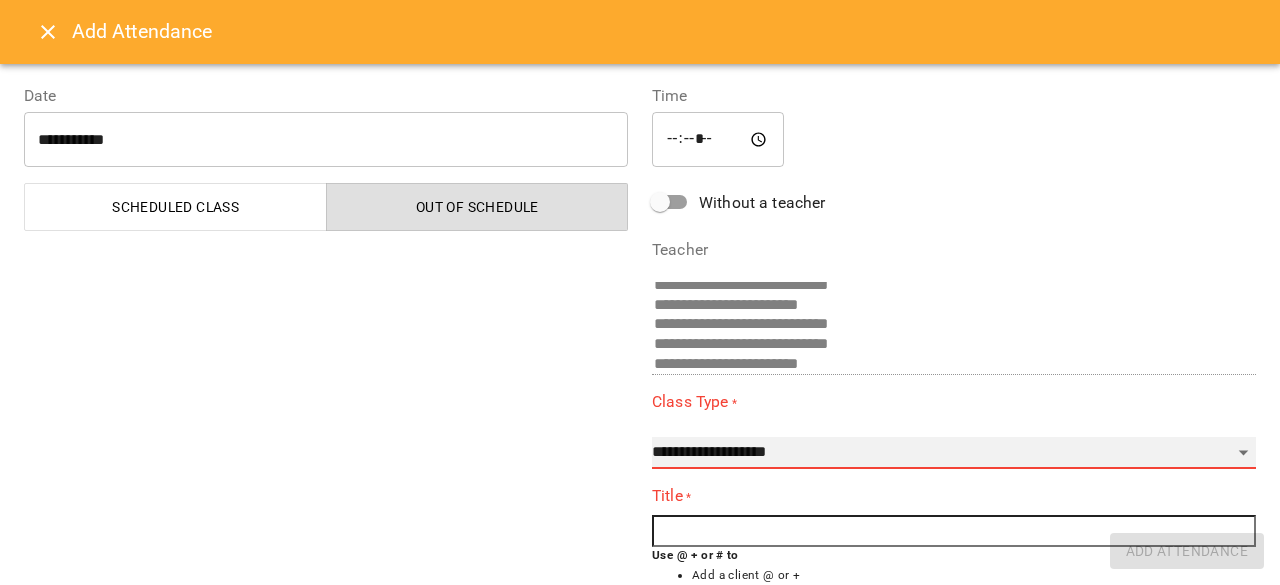 click on "**********" at bounding box center (954, 453) 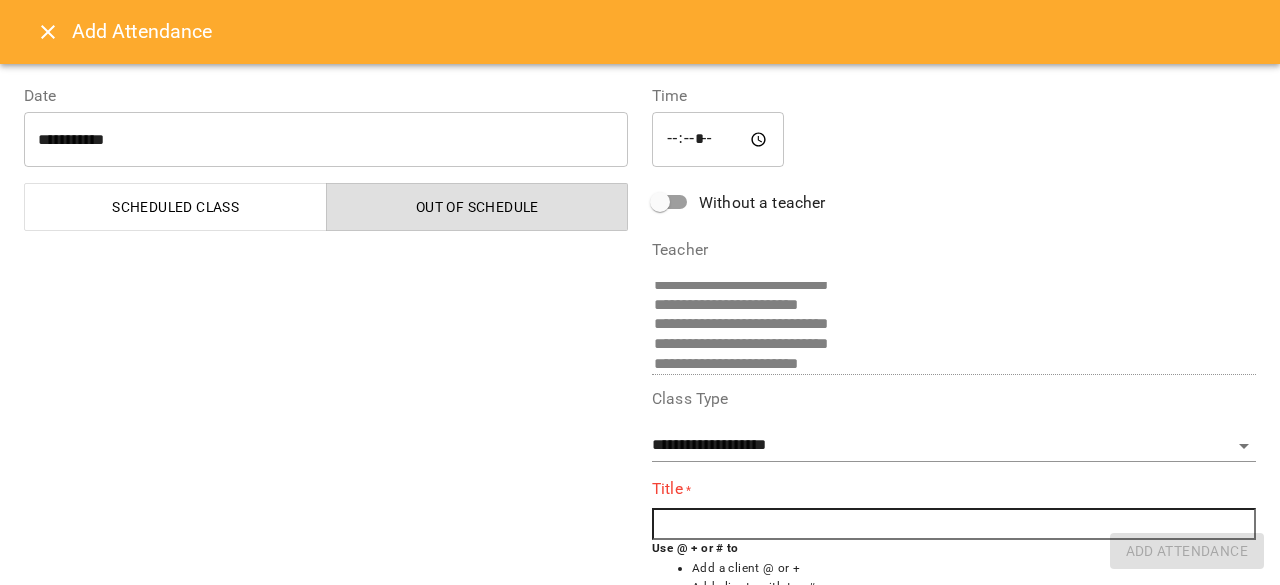 scroll, scrollTop: 94, scrollLeft: 0, axis: vertical 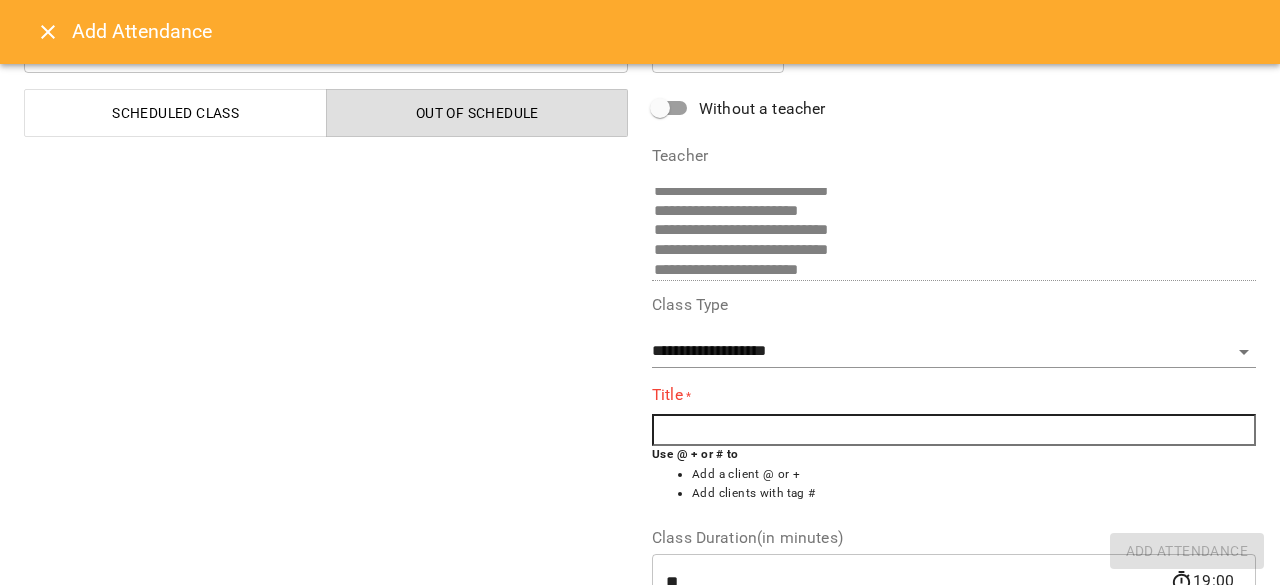 click at bounding box center [954, 430] 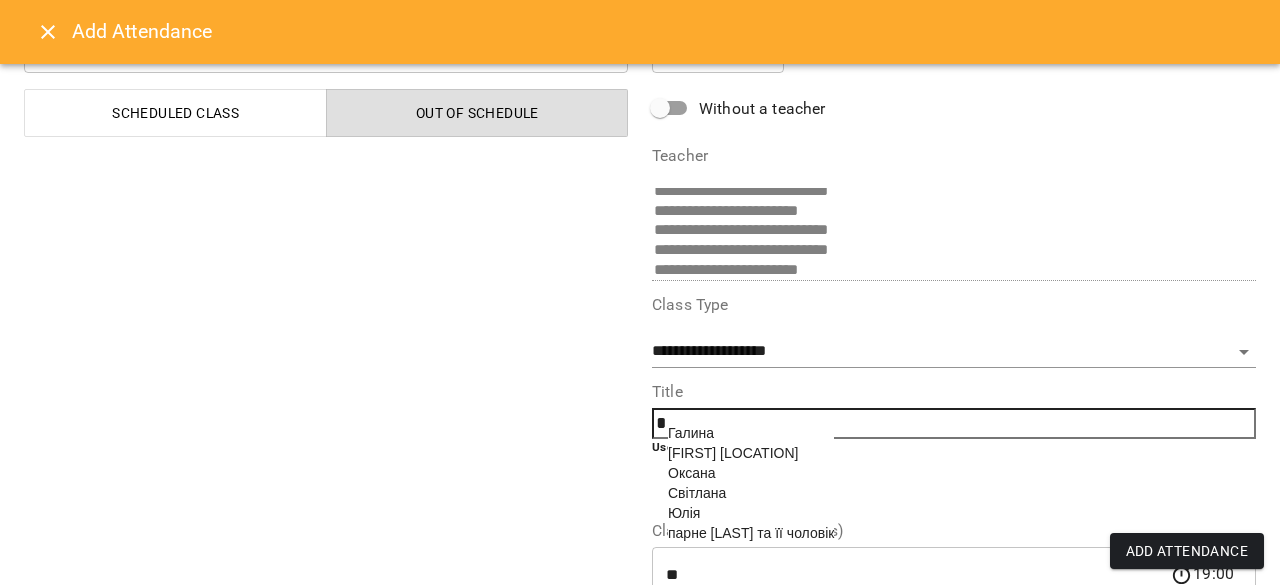 click on "Галина Польща" at bounding box center (751, 453) 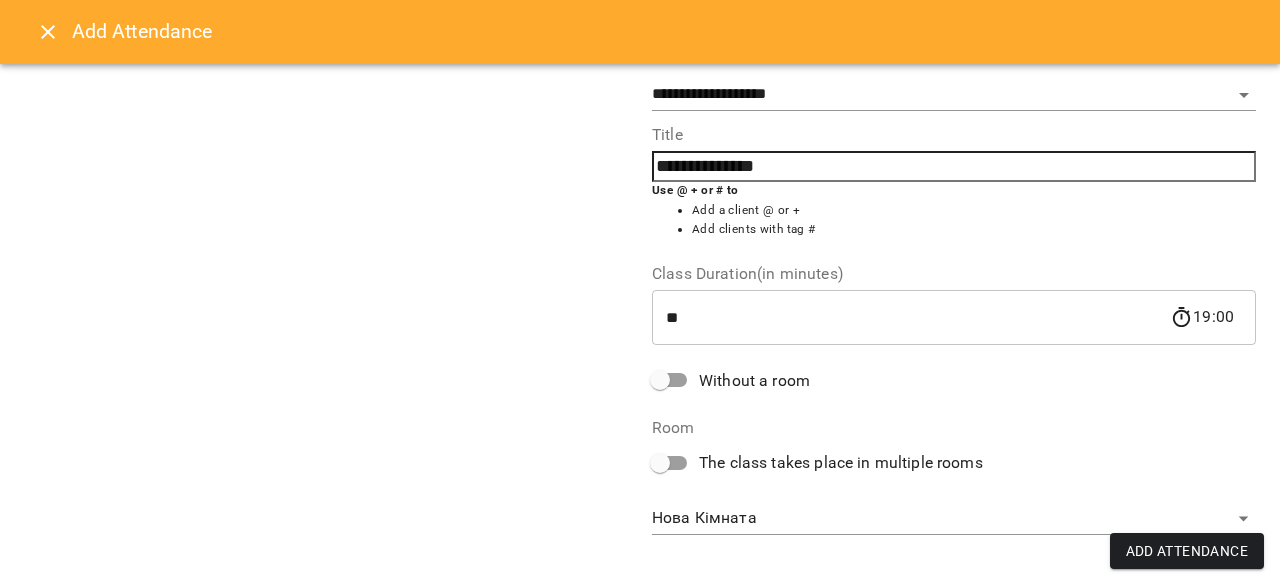 scroll, scrollTop: 368, scrollLeft: 0, axis: vertical 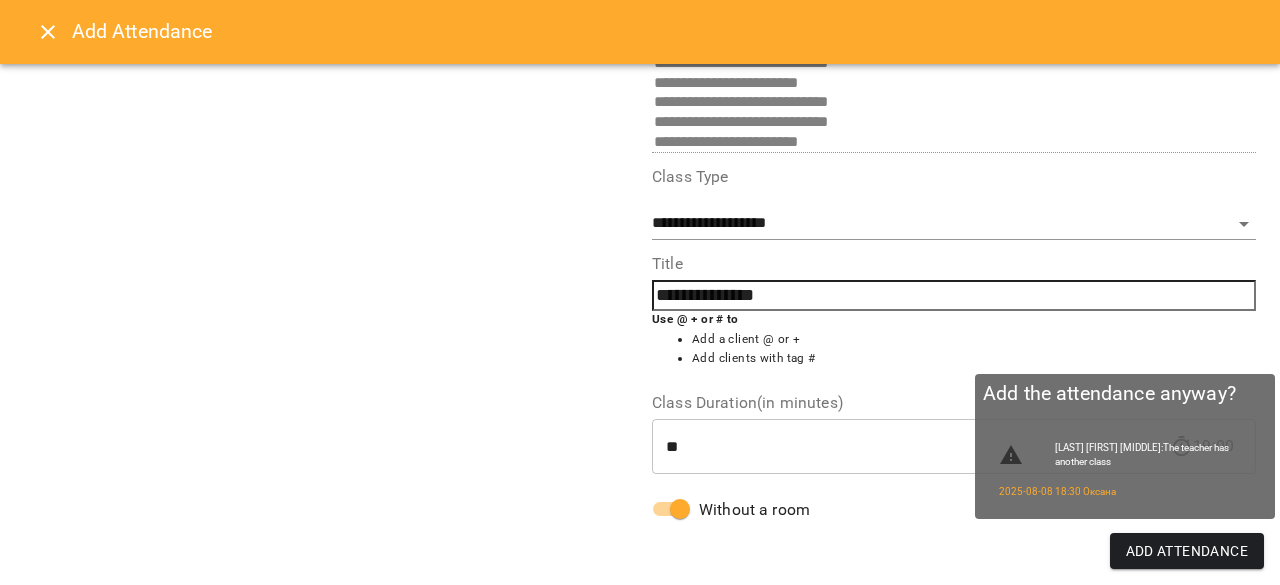 click on "Add Attendance" at bounding box center (1187, 551) 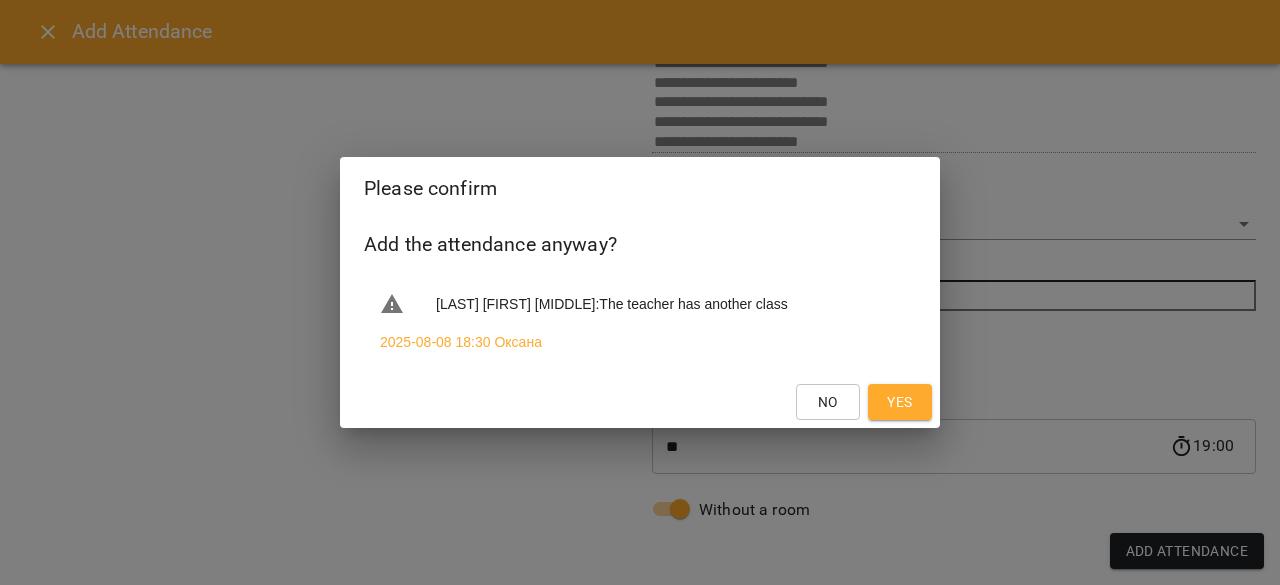 click on "Please confirm Add the attendance anyway? Величко Ірина Георгіївна :  The teacher has another class 2025-08-08 18:30   Оксана  No Yes" at bounding box center (640, 292) 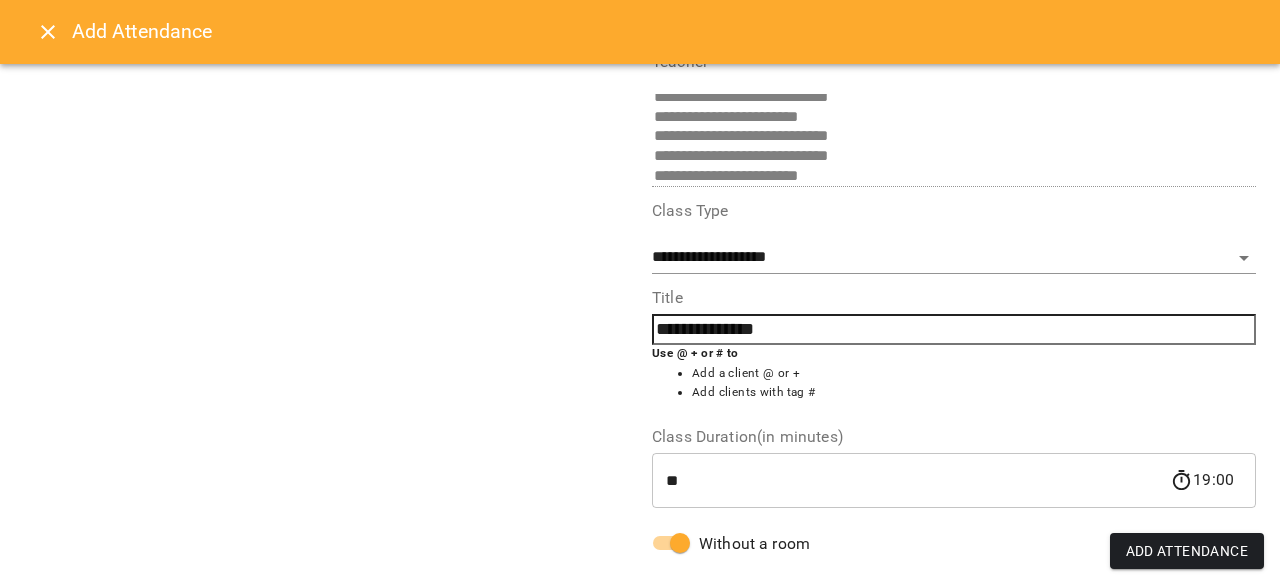 scroll, scrollTop: 222, scrollLeft: 0, axis: vertical 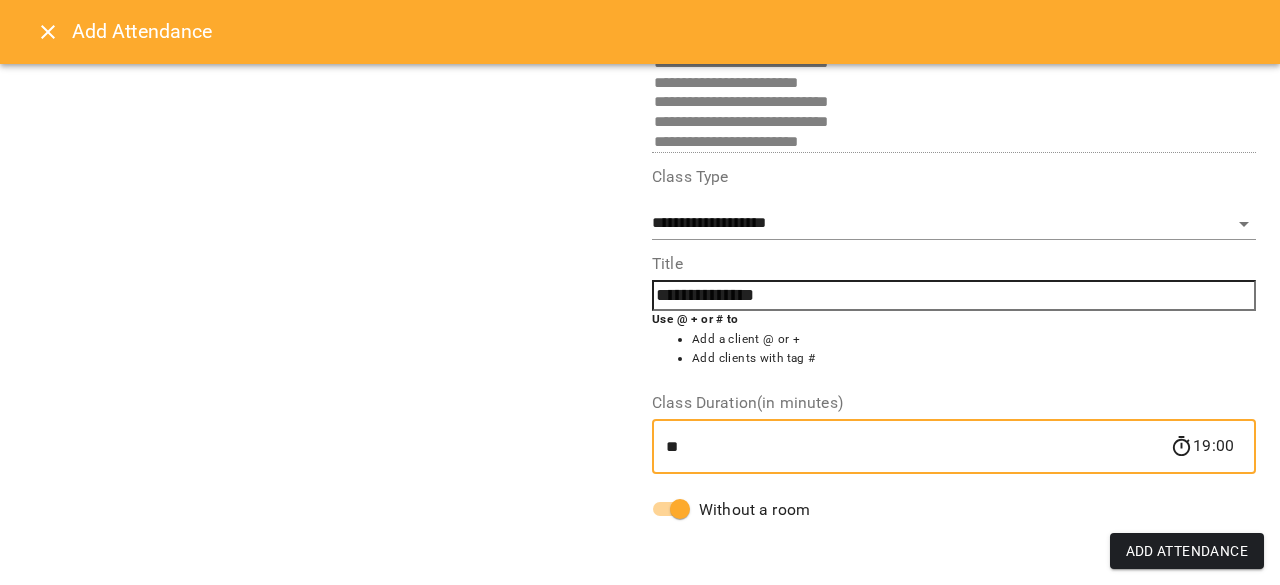 click on "**" at bounding box center (911, 447) 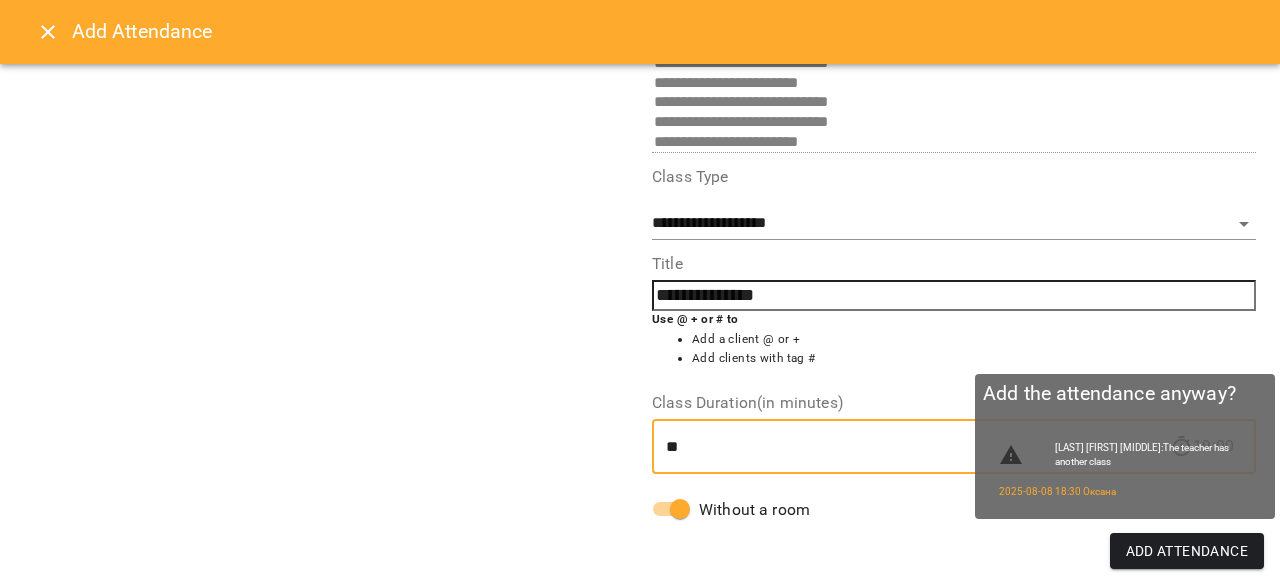 click on "Add Attendance" at bounding box center [1187, 551] 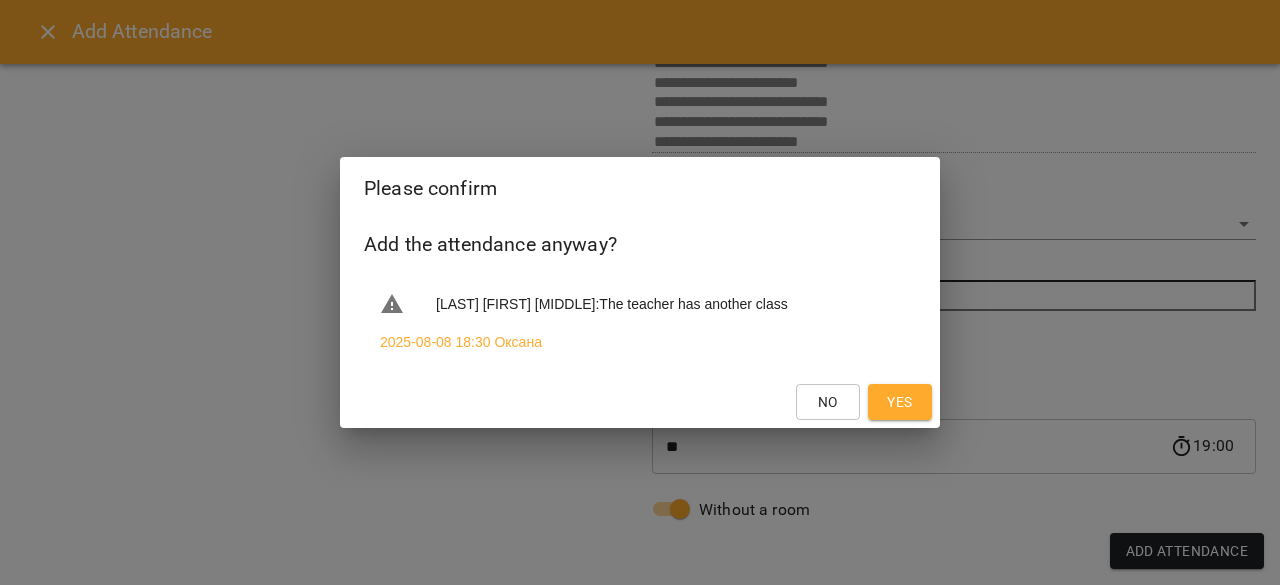 click on "Please confirm Add the attendance anyway? Величко Ірина Георгіївна :  The teacher has another class 2025-08-08 18:30   Оксана  No Yes" at bounding box center (640, 292) 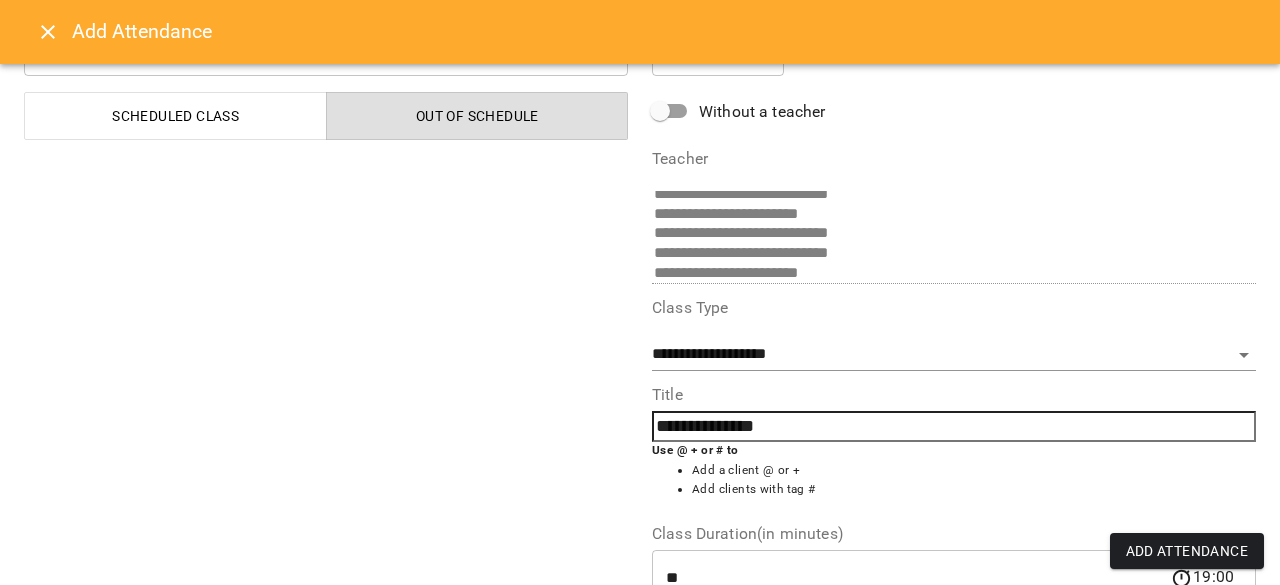 scroll, scrollTop: 222, scrollLeft: 0, axis: vertical 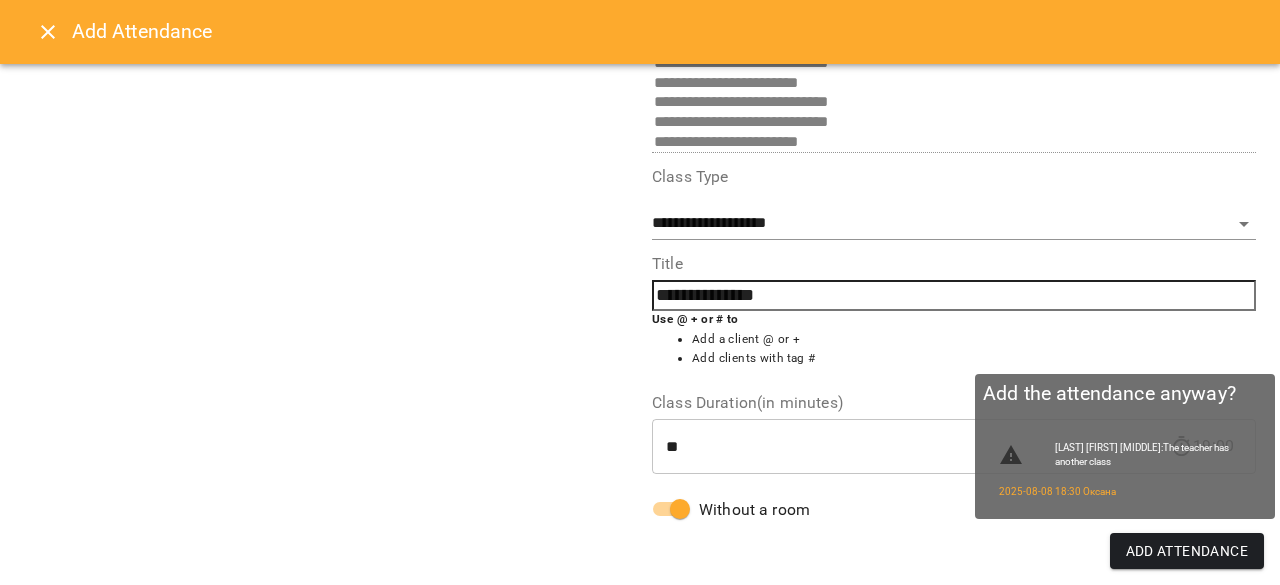 click on "Add Attendance" at bounding box center (1187, 551) 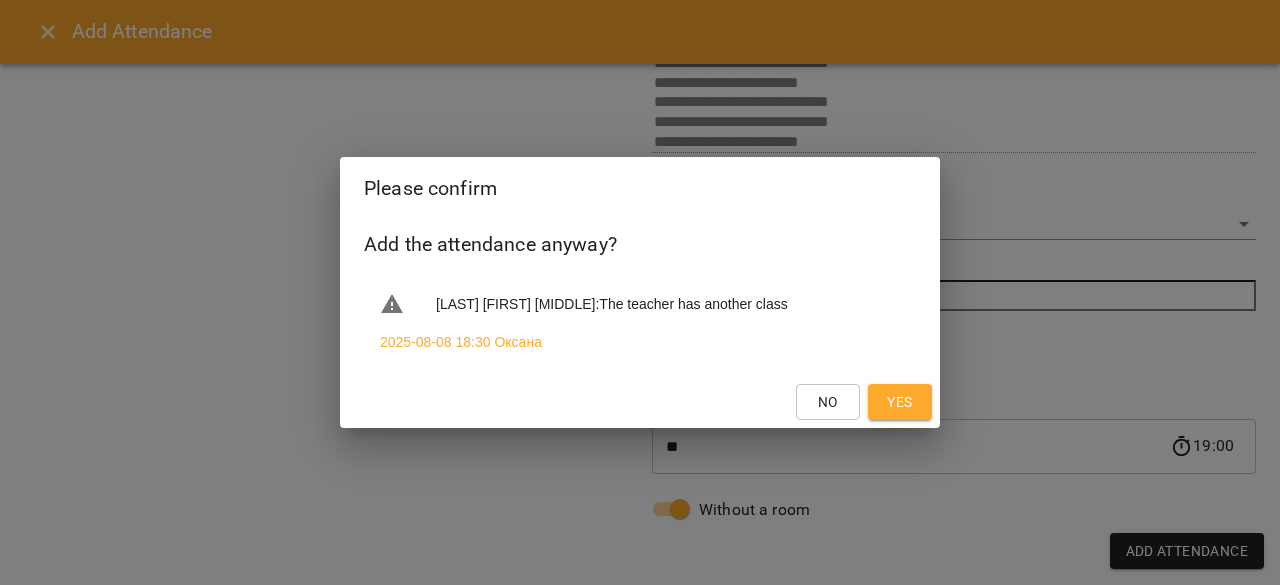 click on "Please confirm Add the attendance anyway? Величко Ірина Георгіївна :  The teacher has another class 2025-08-08 18:30   Оксана  No Yes" at bounding box center (640, 292) 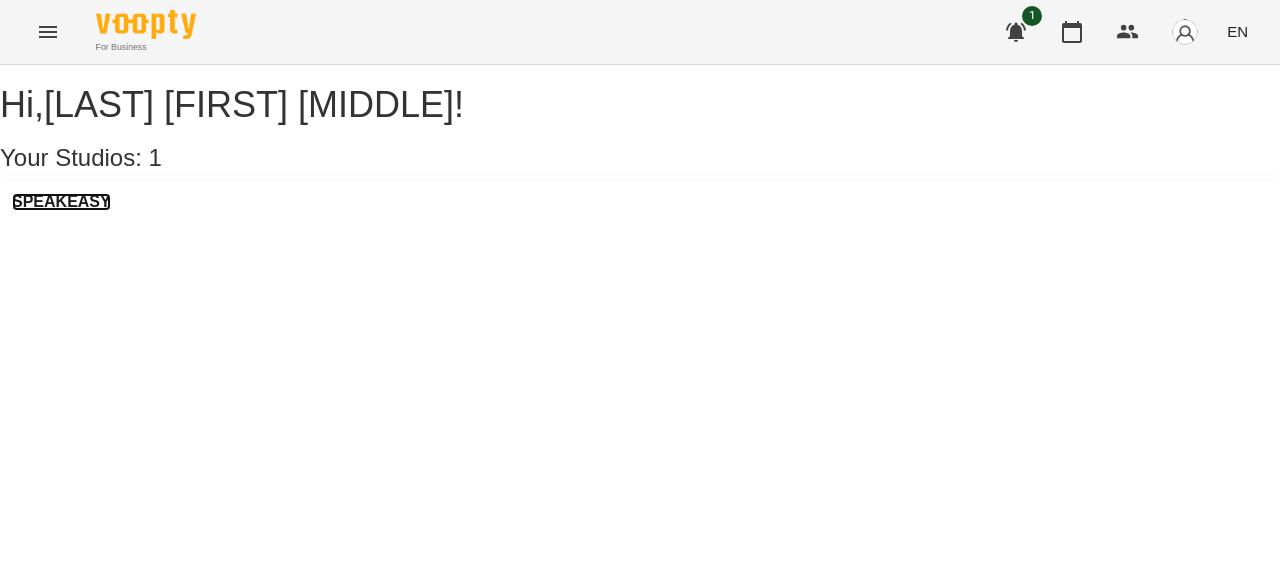 click on "SPEAKEASY" at bounding box center (61, 202) 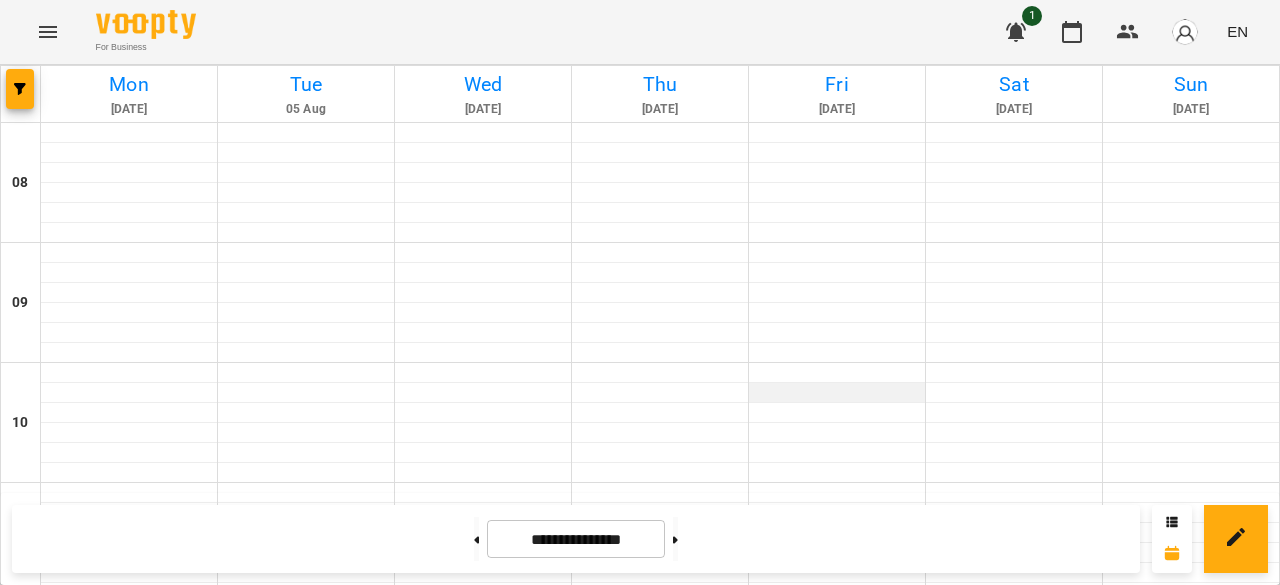 scroll, scrollTop: 1127, scrollLeft: 0, axis: vertical 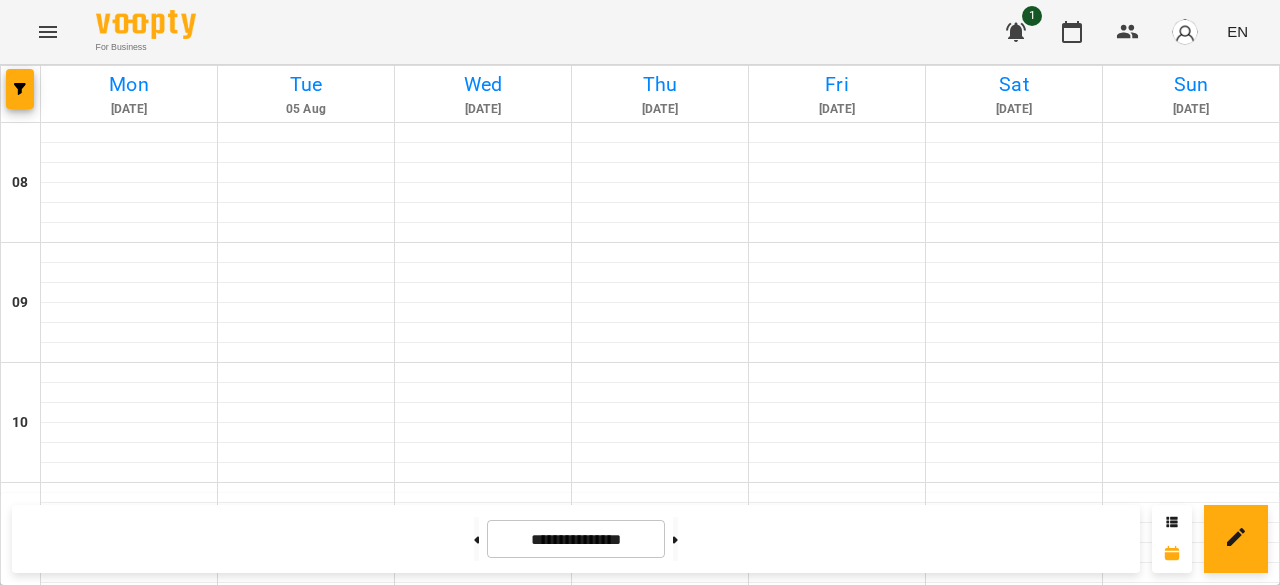 click at bounding box center (837, 1513) 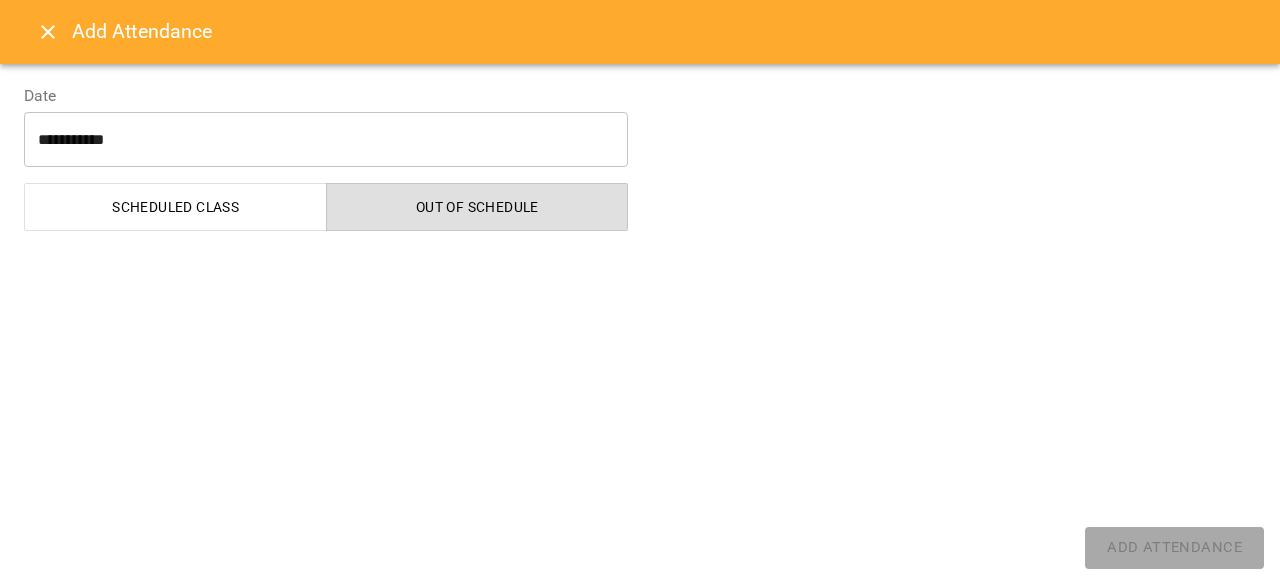 select on "**********" 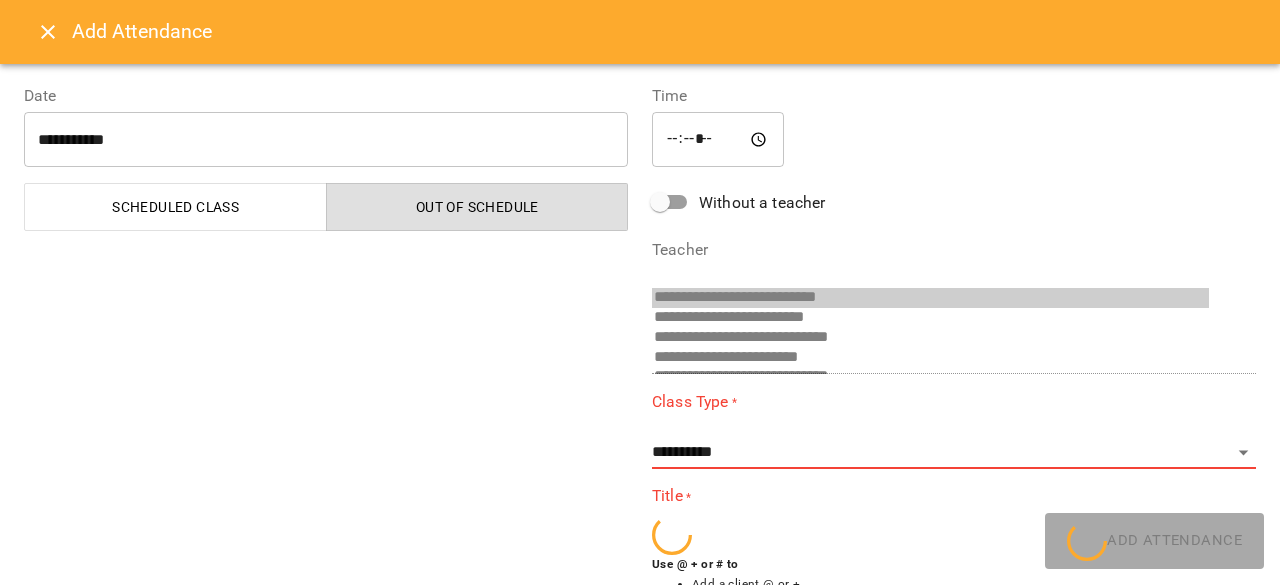 scroll, scrollTop: 52, scrollLeft: 0, axis: vertical 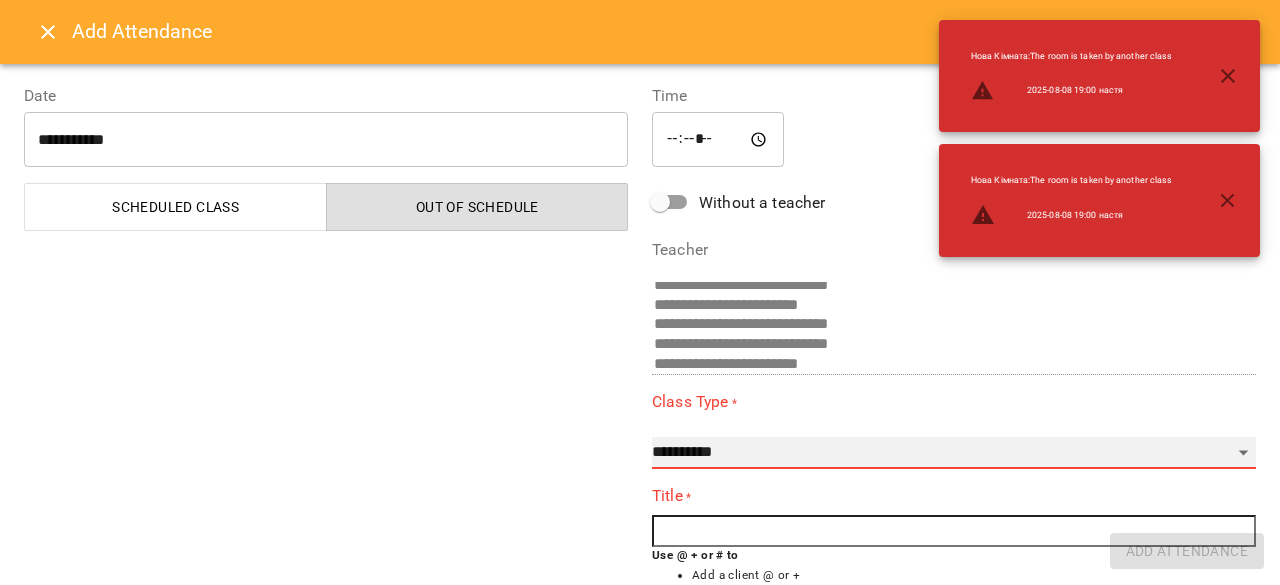 click on "**********" at bounding box center (954, 453) 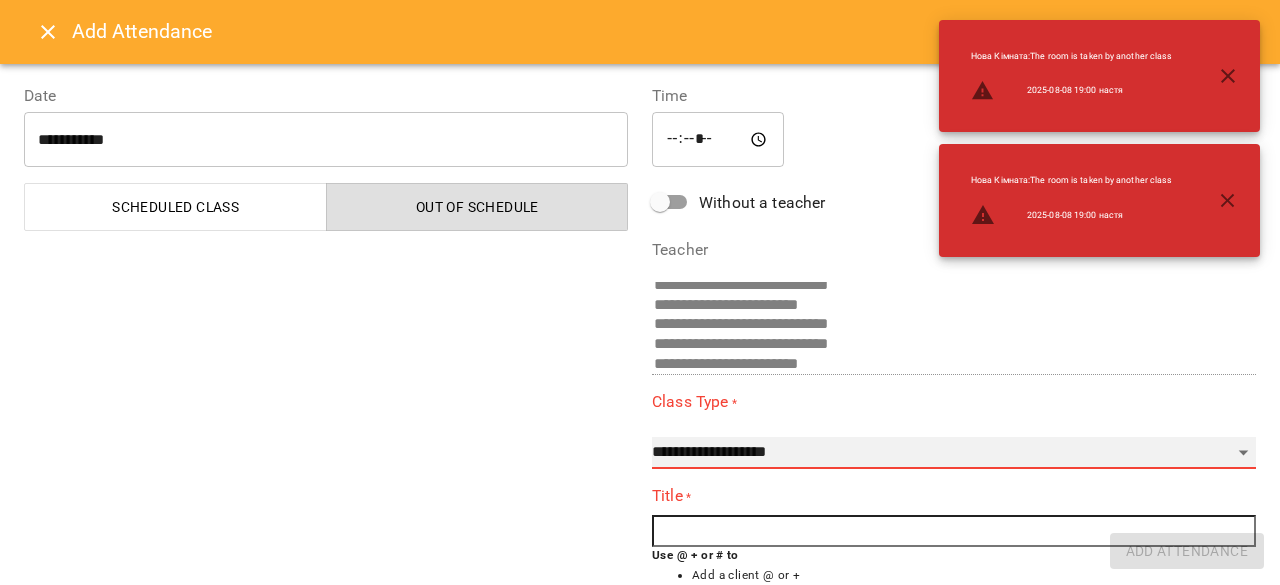 click on "**********" at bounding box center [954, 453] 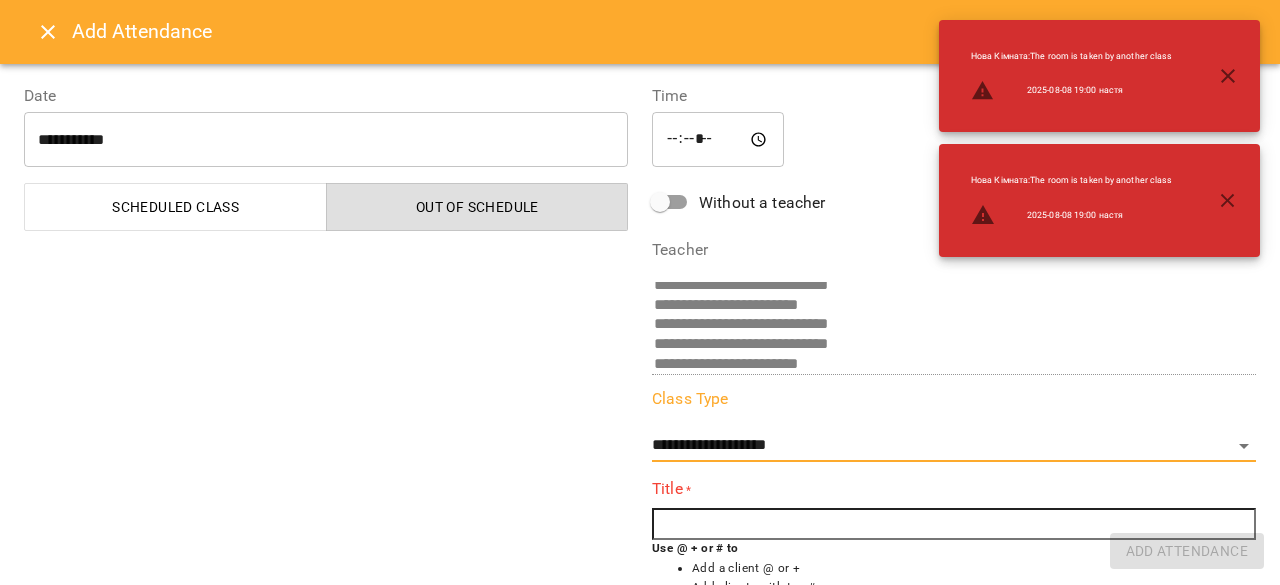 click at bounding box center [954, 524] 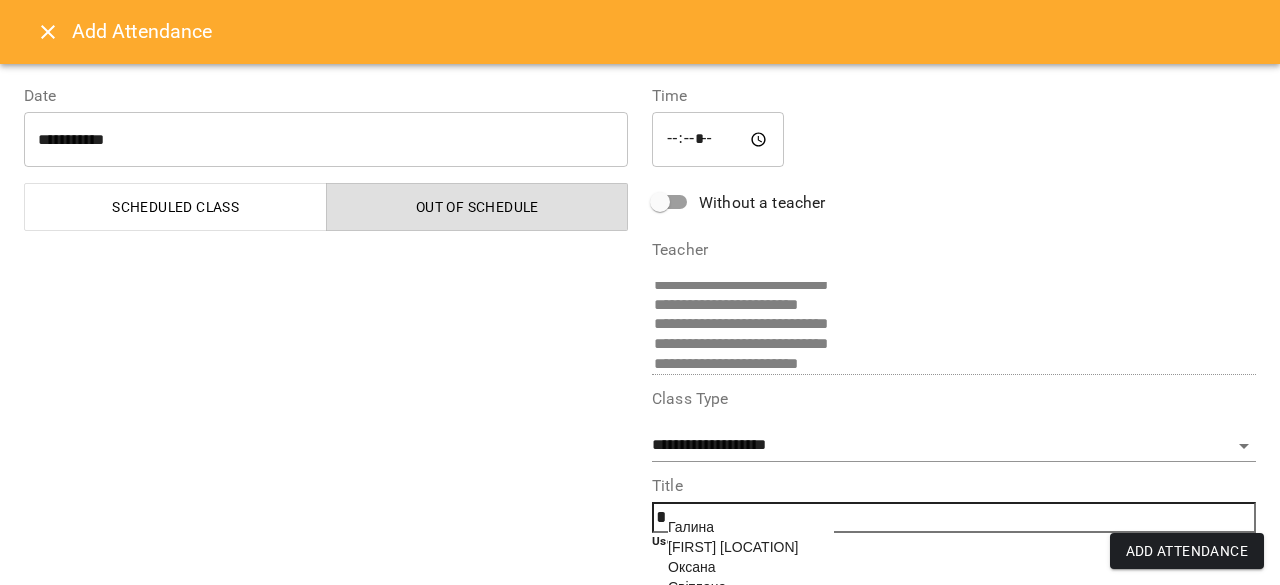 click on "Галина Польща" at bounding box center [733, 547] 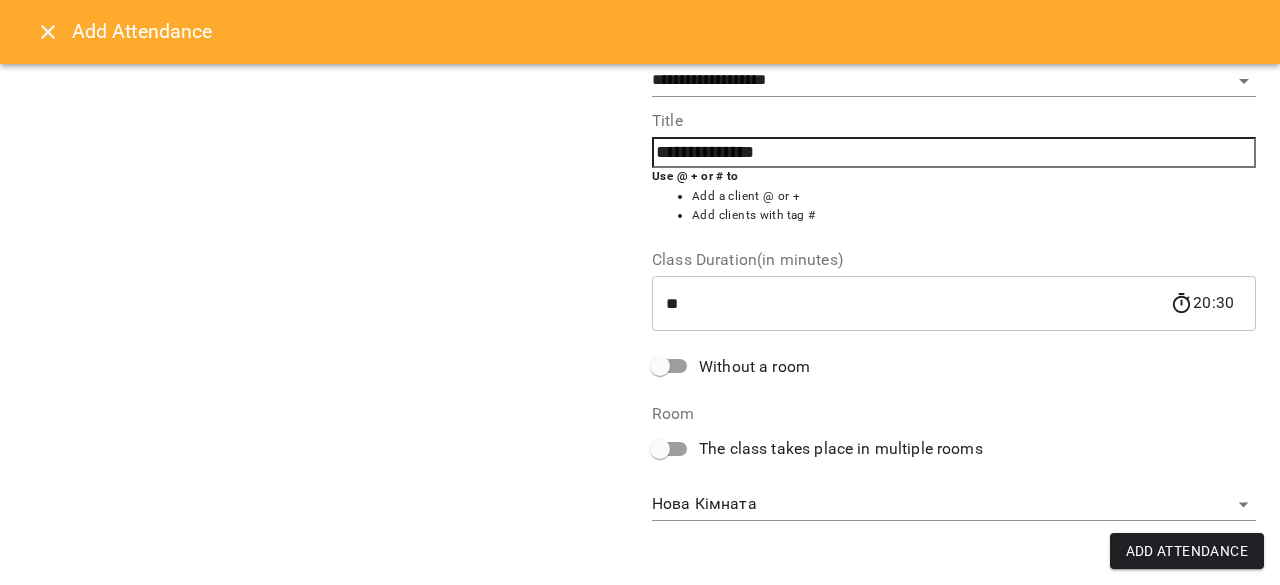 scroll, scrollTop: 368, scrollLeft: 0, axis: vertical 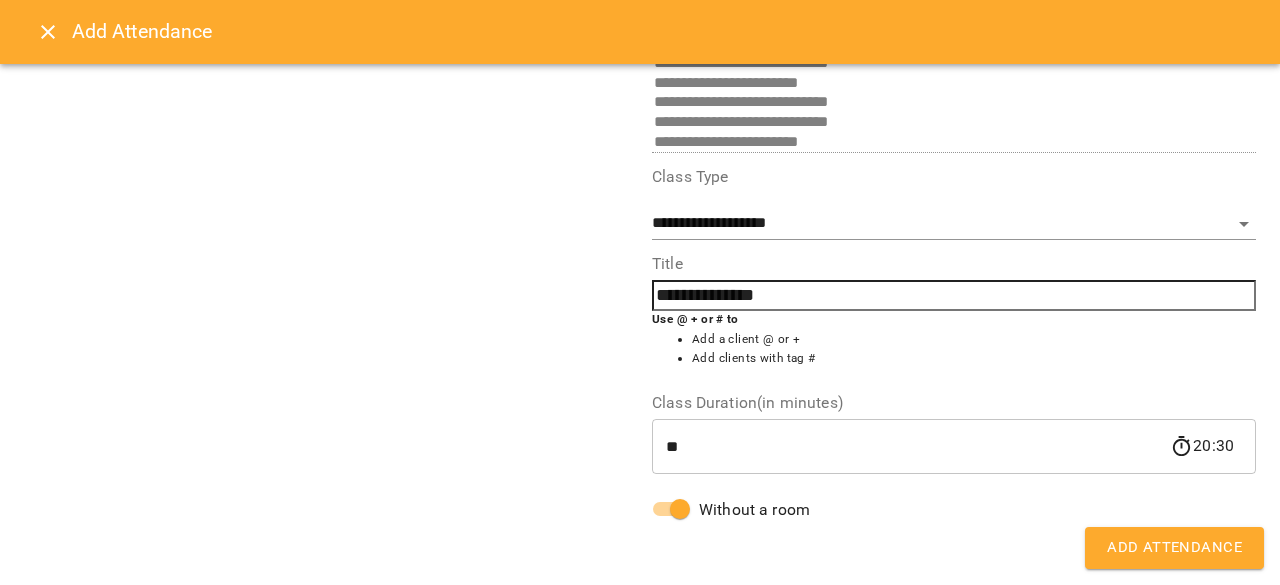 click on "Add Attendance" at bounding box center [1174, 548] 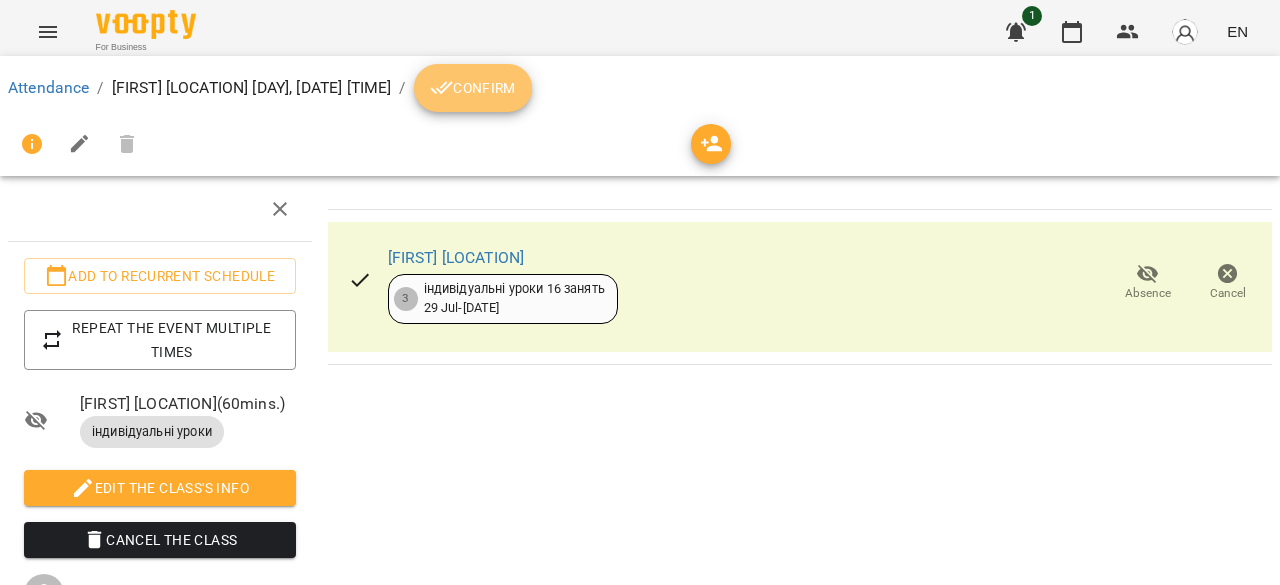 click on "Confirm" at bounding box center (473, 88) 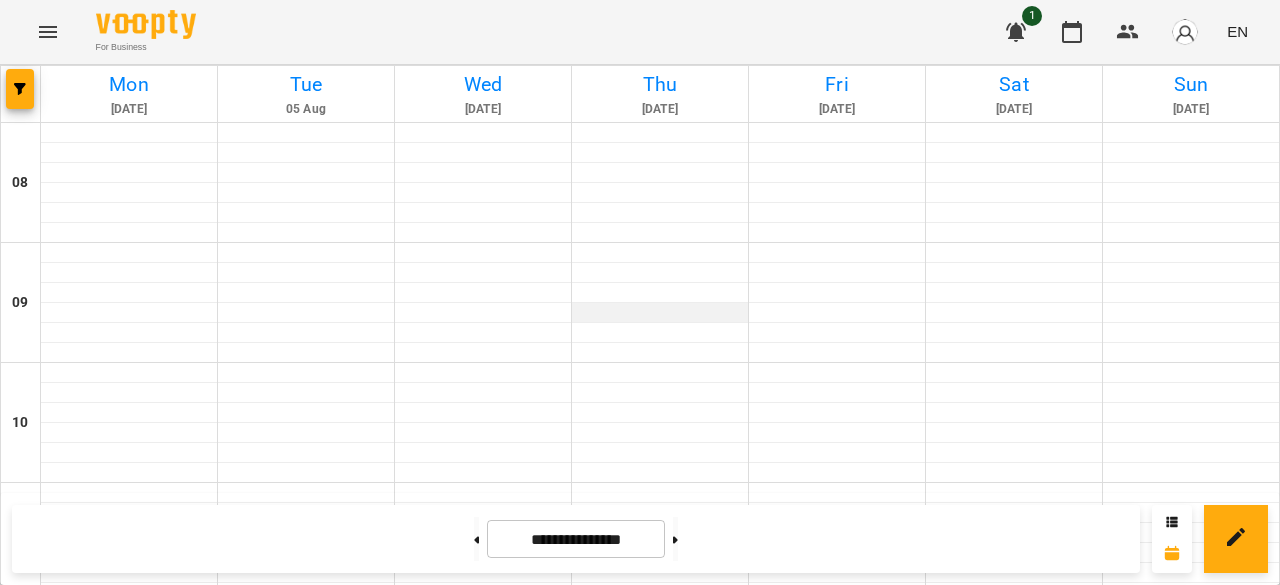 scroll, scrollTop: 1284, scrollLeft: 0, axis: vertical 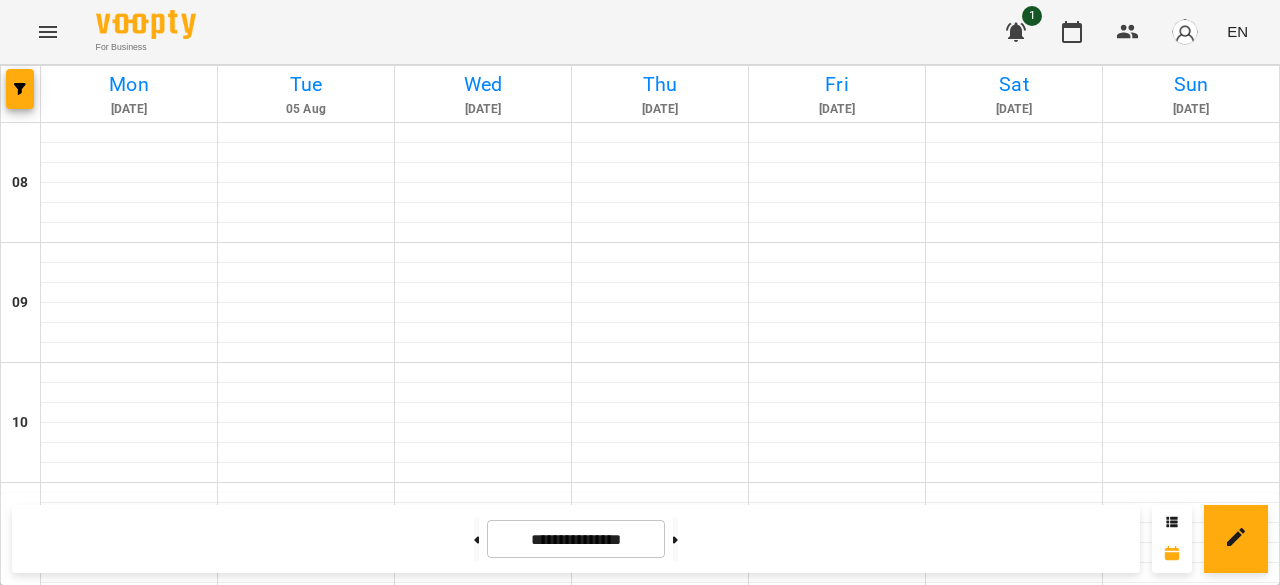 click at bounding box center (660, 1573) 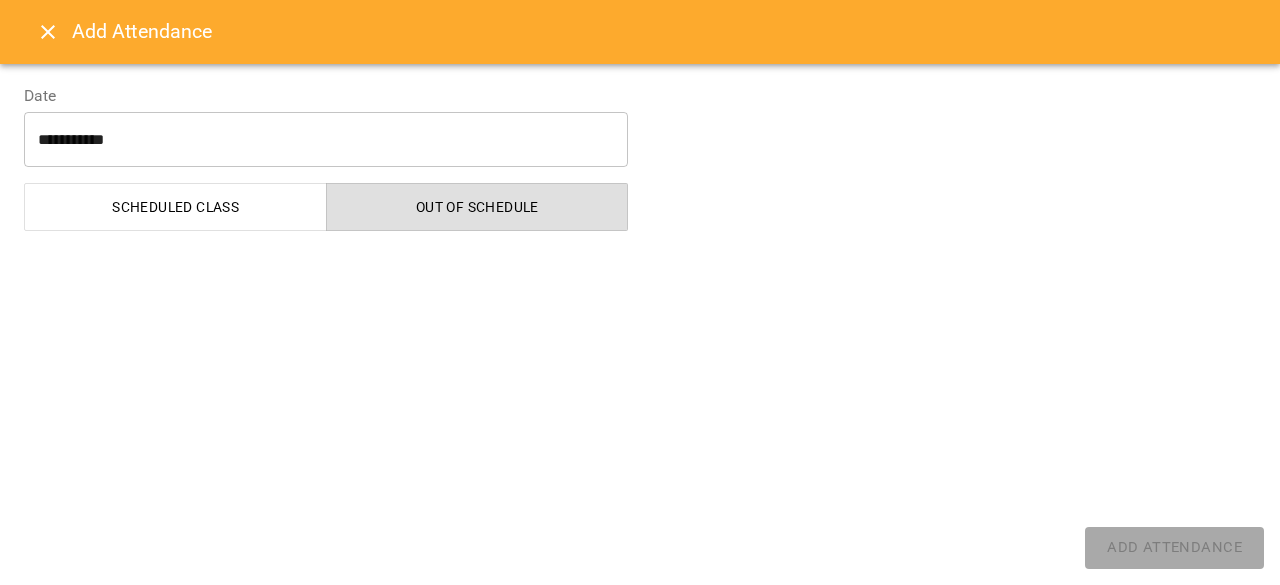 select on "**********" 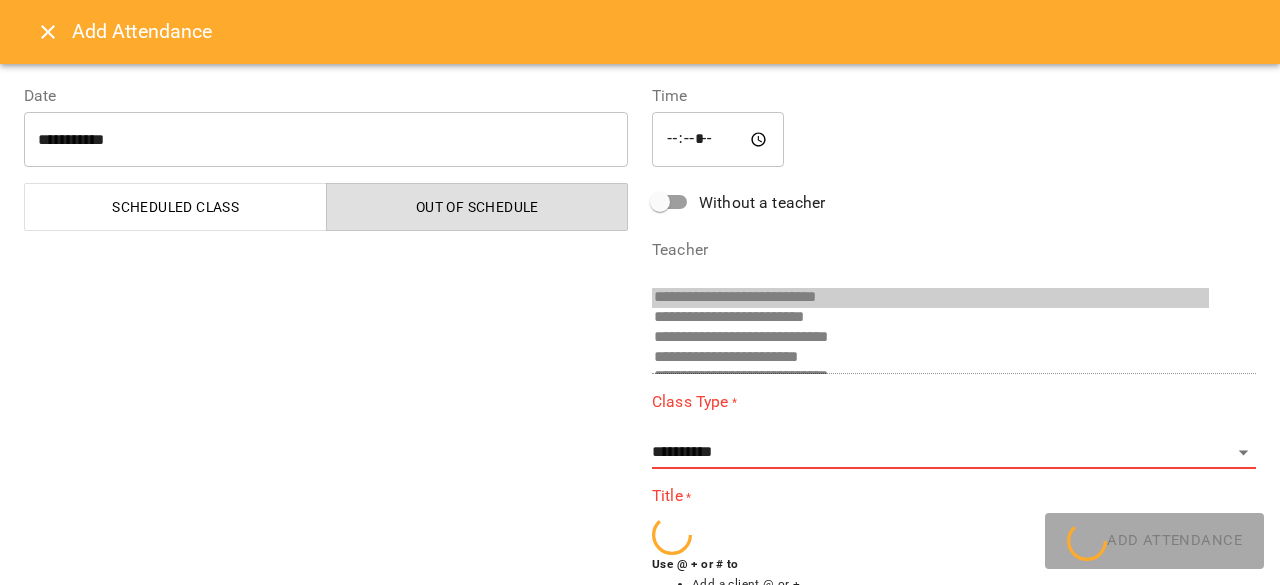 scroll, scrollTop: 52, scrollLeft: 0, axis: vertical 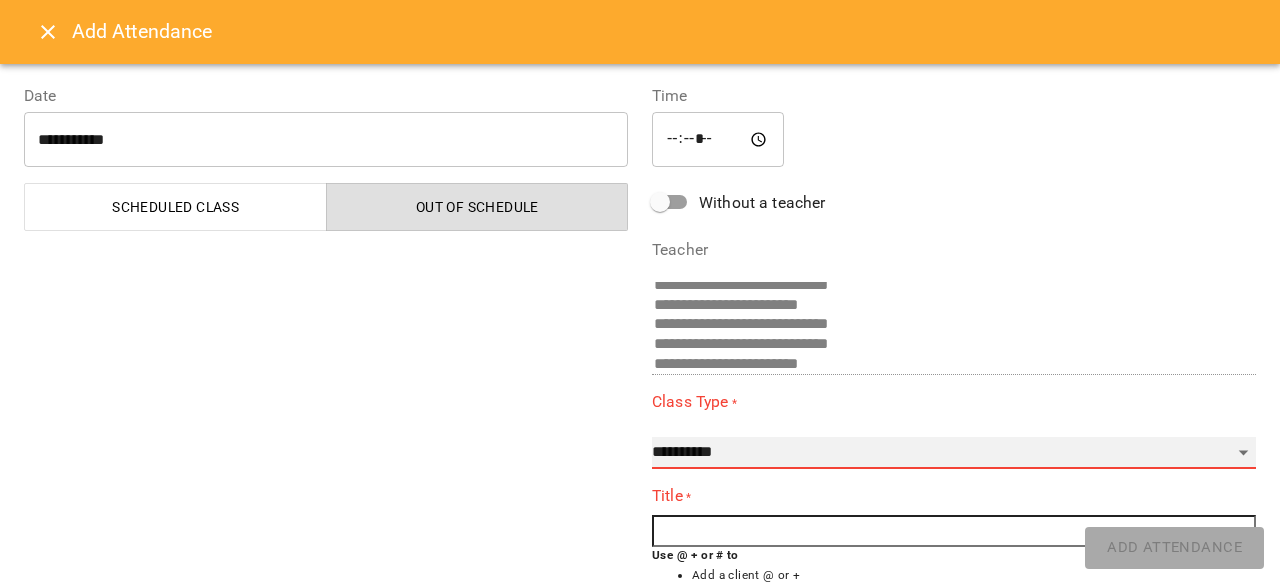 click on "**********" at bounding box center (954, 453) 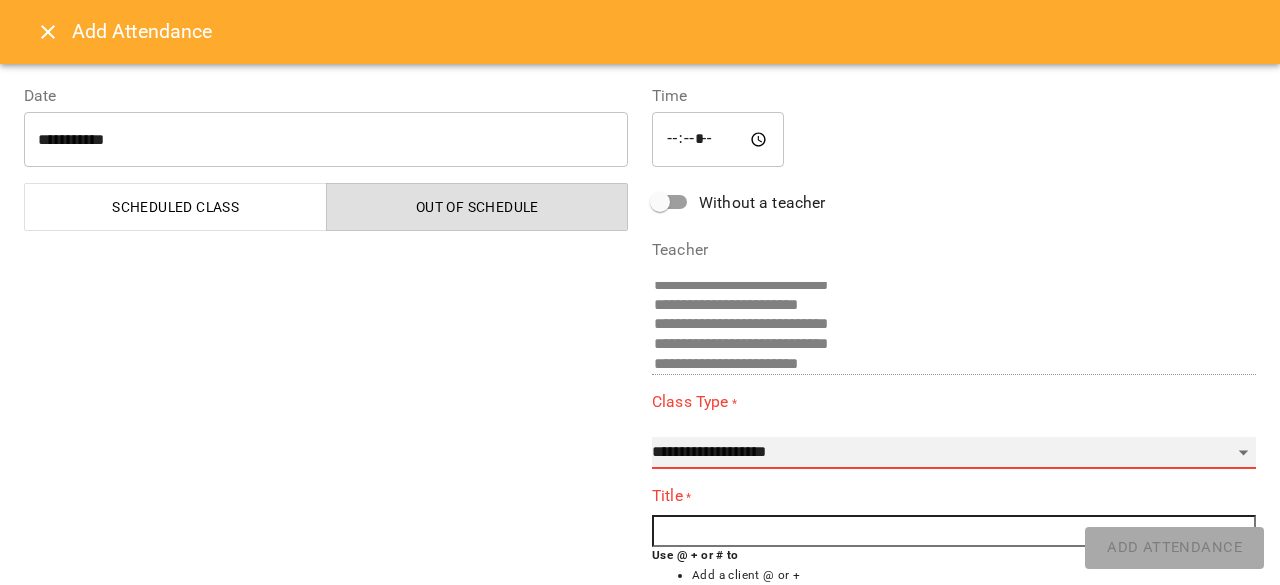 click on "**********" at bounding box center [954, 453] 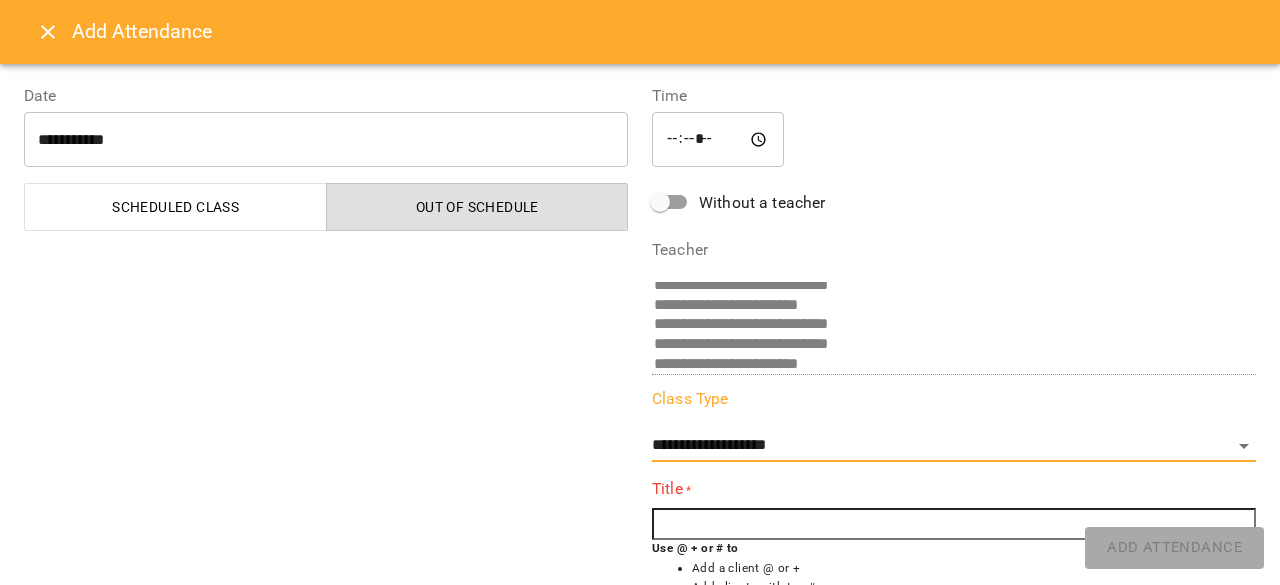click at bounding box center (954, 524) 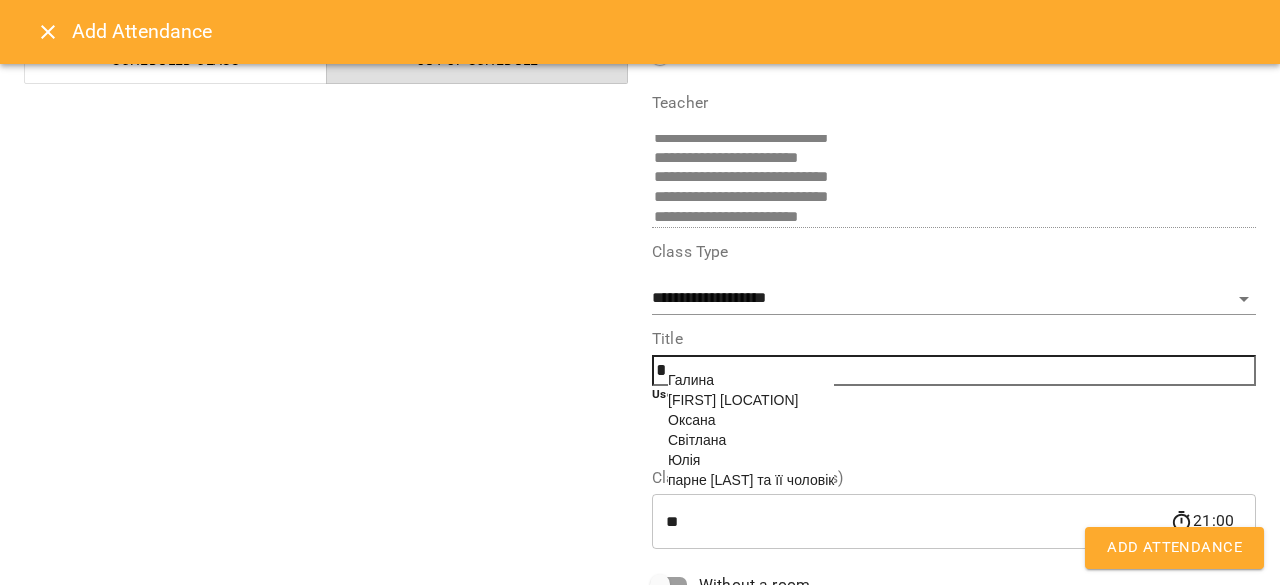 scroll, scrollTop: 148, scrollLeft: 0, axis: vertical 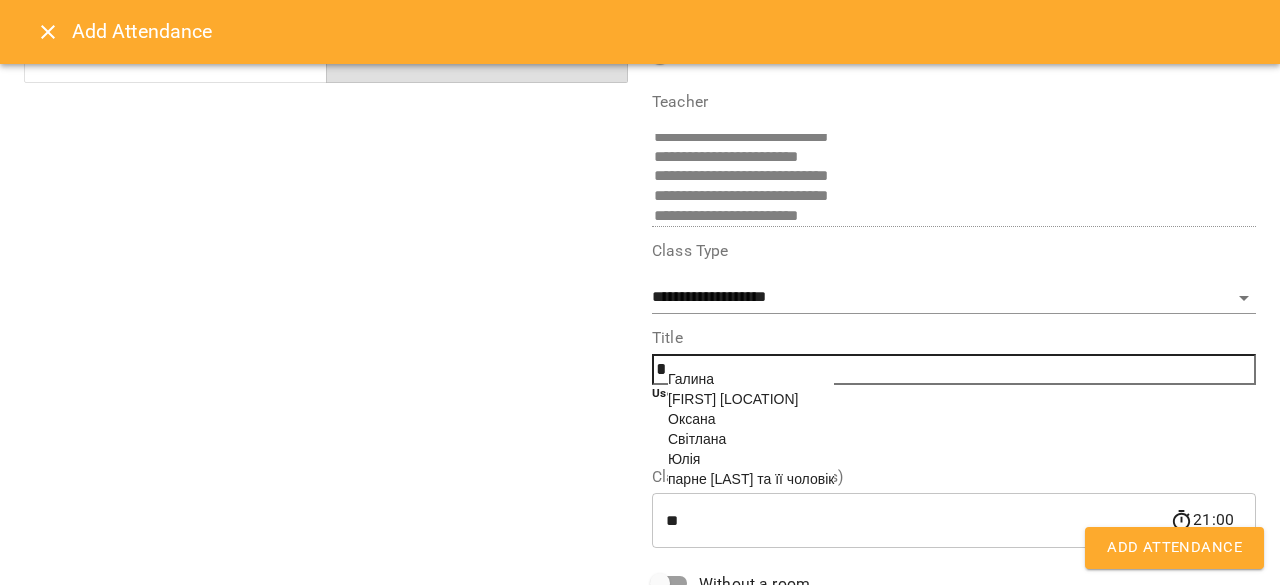 click on "Галина" at bounding box center [691, 379] 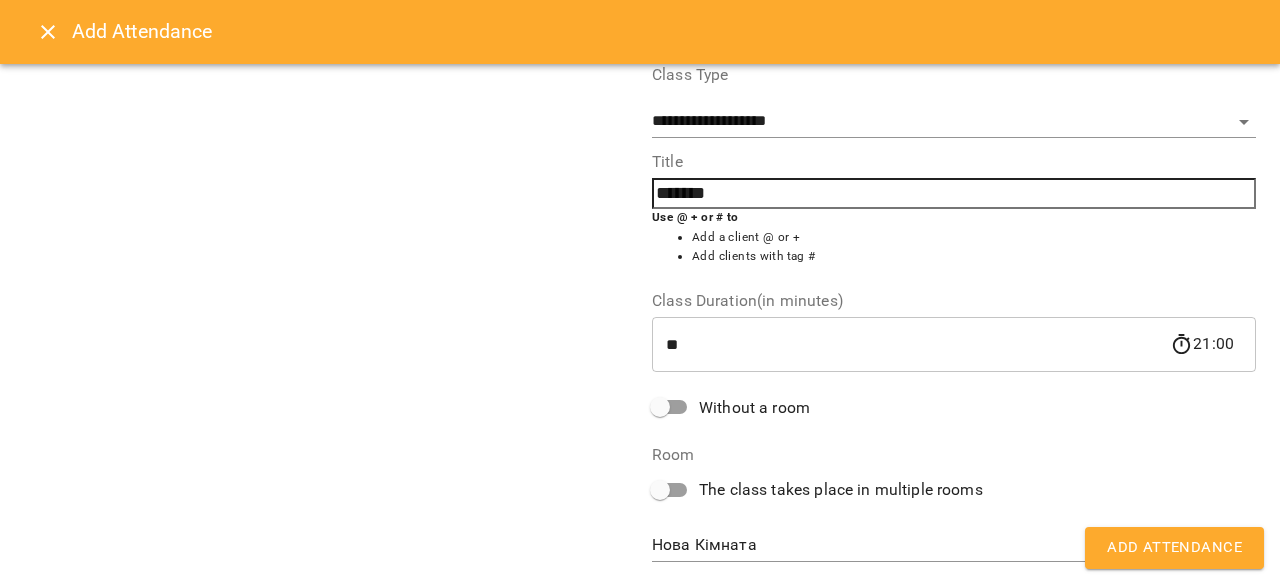 scroll, scrollTop: 332, scrollLeft: 0, axis: vertical 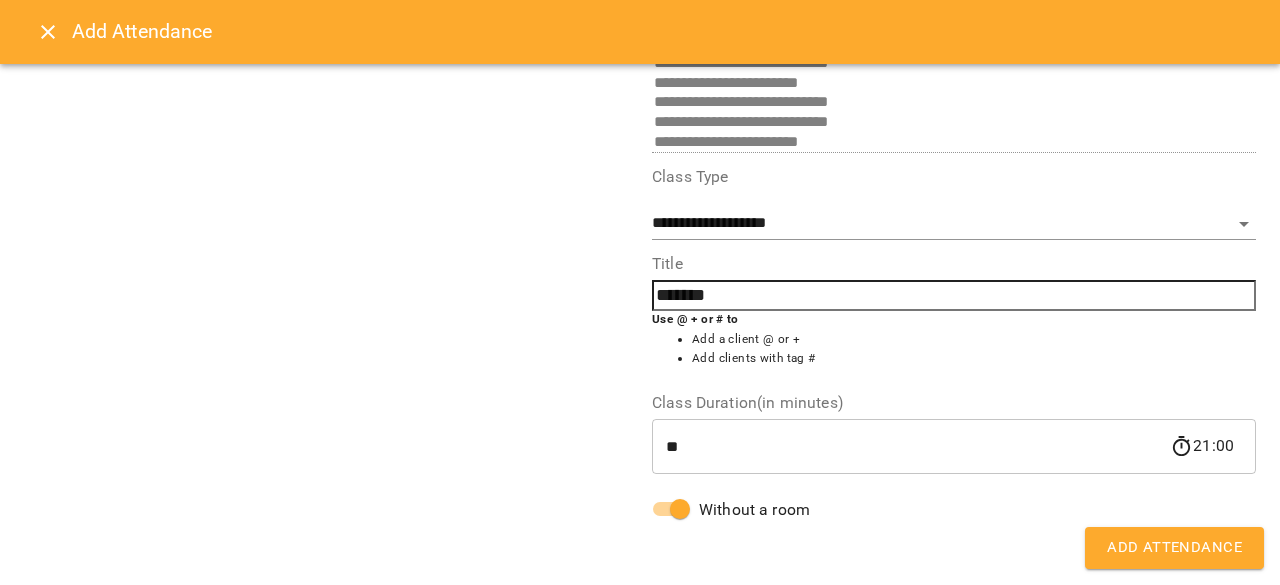 click on "Add Attendance" at bounding box center (1174, 548) 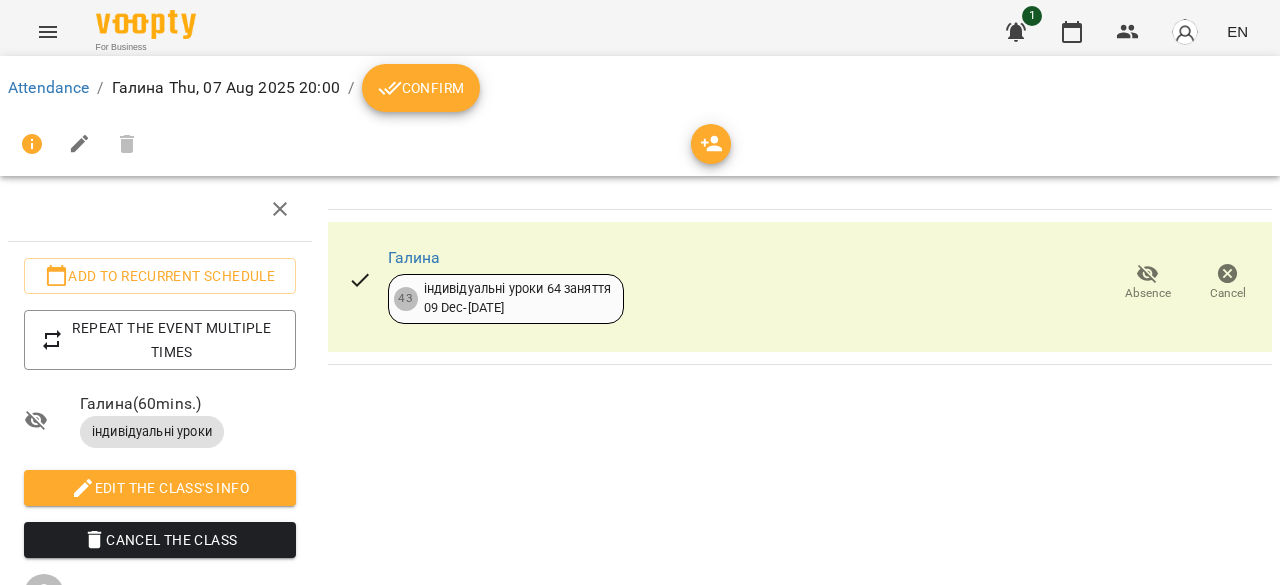click on "Confirm" at bounding box center (421, 88) 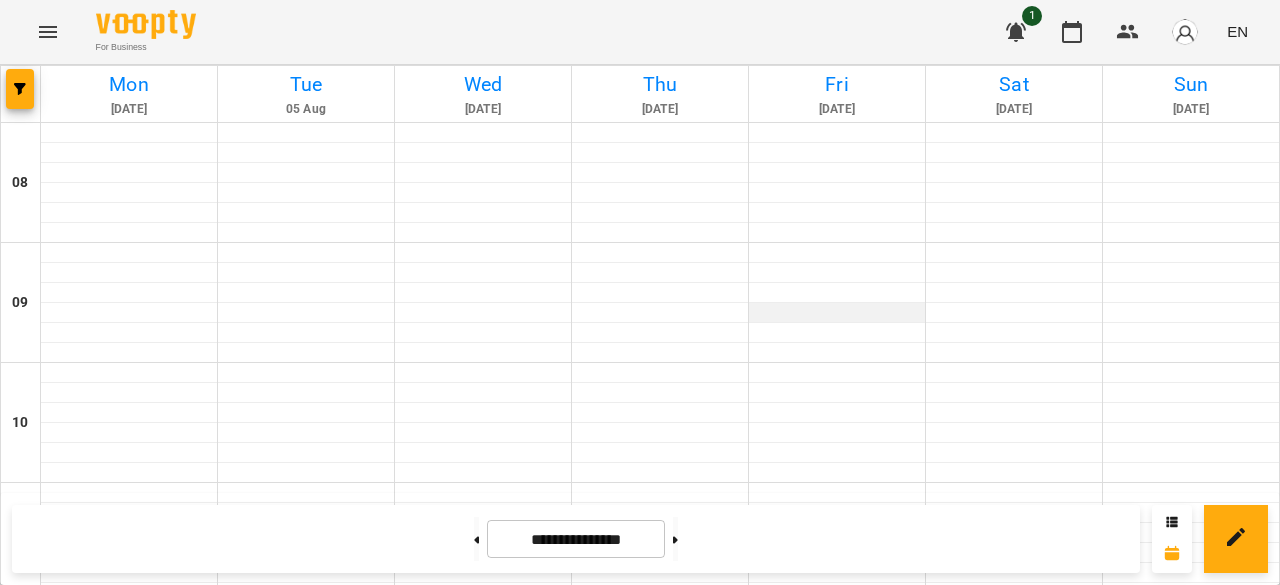 scroll, scrollTop: 1297, scrollLeft: 0, axis: vertical 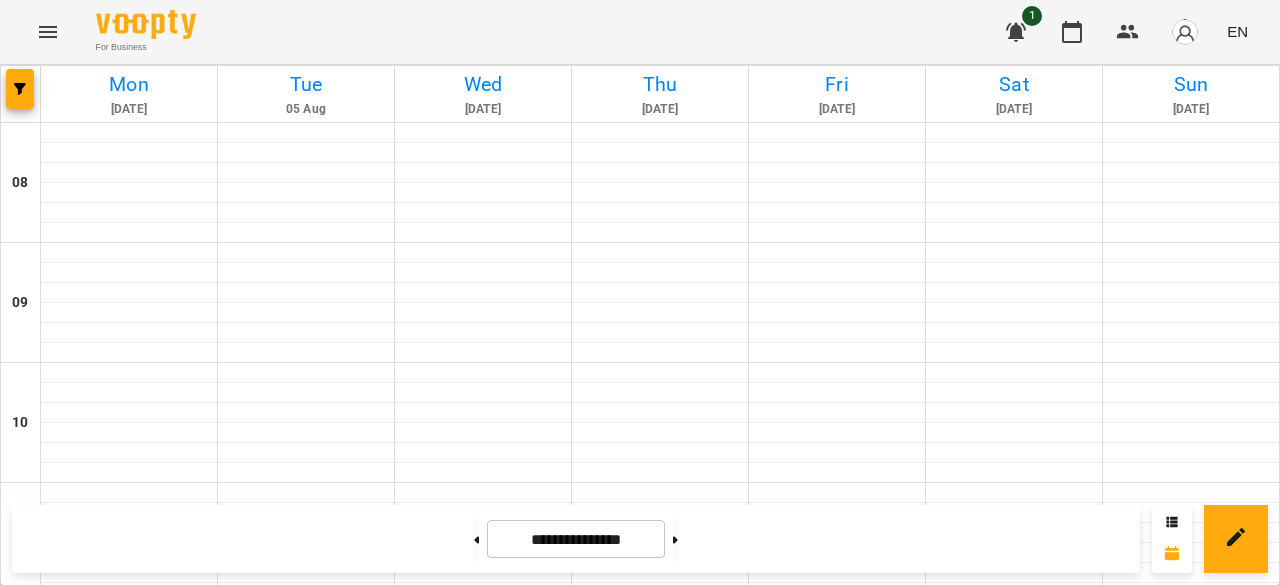 click at bounding box center (837, 1633) 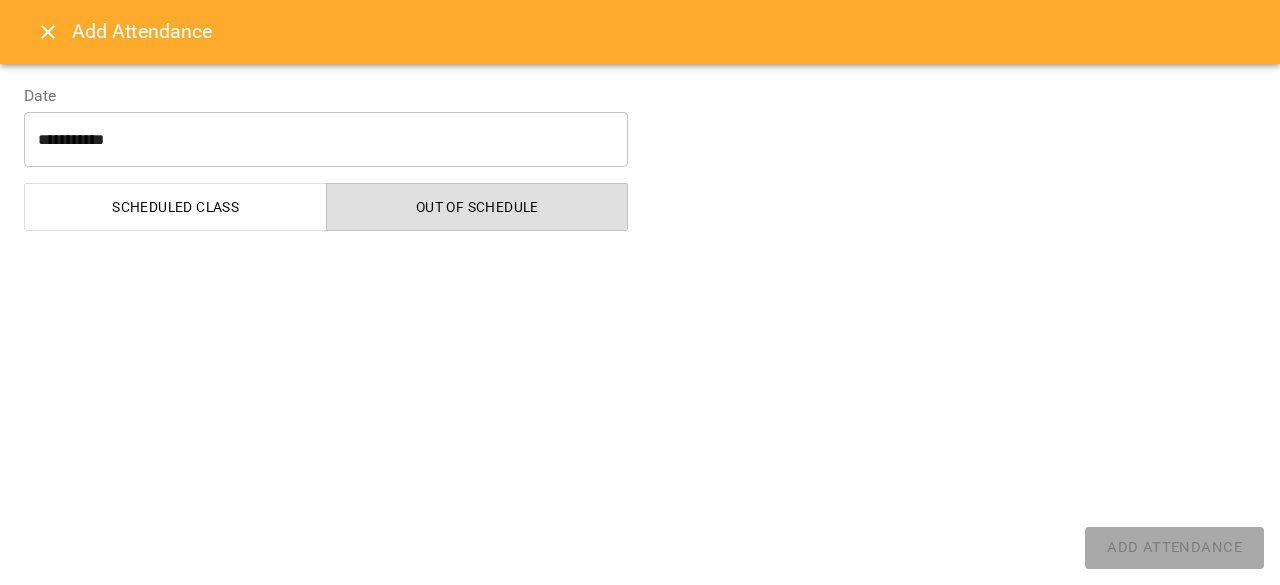 select on "**********" 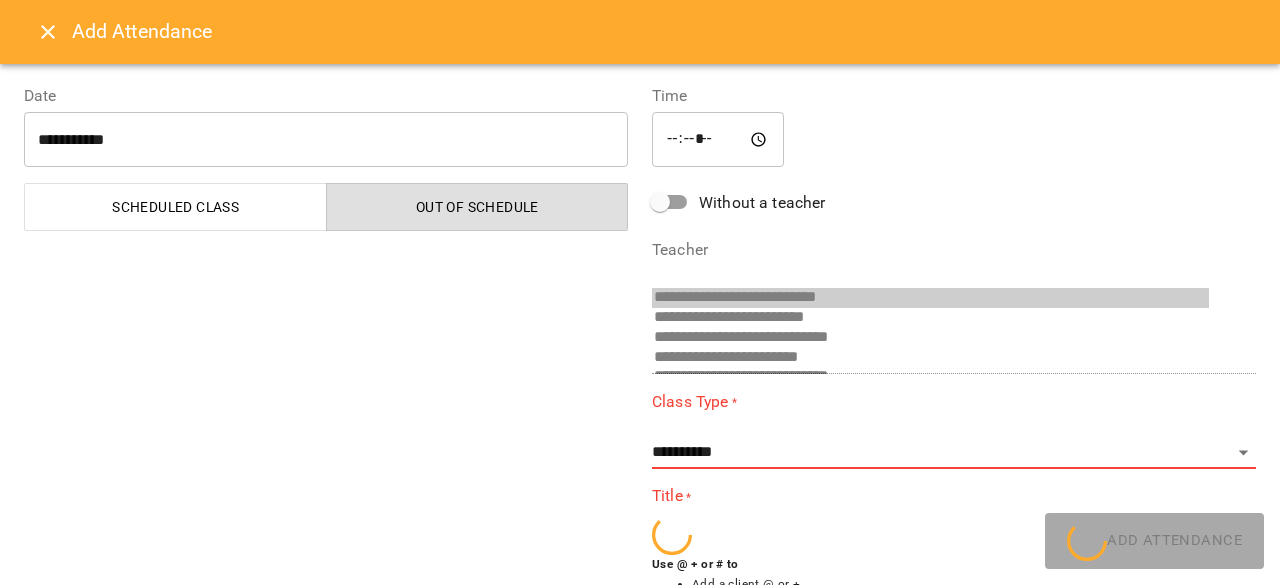 scroll, scrollTop: 52, scrollLeft: 0, axis: vertical 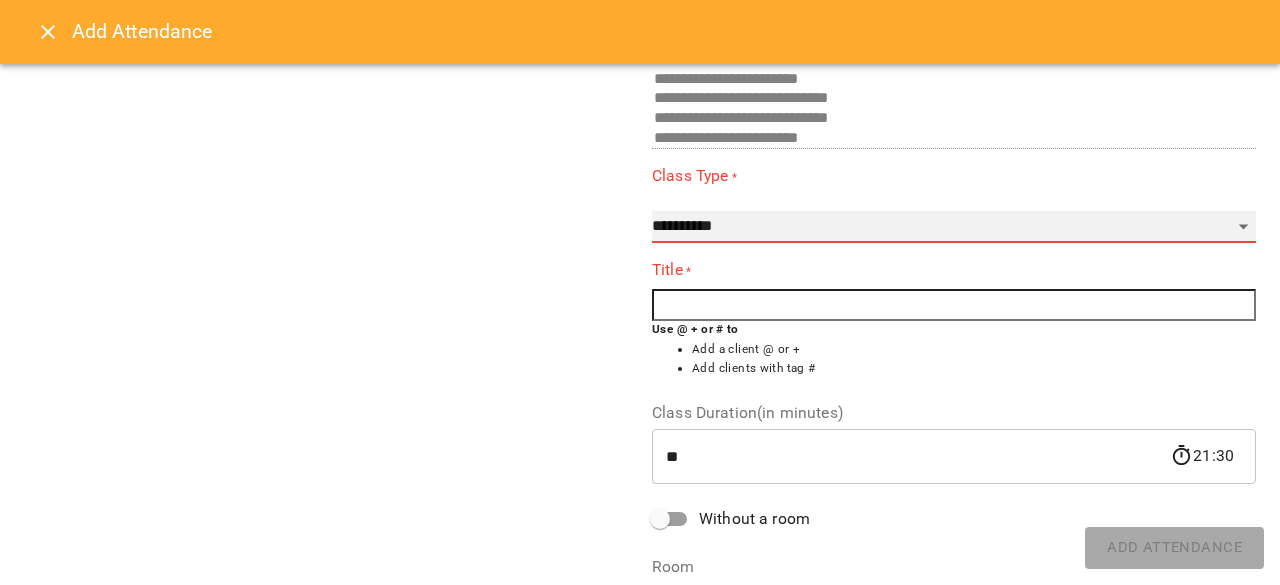 click on "**********" at bounding box center [954, 227] 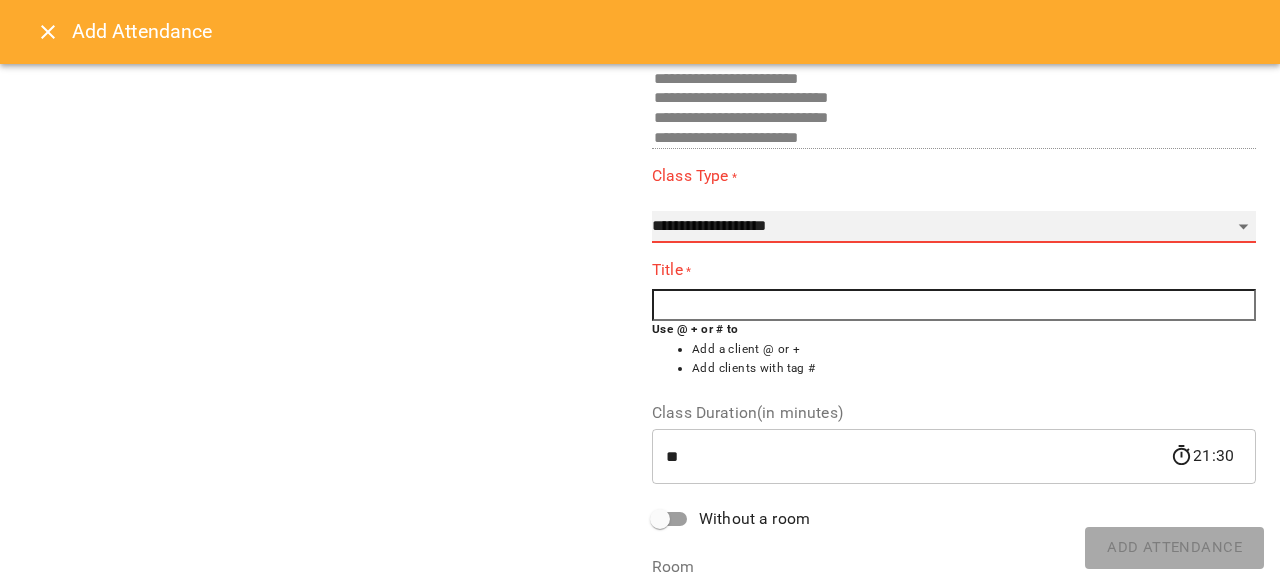 click on "**********" at bounding box center [954, 227] 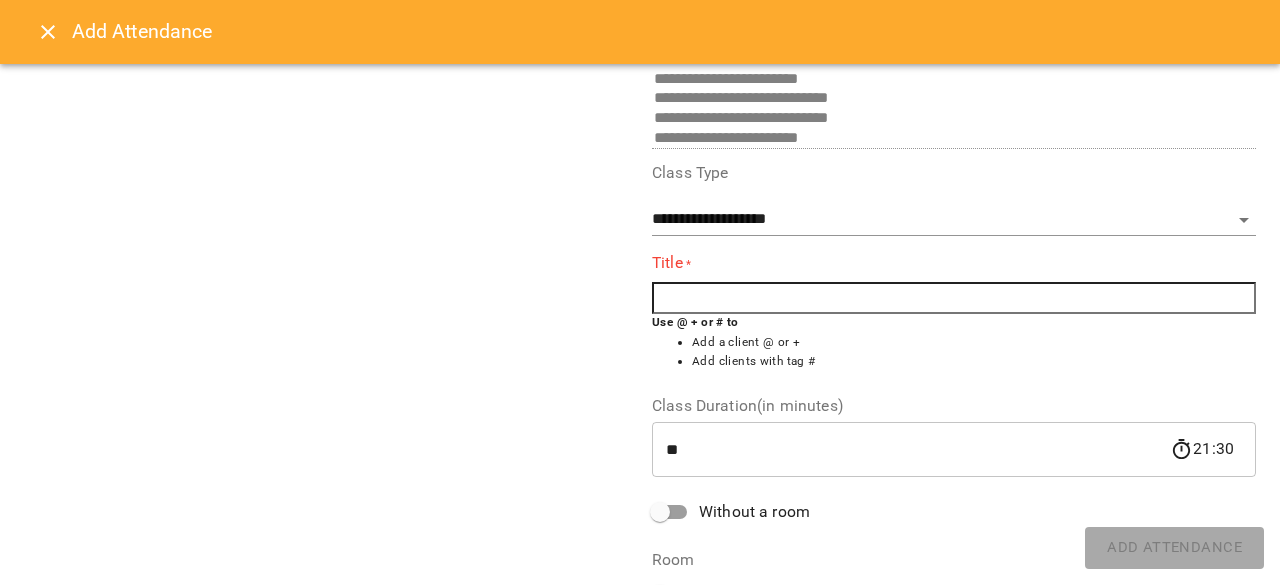 click at bounding box center [954, 298] 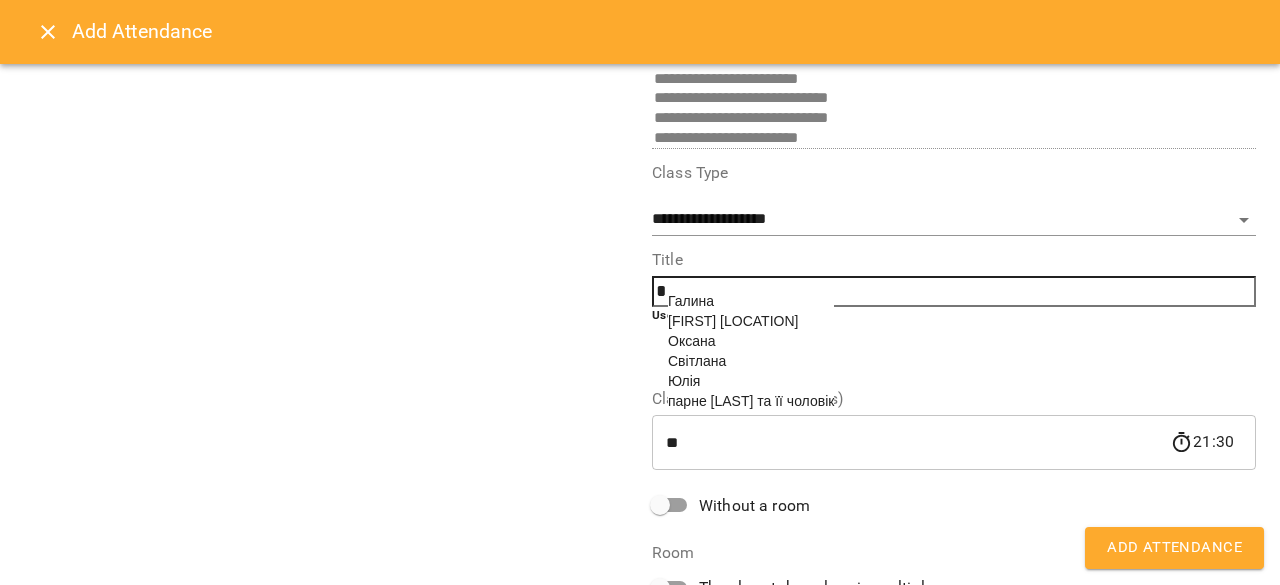 click on "Галина" at bounding box center (751, 301) 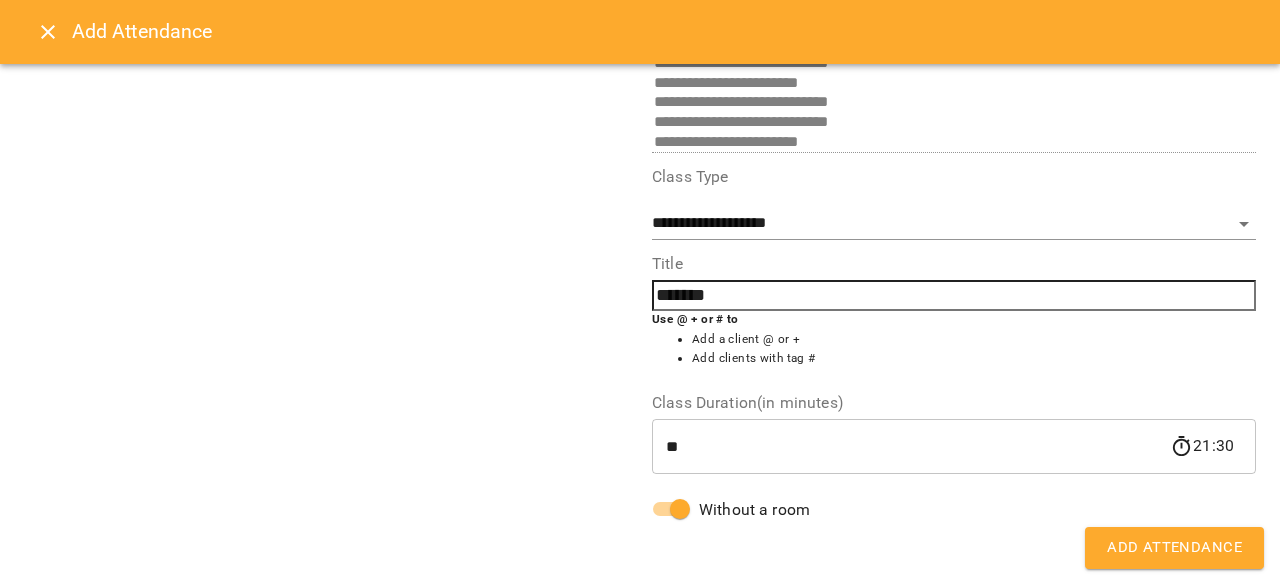 scroll, scrollTop: 222, scrollLeft: 0, axis: vertical 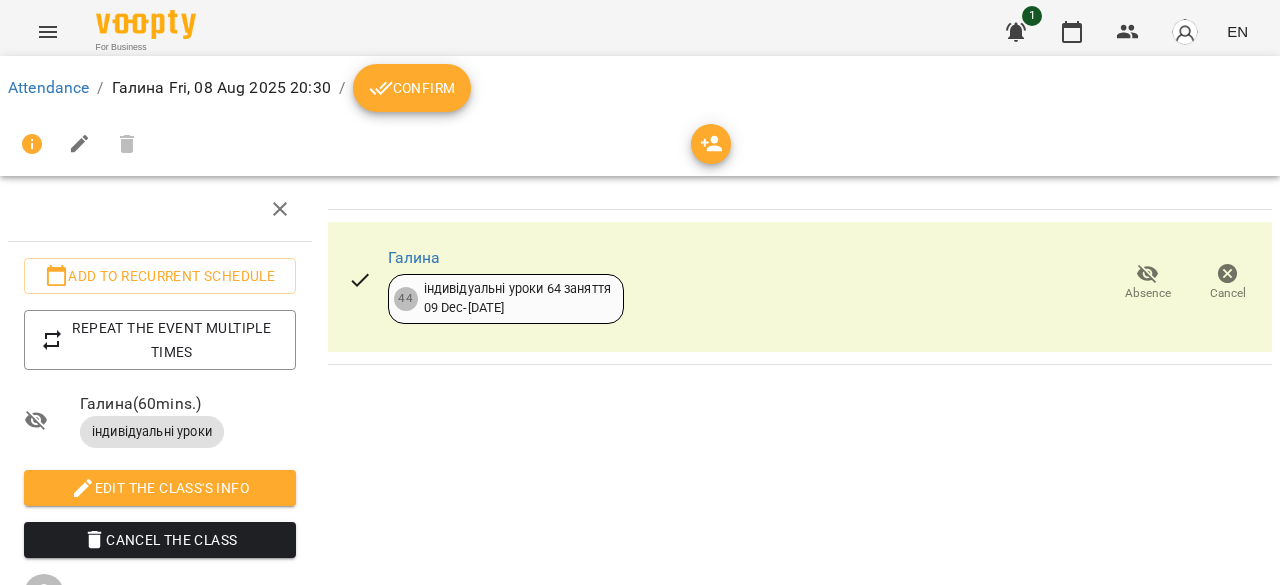 click on "Confirm" at bounding box center [412, 88] 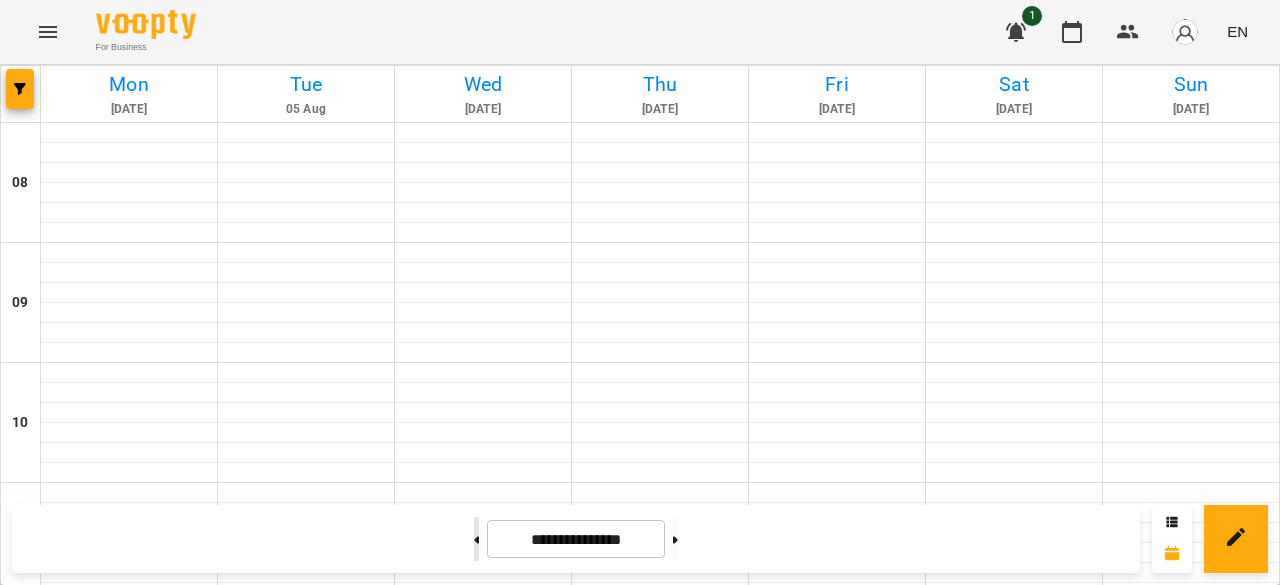 click at bounding box center [476, 539] 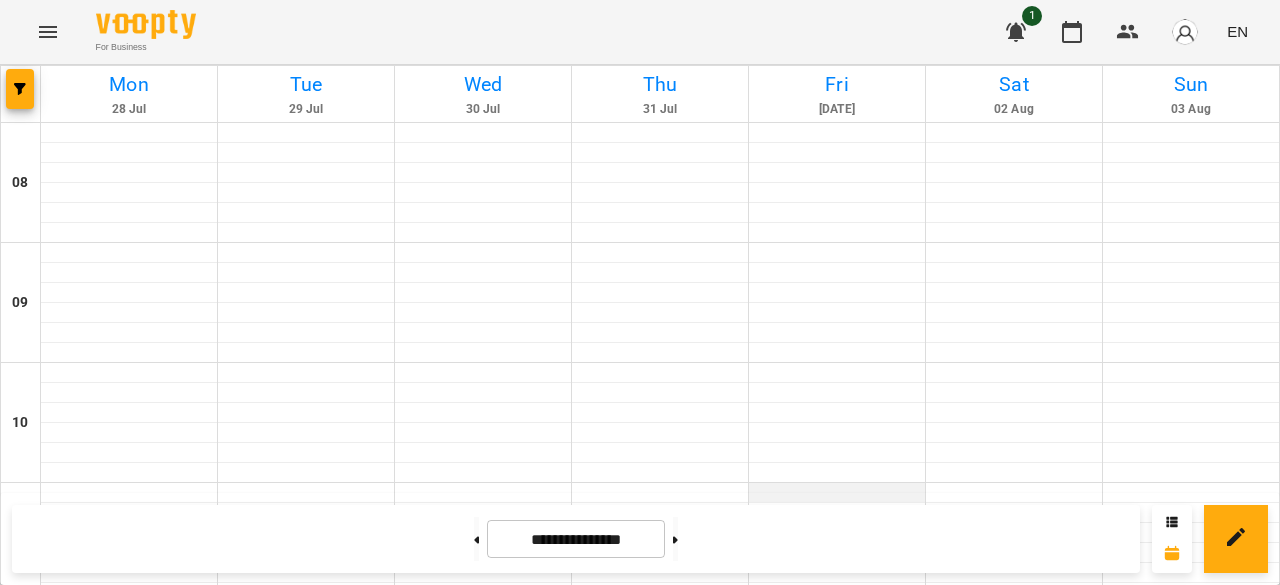 scroll, scrollTop: 1426, scrollLeft: 0, axis: vertical 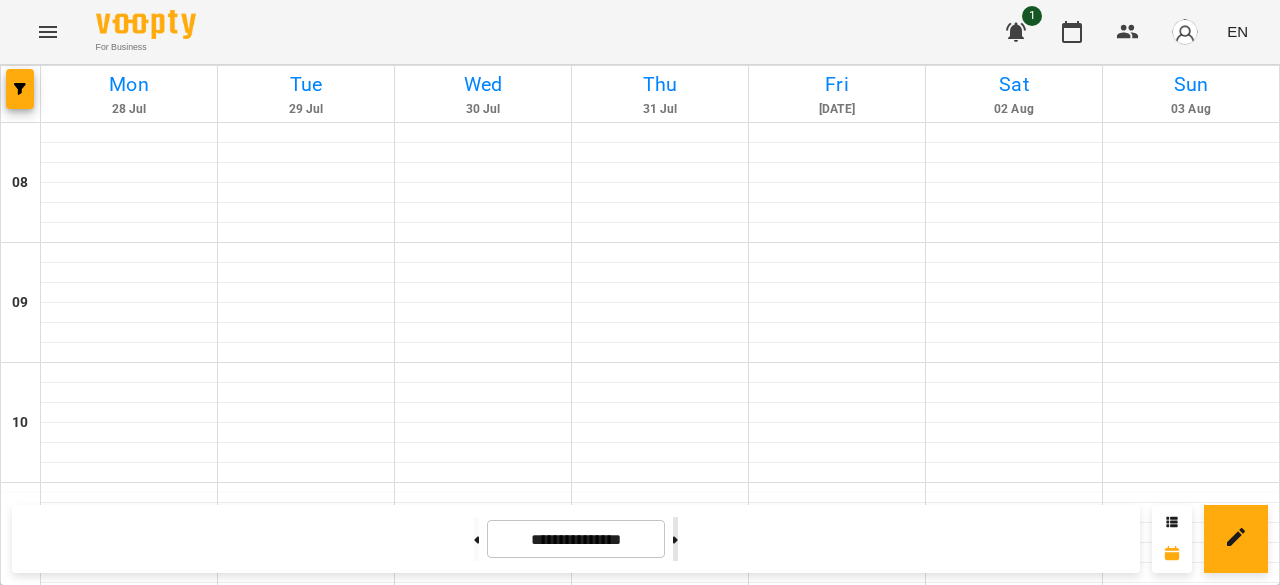click 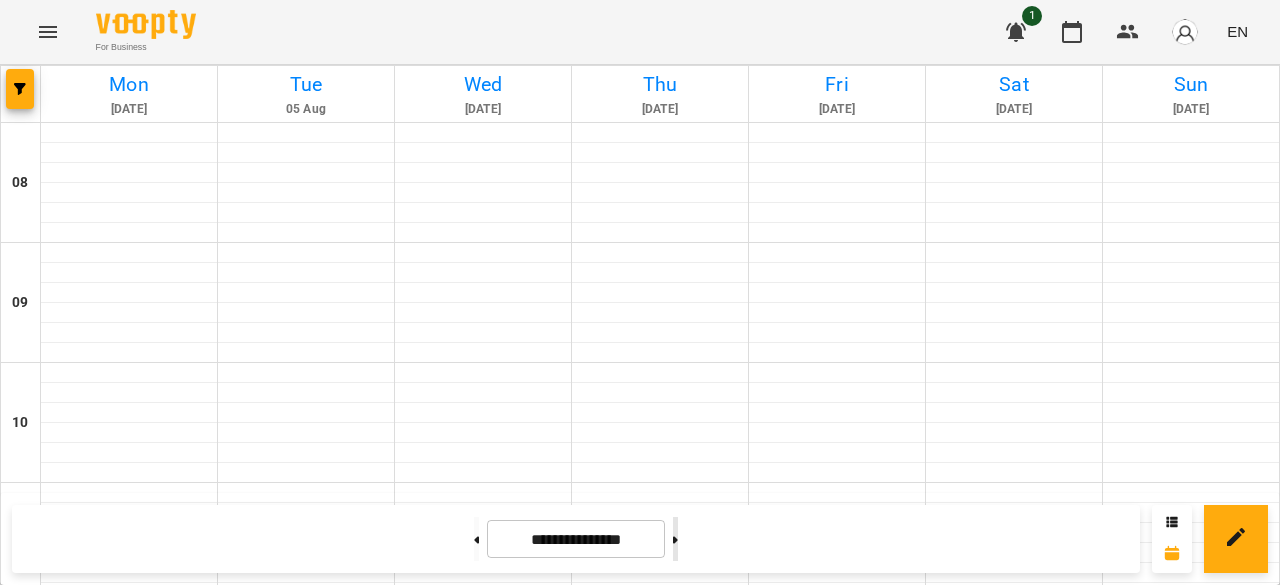 scroll, scrollTop: 1426, scrollLeft: 0, axis: vertical 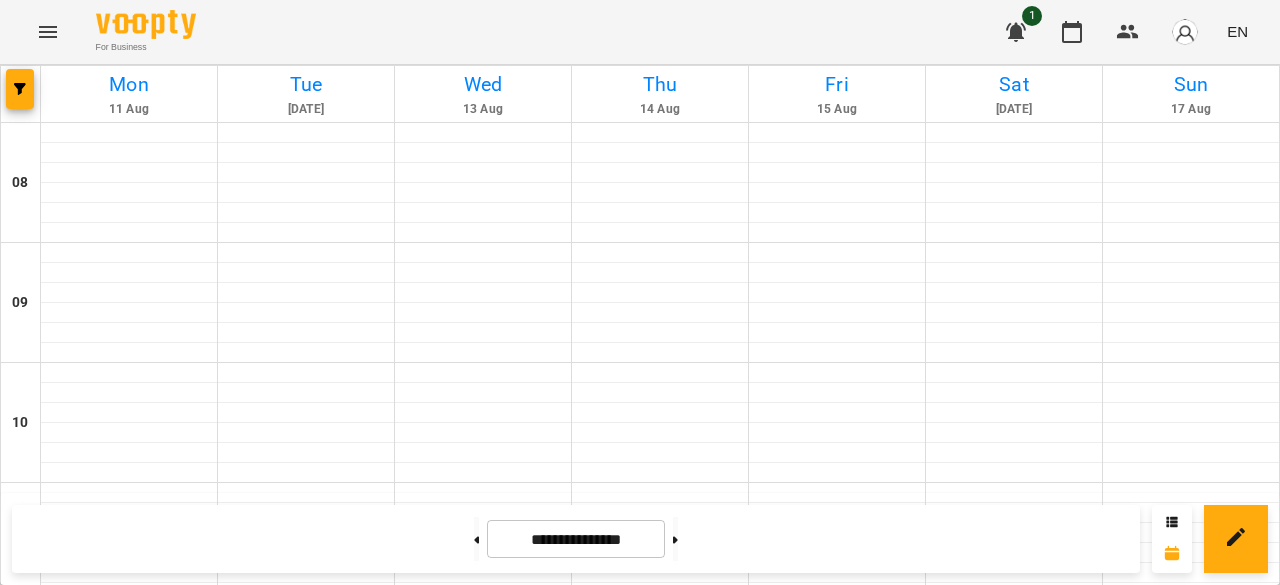 click at bounding box center (129, 1393) 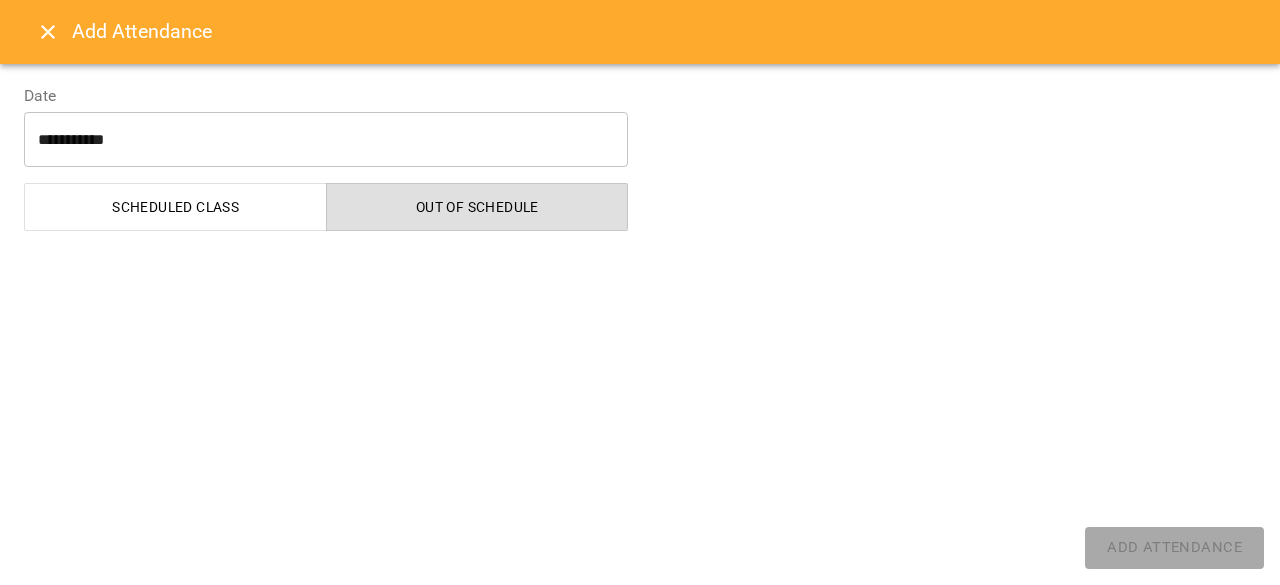 select on "**********" 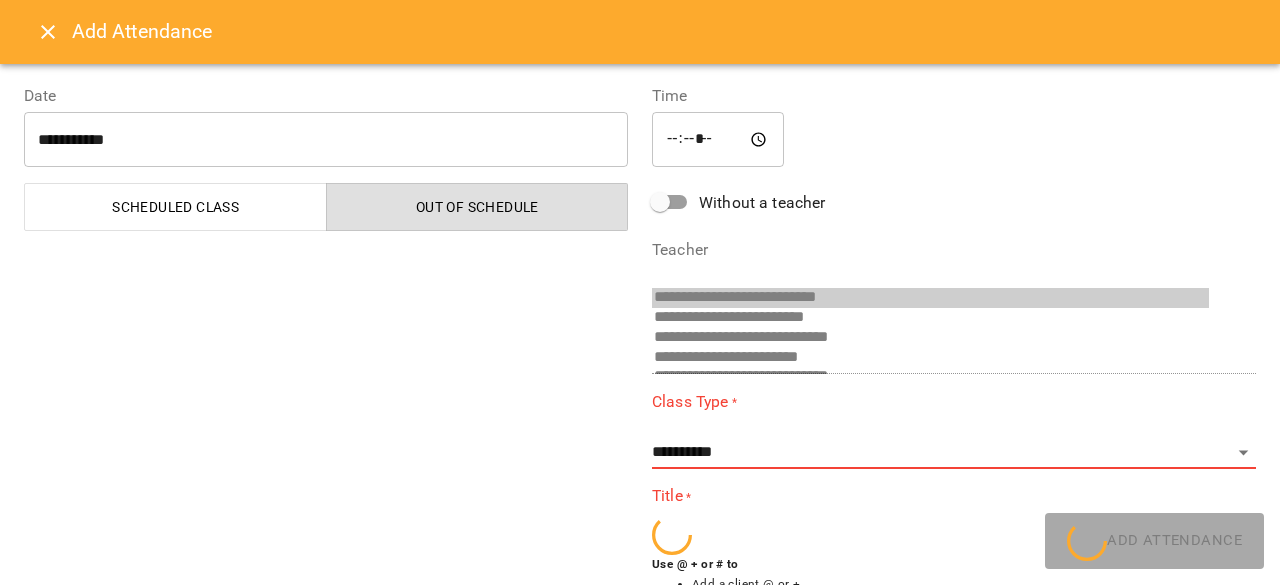 scroll, scrollTop: 52, scrollLeft: 0, axis: vertical 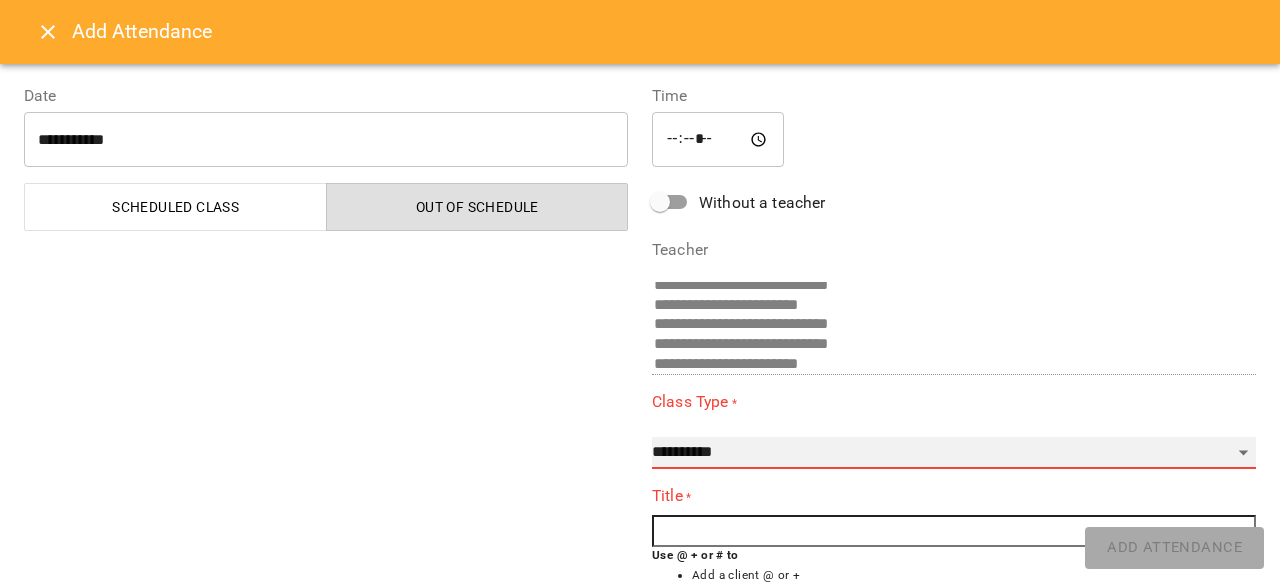 click on "**********" at bounding box center (954, 453) 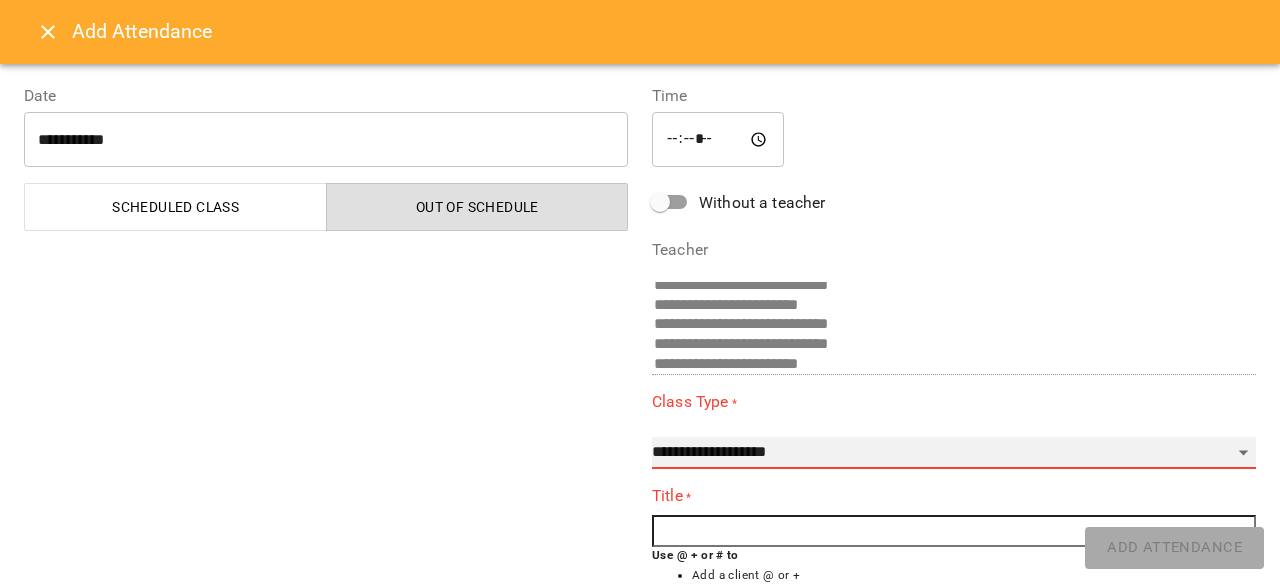 click on "**********" at bounding box center [954, 453] 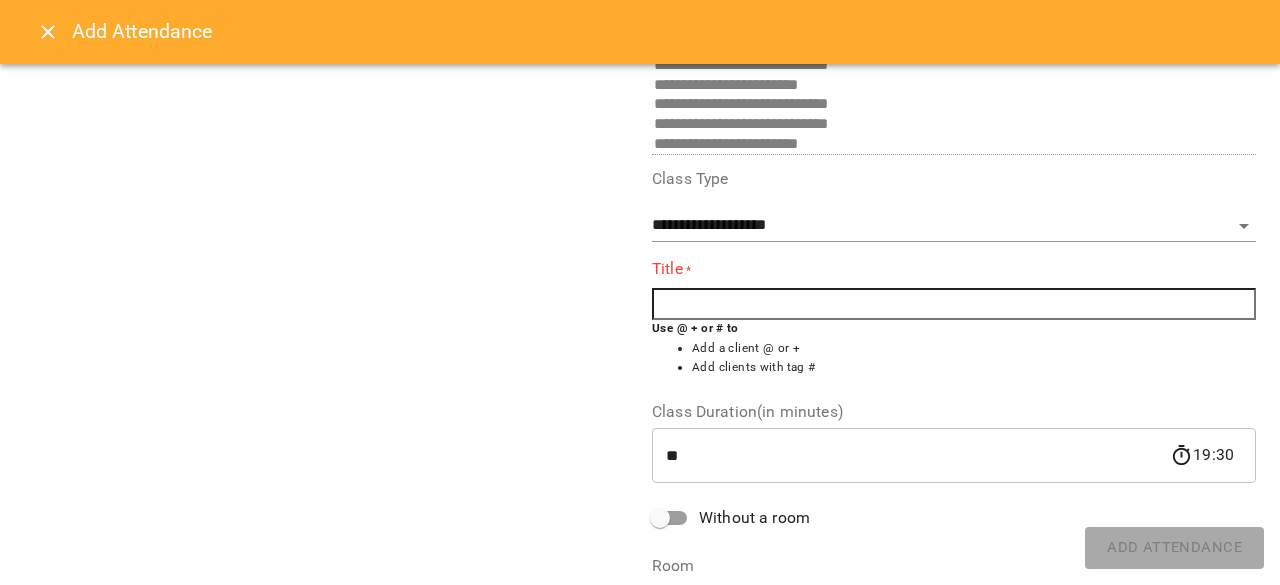 scroll, scrollTop: 254, scrollLeft: 0, axis: vertical 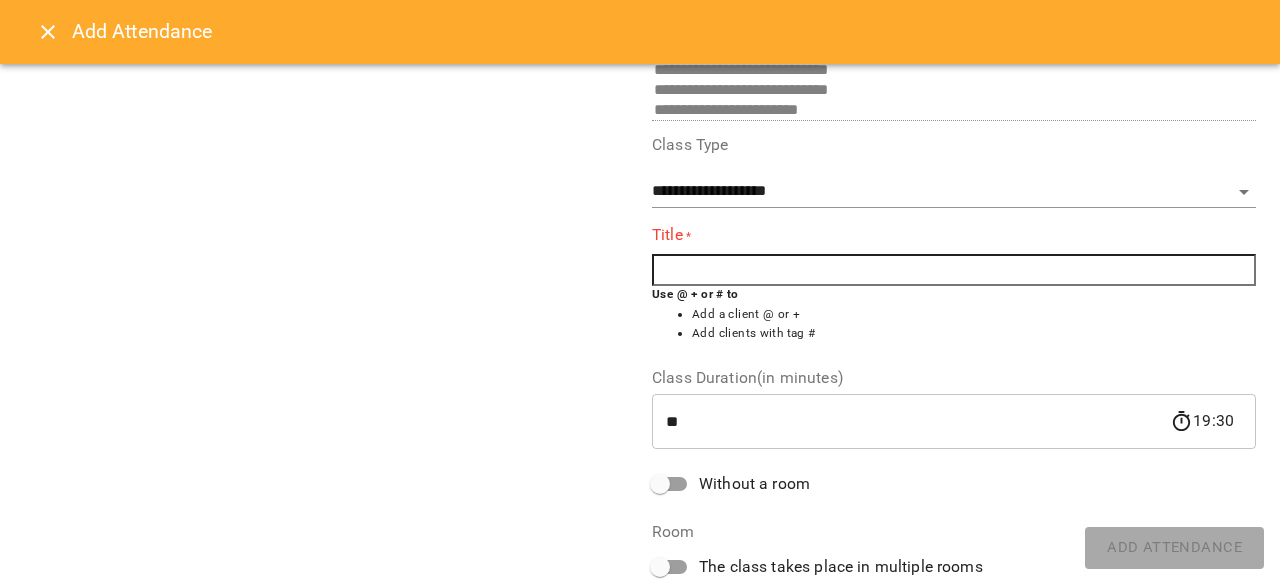 click at bounding box center (954, 270) 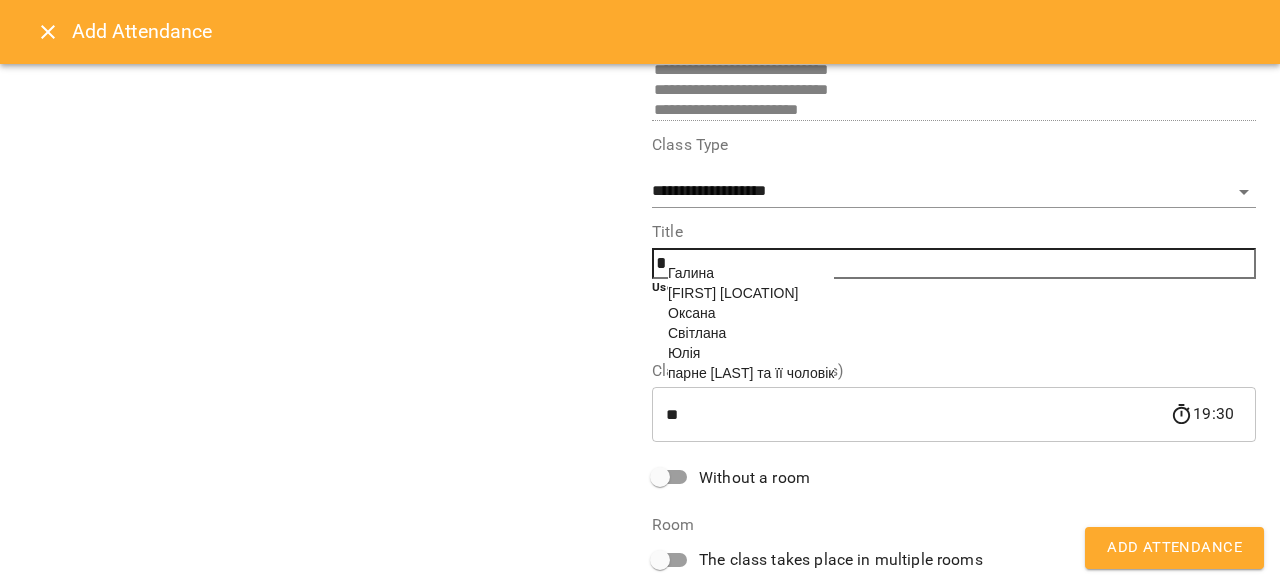 click on "Оксана" at bounding box center [751, 313] 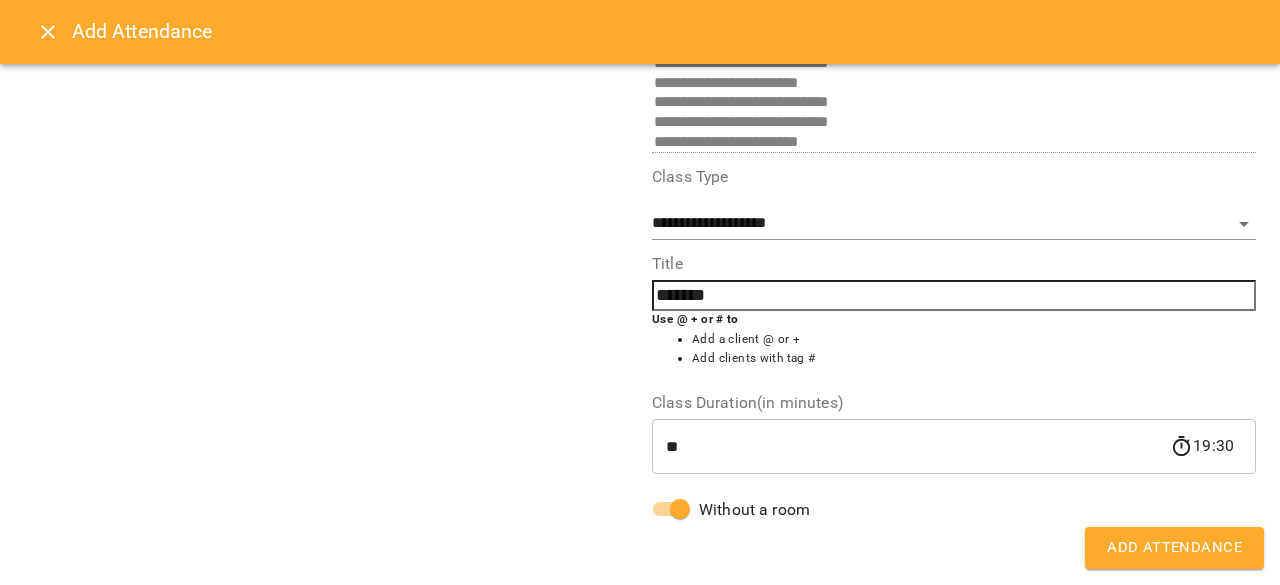 scroll, scrollTop: 222, scrollLeft: 0, axis: vertical 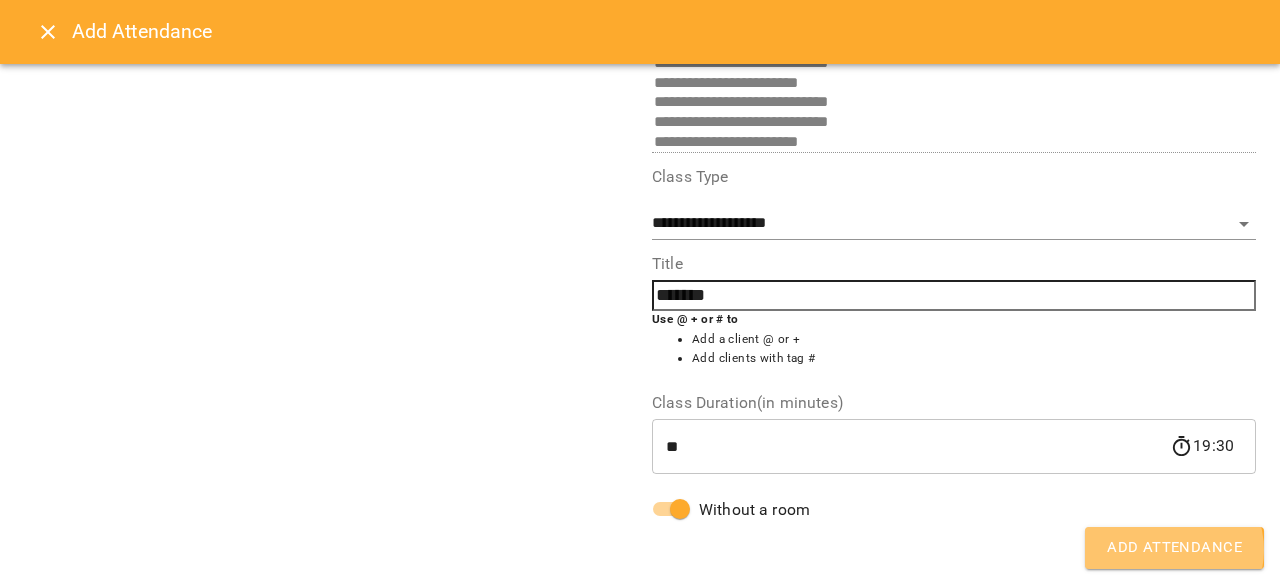 click on "Add Attendance" at bounding box center [1174, 548] 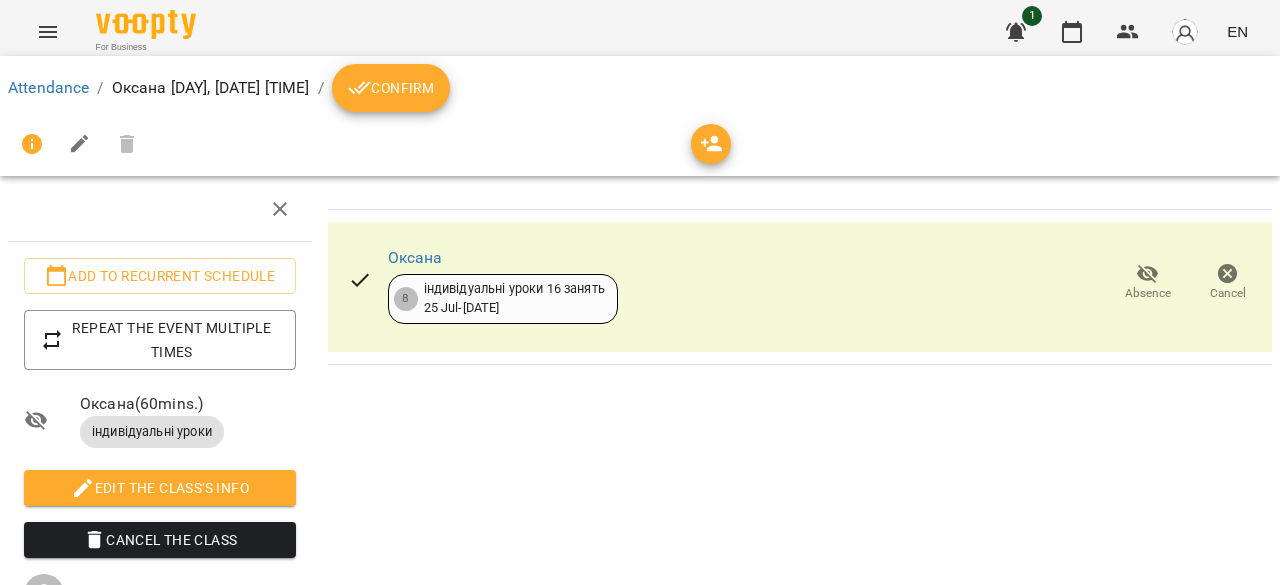 click on "Confirm" at bounding box center [391, 88] 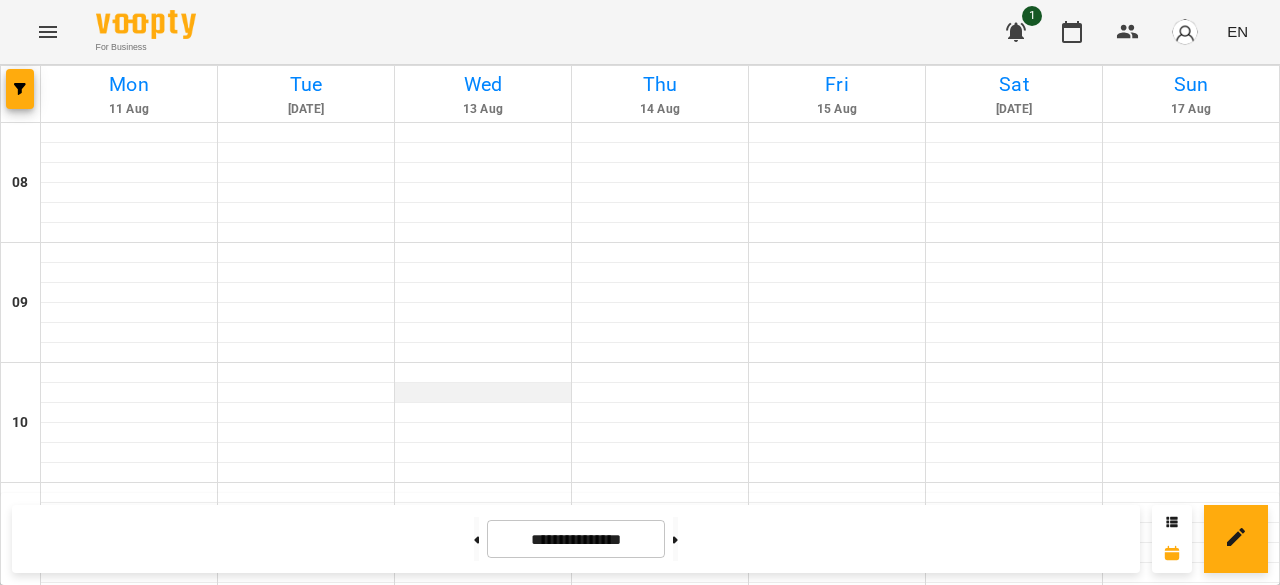 scroll, scrollTop: 1188, scrollLeft: 0, axis: vertical 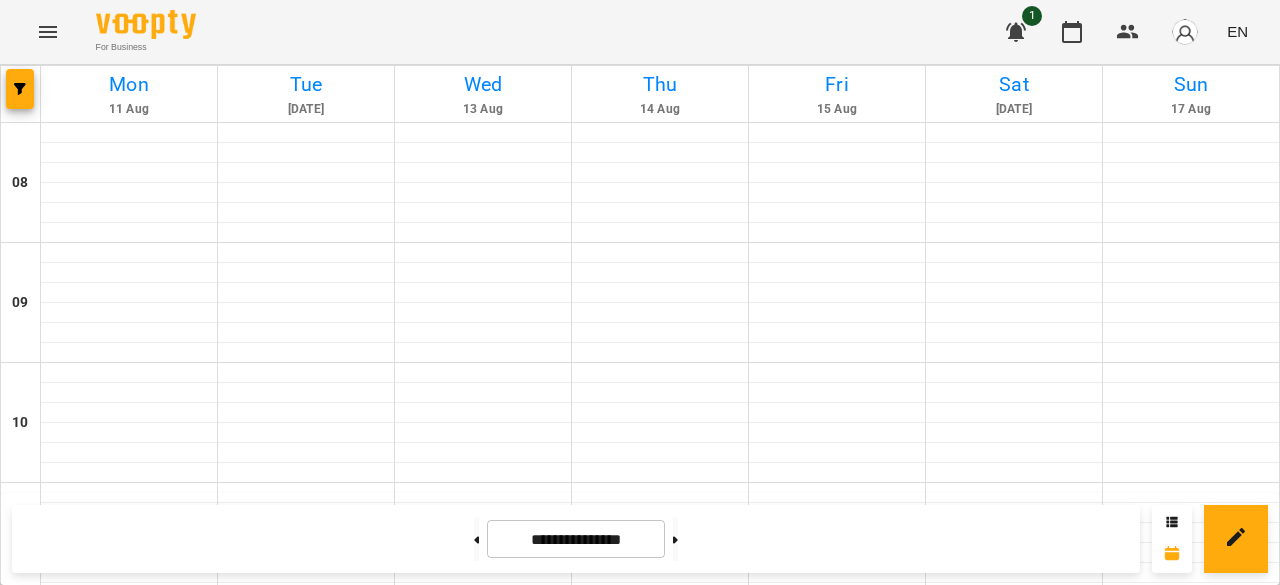 click at bounding box center (483, 1393) 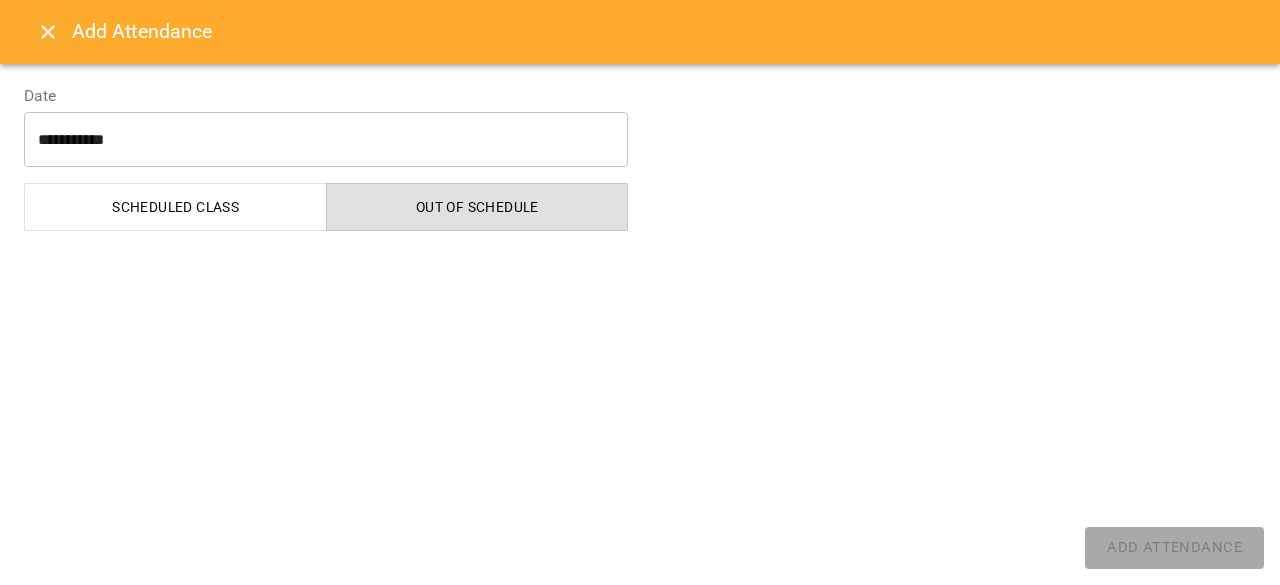 select on "**********" 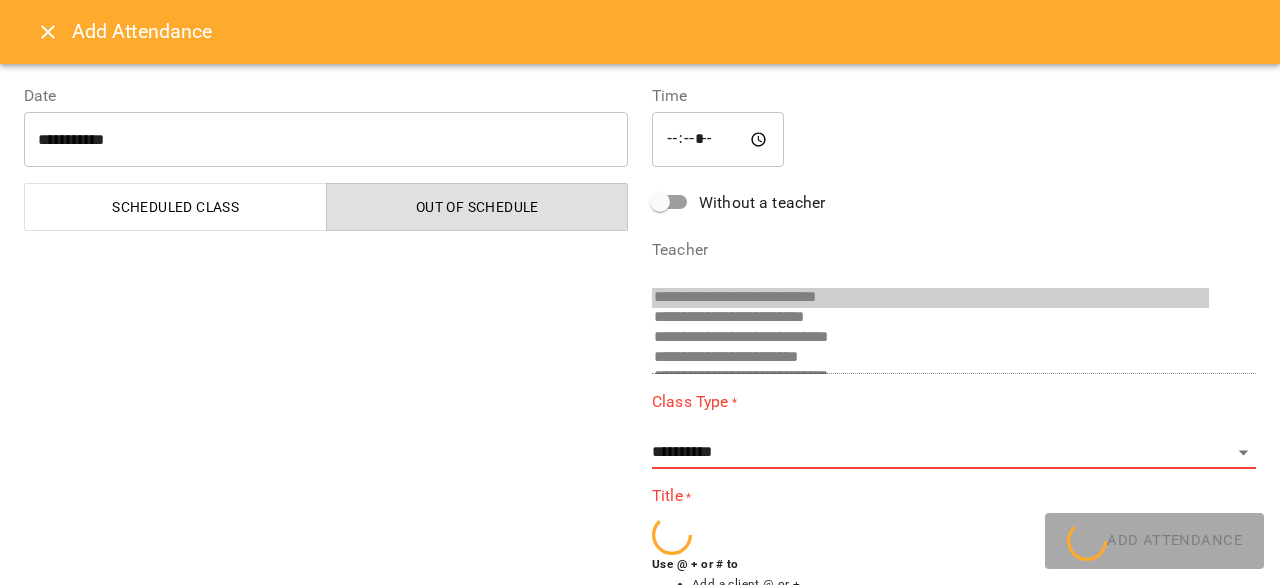 scroll, scrollTop: 52, scrollLeft: 0, axis: vertical 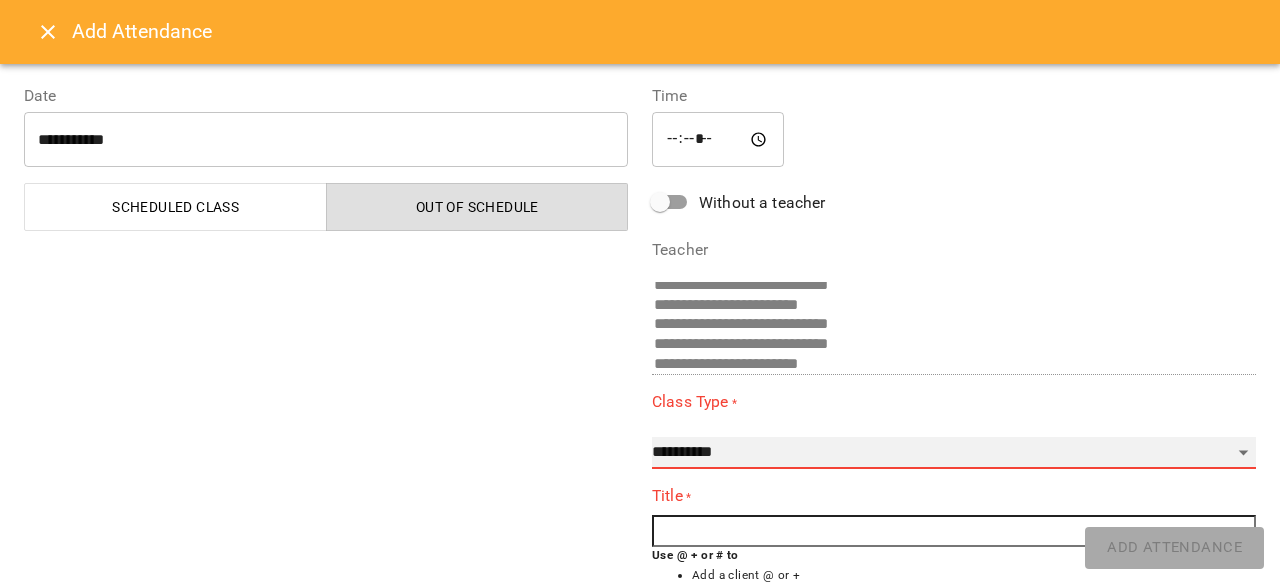 click on "**********" at bounding box center (954, 453) 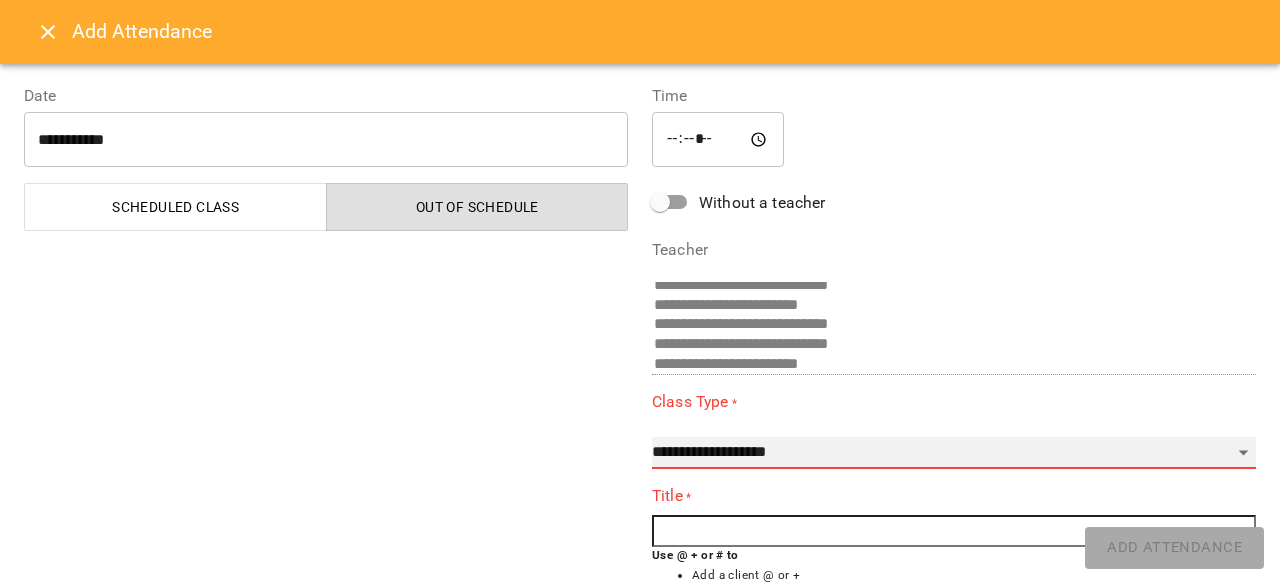 click on "**********" at bounding box center [954, 453] 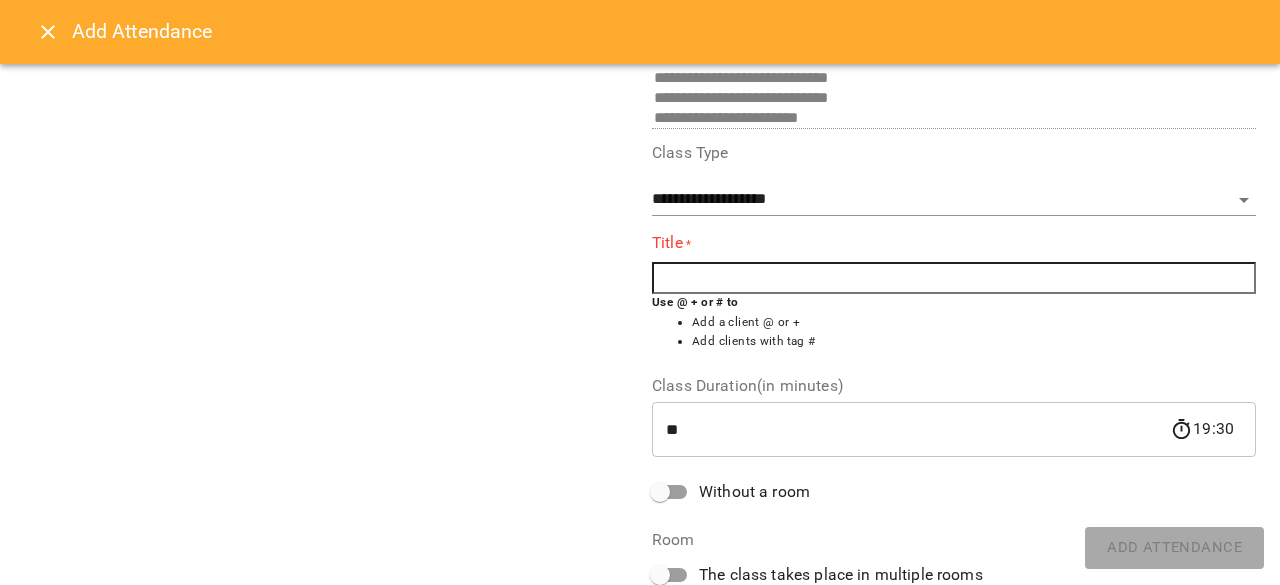 scroll, scrollTop: 249, scrollLeft: 0, axis: vertical 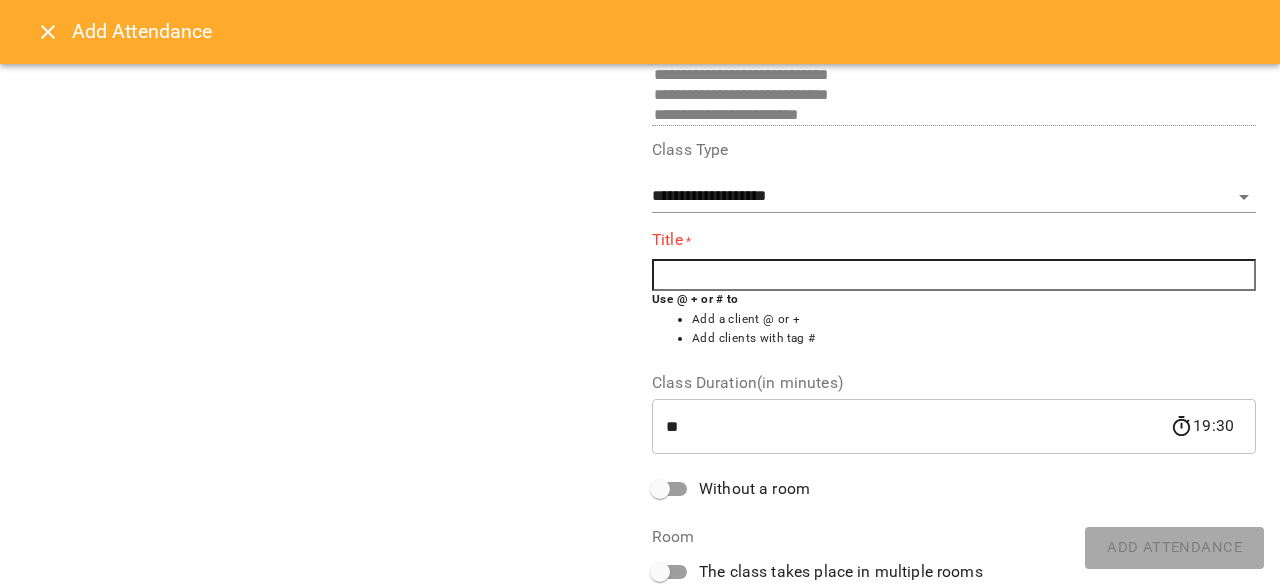 click at bounding box center (954, 275) 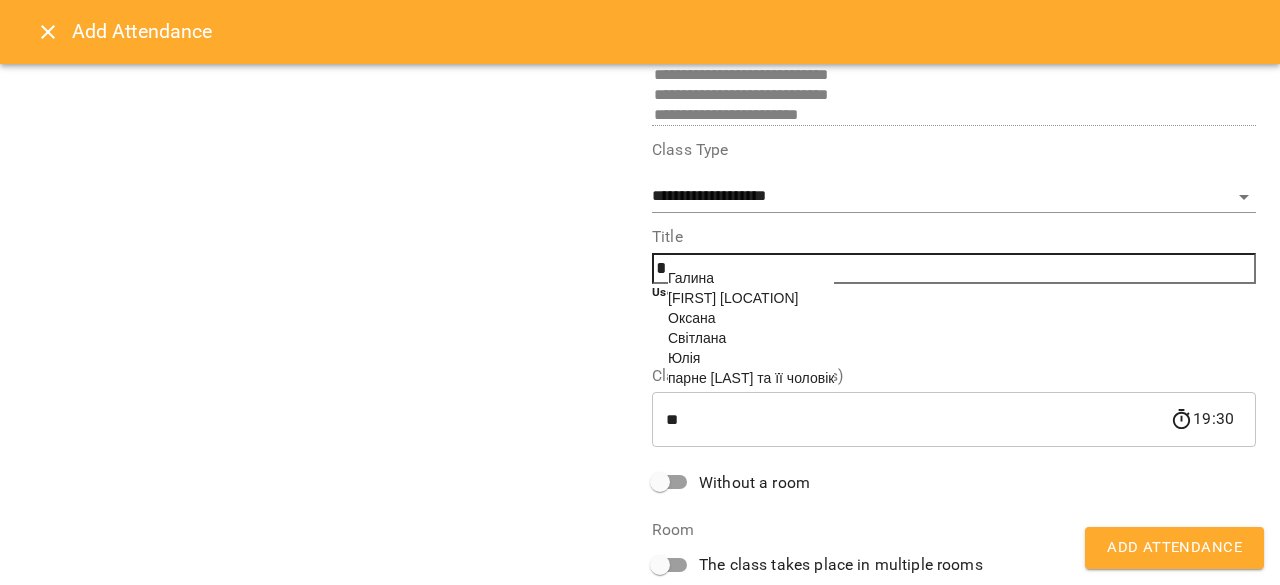click on "Оксана" at bounding box center (691, 318) 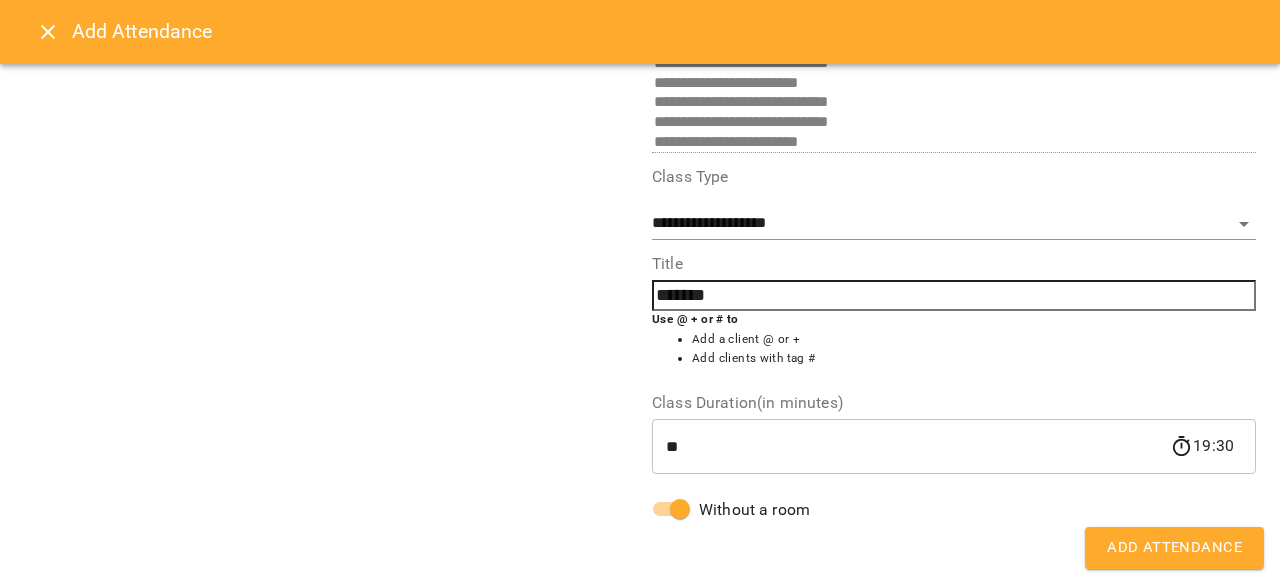 scroll, scrollTop: 222, scrollLeft: 0, axis: vertical 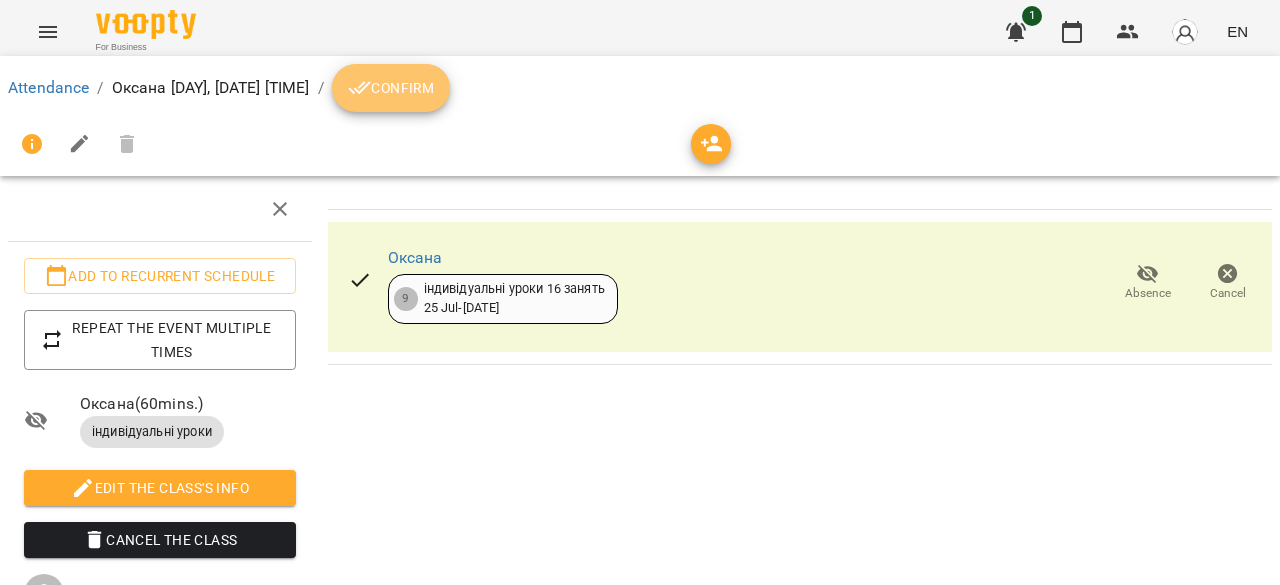 click on "Confirm" at bounding box center (391, 88) 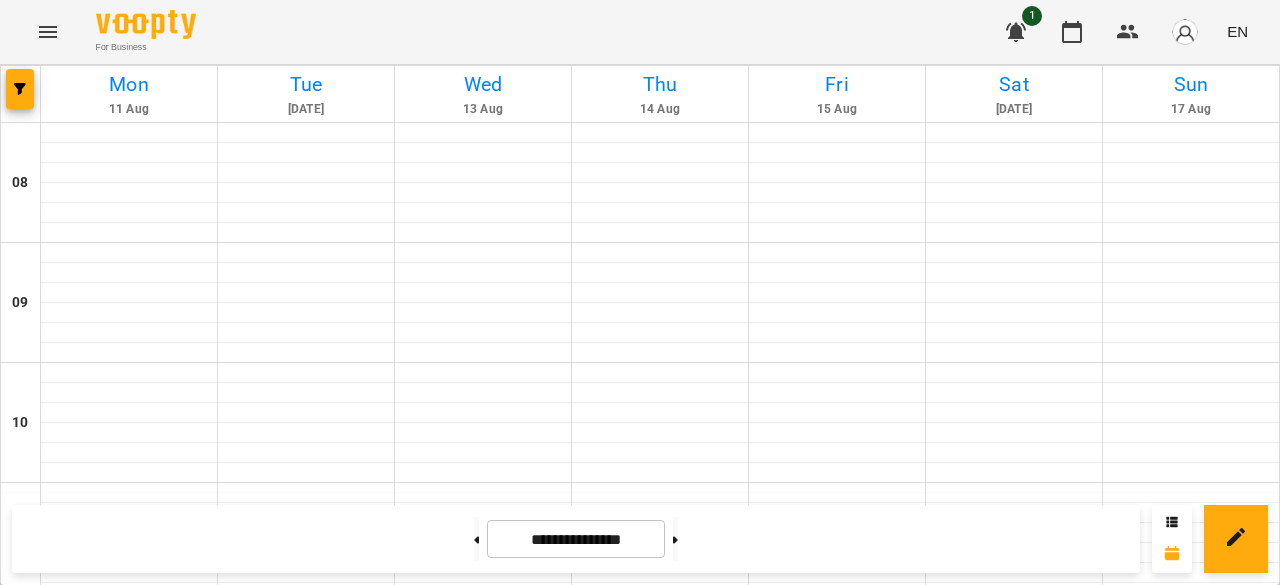 scroll, scrollTop: 1128, scrollLeft: 0, axis: vertical 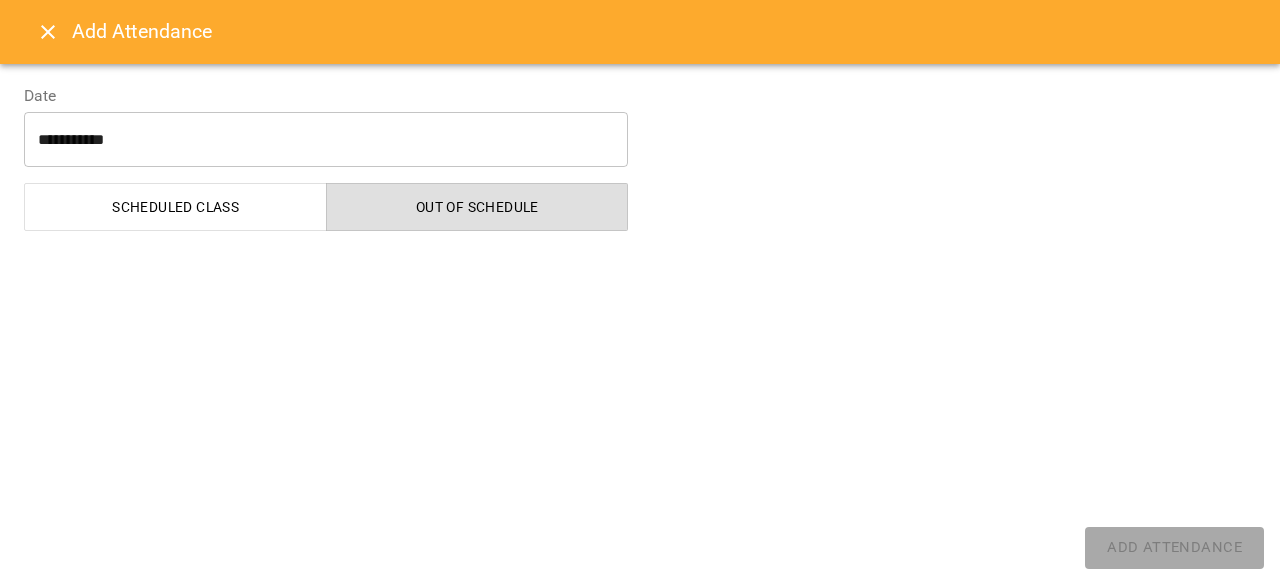 select on "**********" 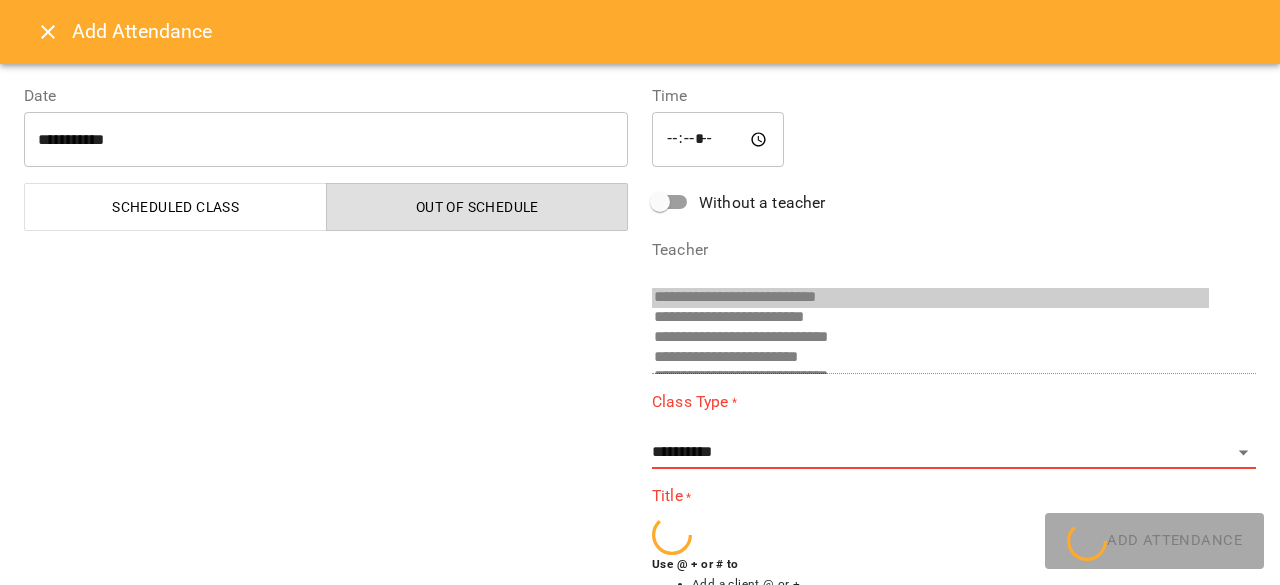 scroll, scrollTop: 52, scrollLeft: 0, axis: vertical 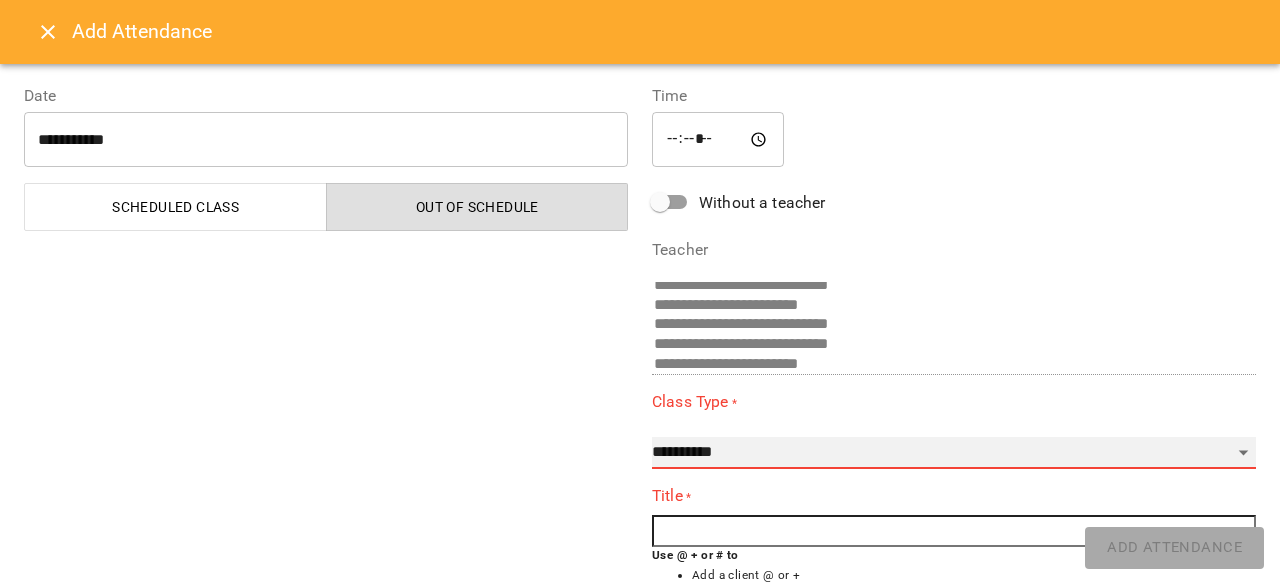 click on "**********" at bounding box center (954, 453) 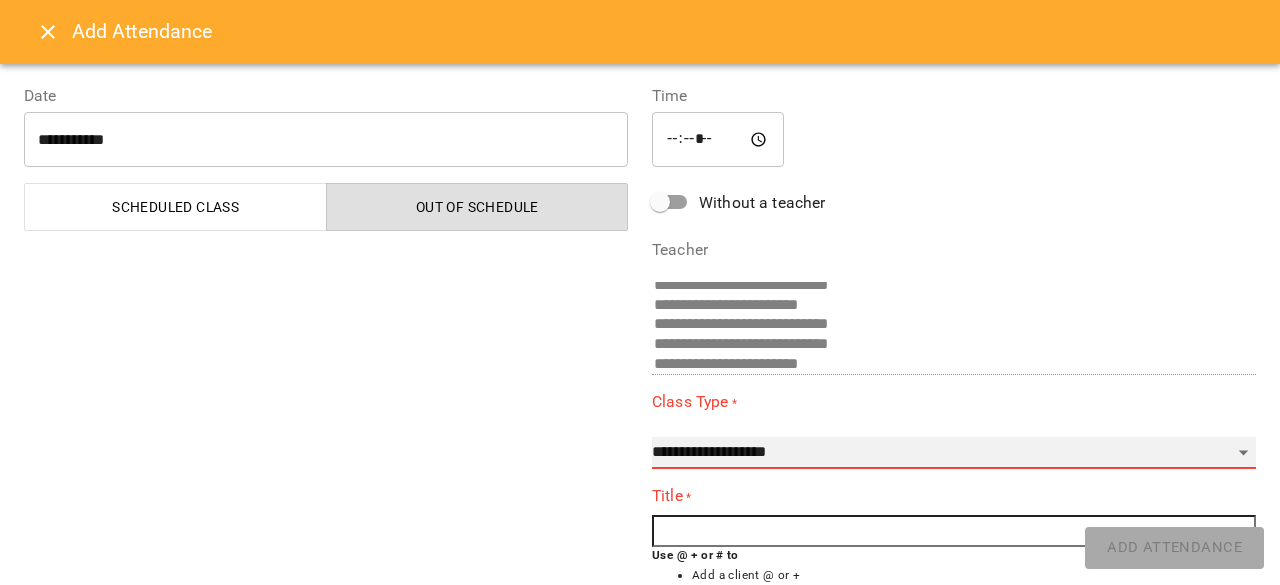 click on "**********" at bounding box center (954, 453) 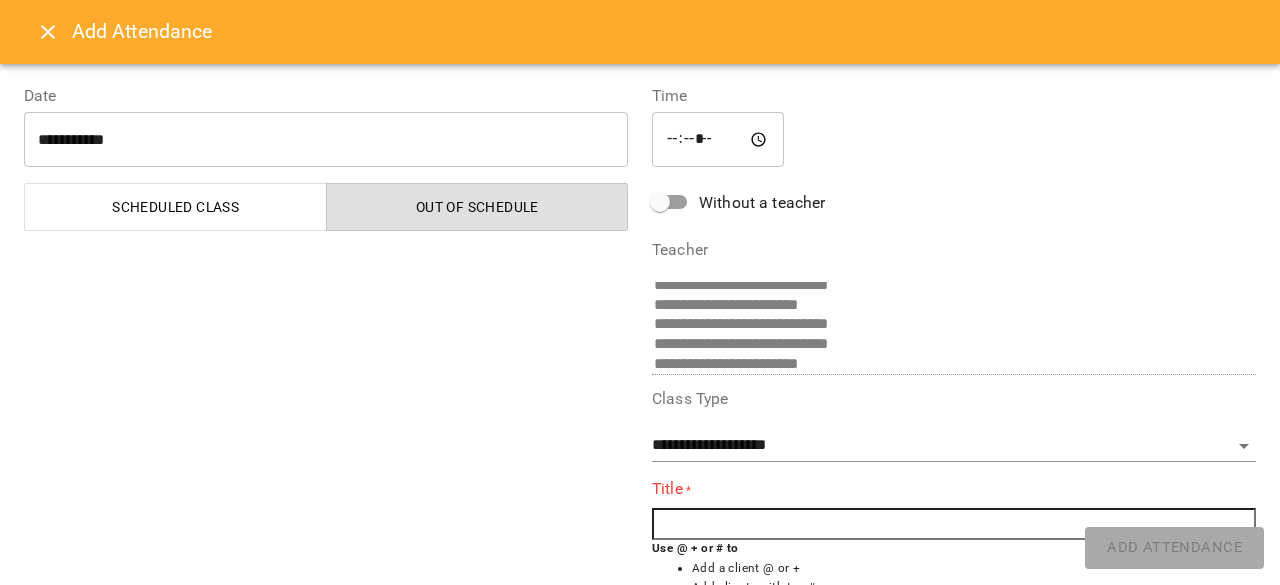 click at bounding box center (954, 524) 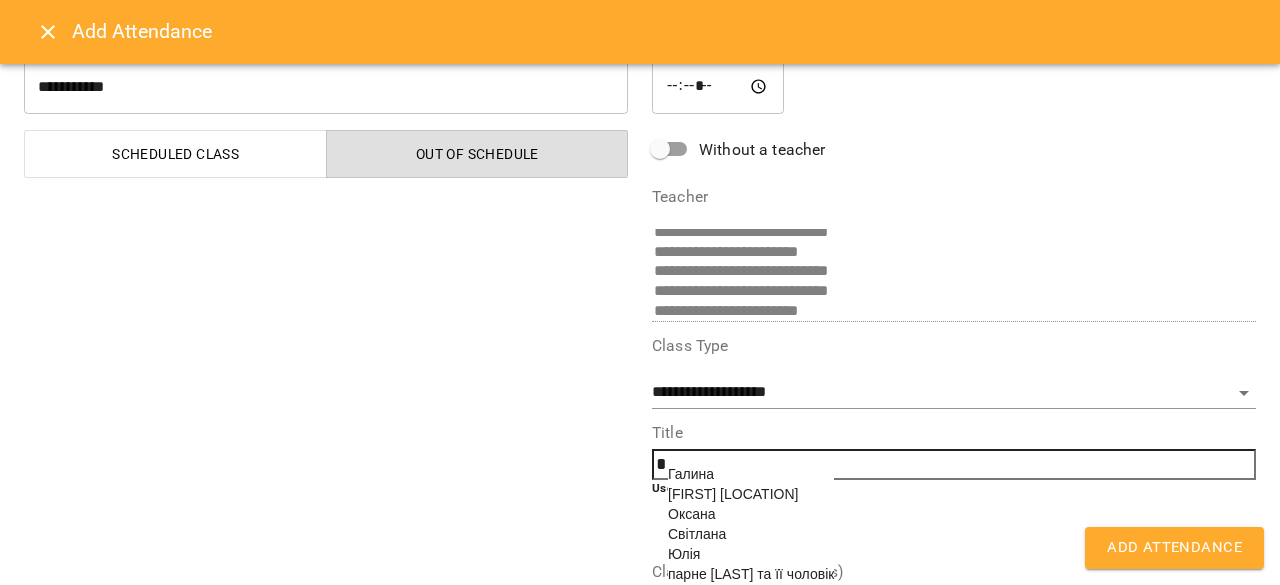 scroll, scrollTop: 79, scrollLeft: 0, axis: vertical 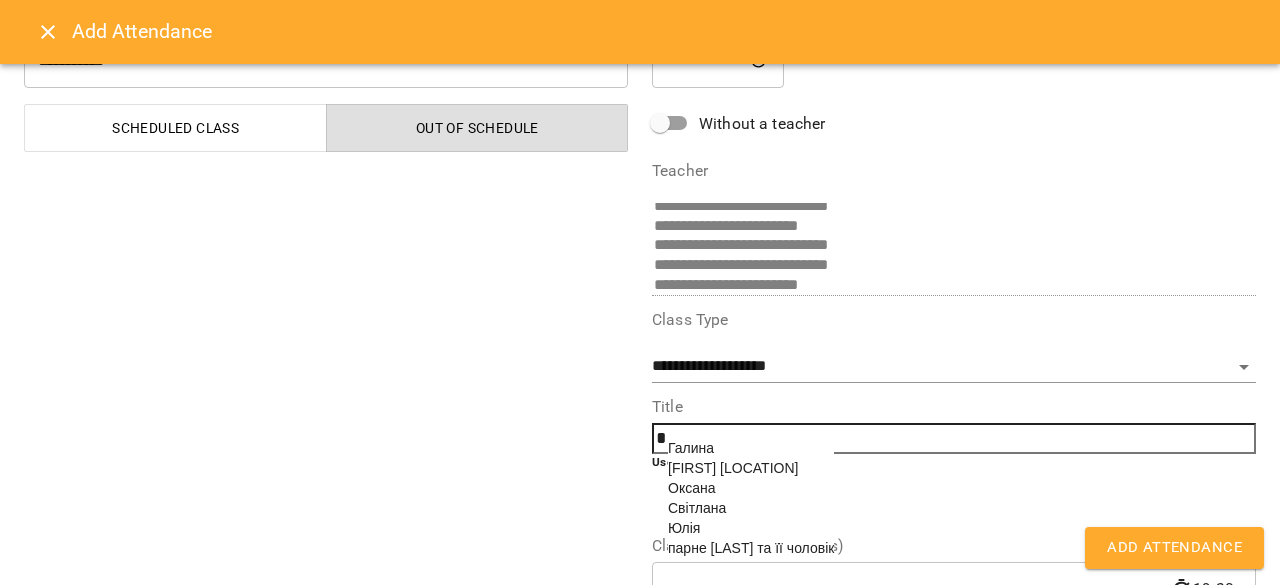 click on "Оксана" at bounding box center [691, 488] 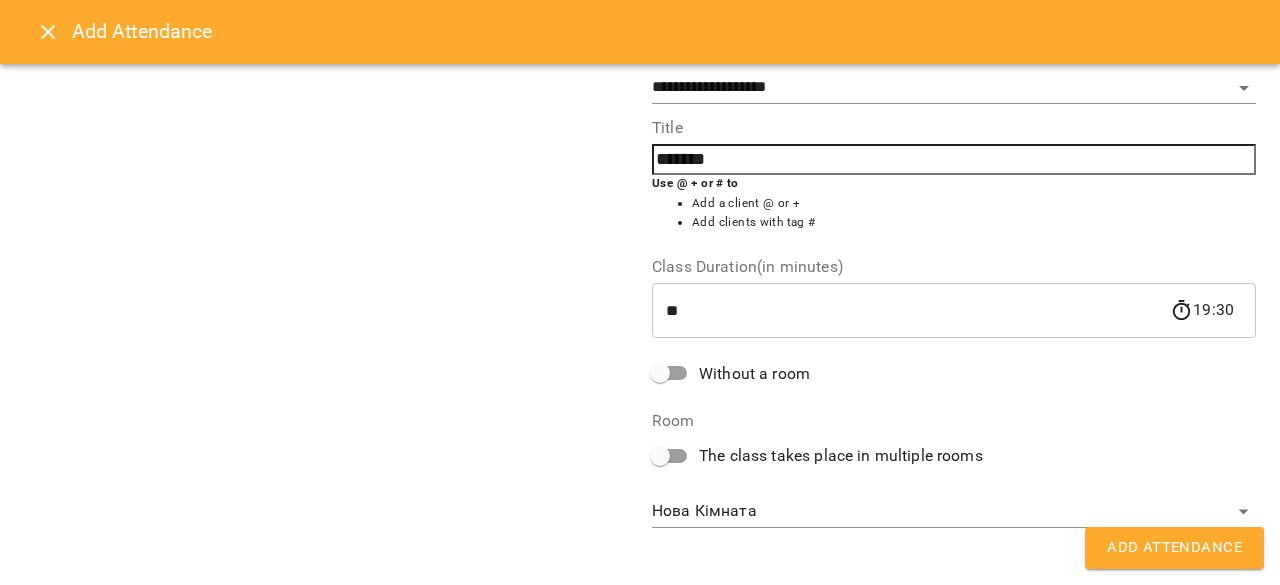 scroll, scrollTop: 368, scrollLeft: 0, axis: vertical 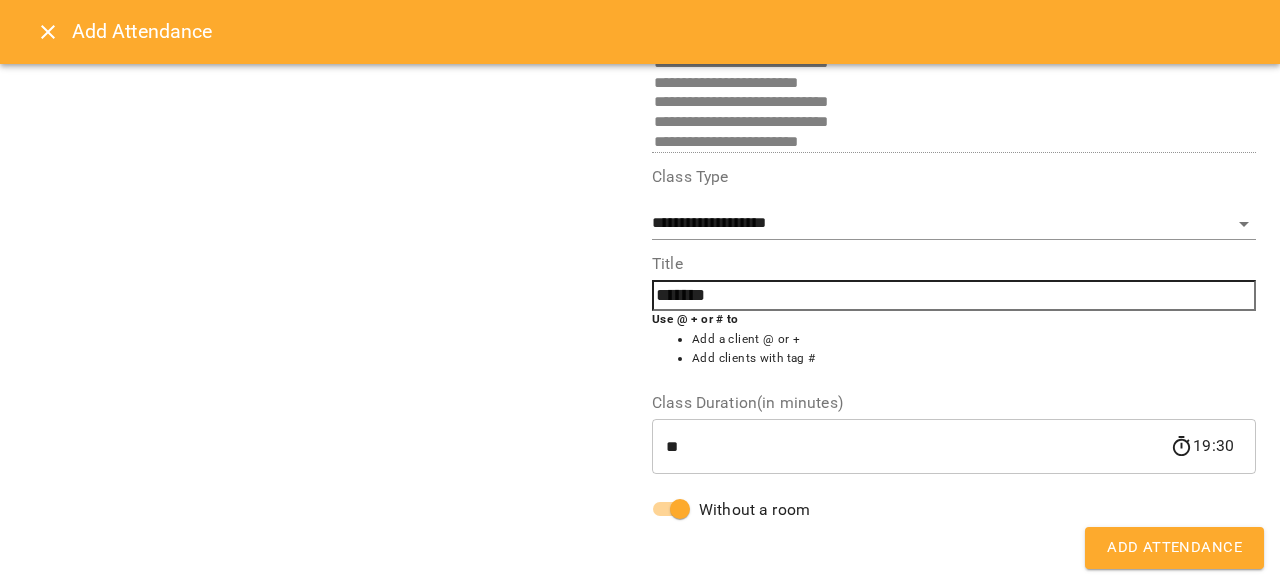 click on "Add Attendance" at bounding box center [1174, 548] 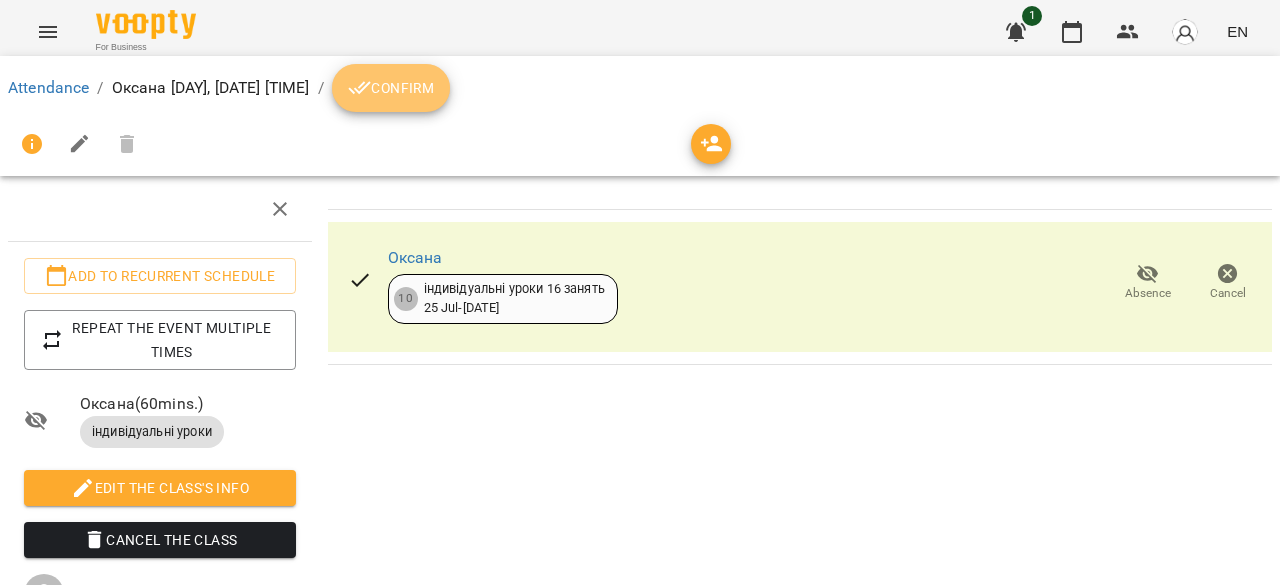 click on "Confirm" at bounding box center [391, 88] 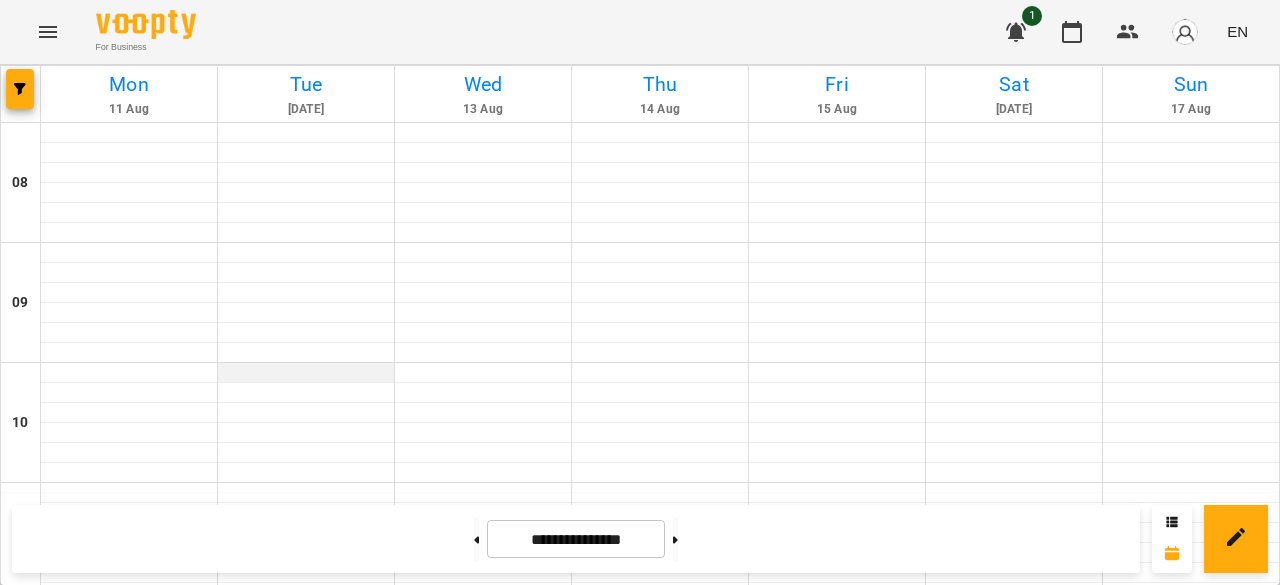 scroll, scrollTop: 992, scrollLeft: 0, axis: vertical 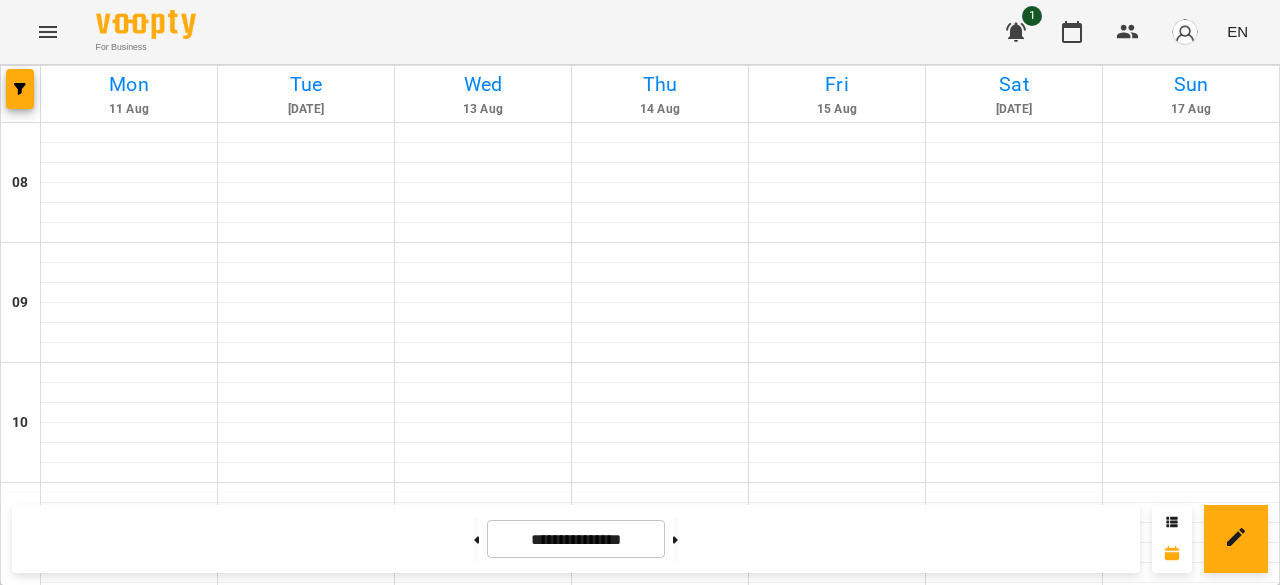 click at bounding box center [306, 1333] 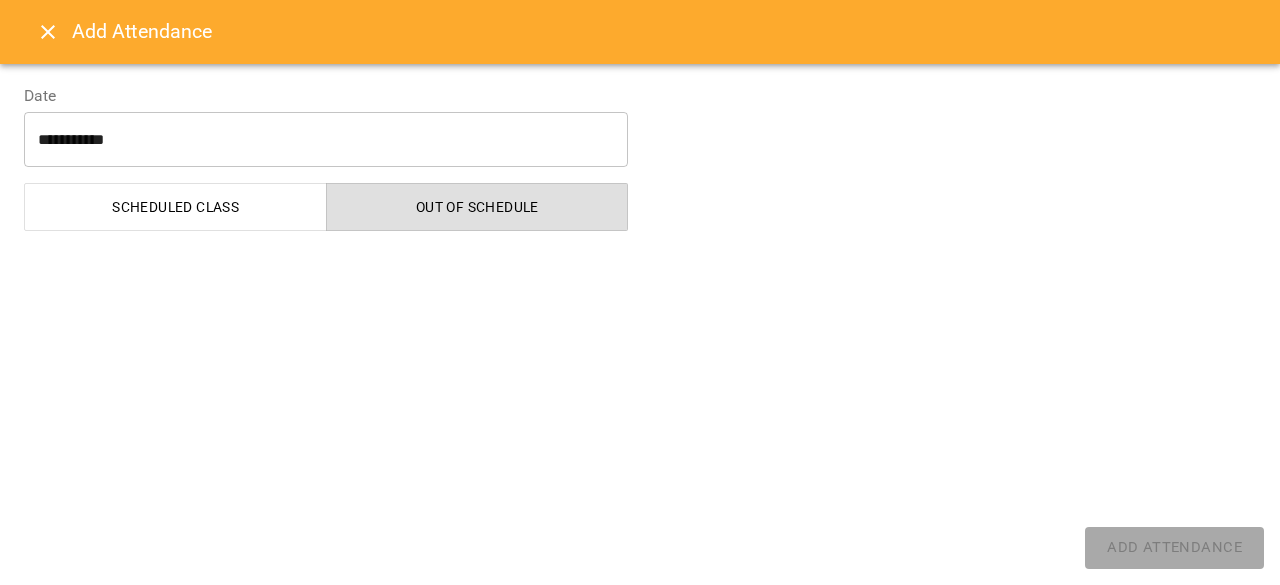 select on "**********" 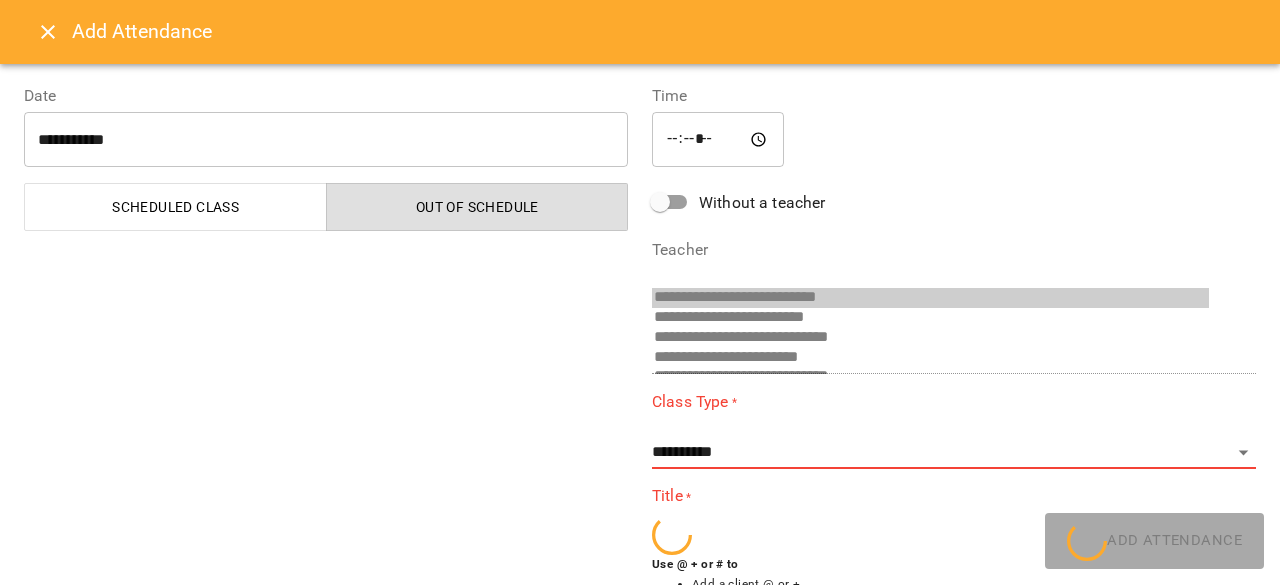 scroll, scrollTop: 52, scrollLeft: 0, axis: vertical 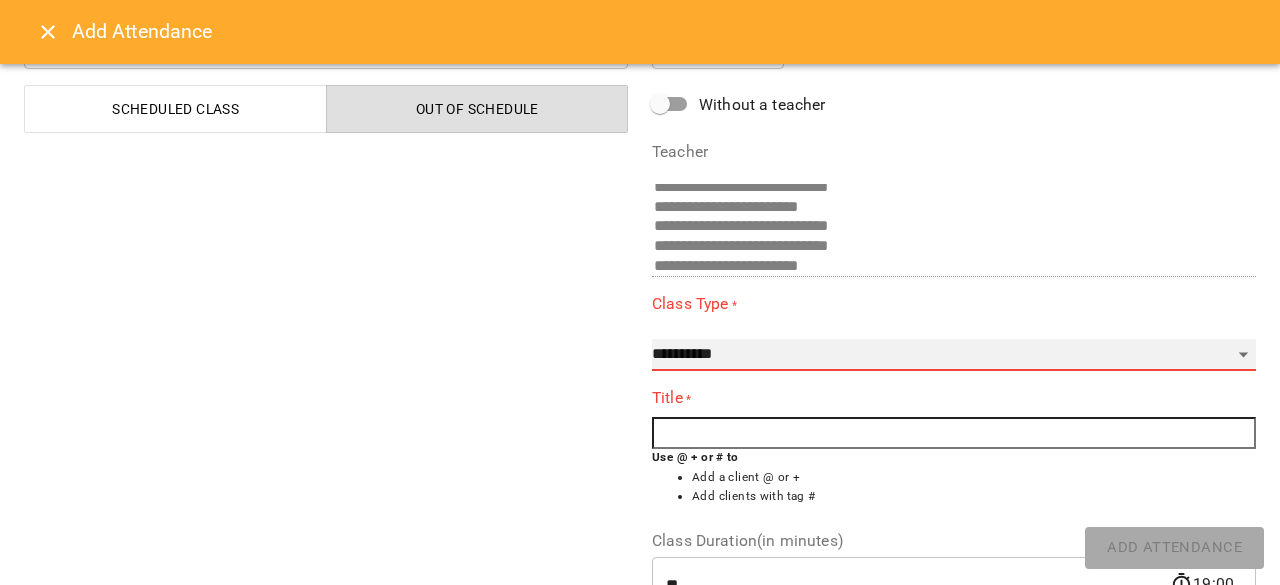 click on "**********" at bounding box center (954, 355) 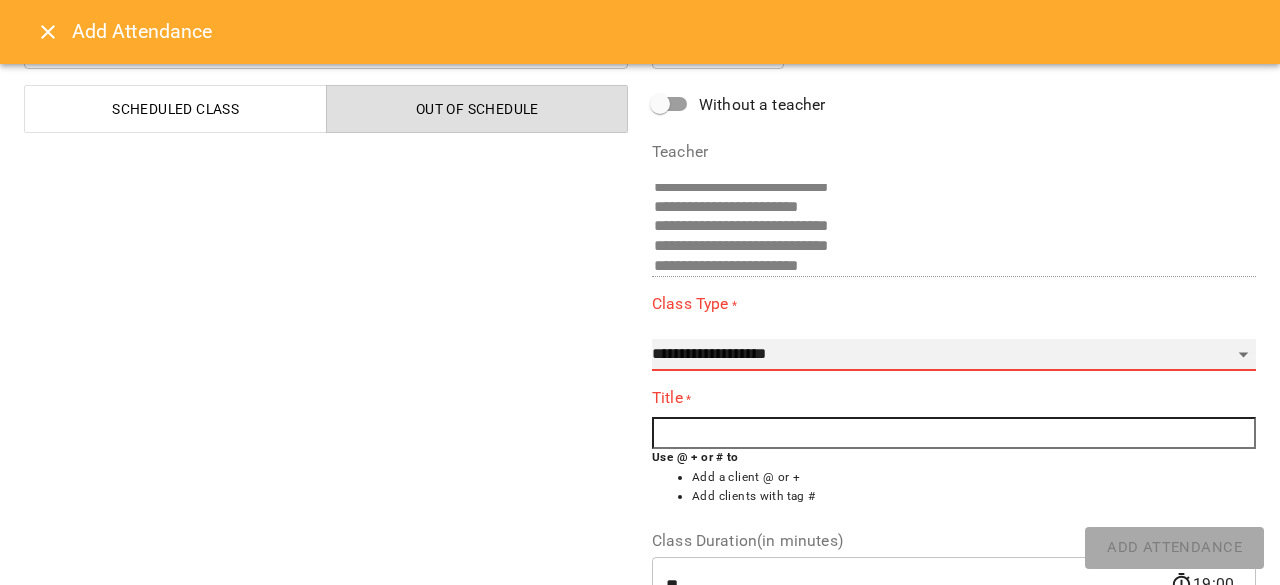 click on "**********" at bounding box center (954, 355) 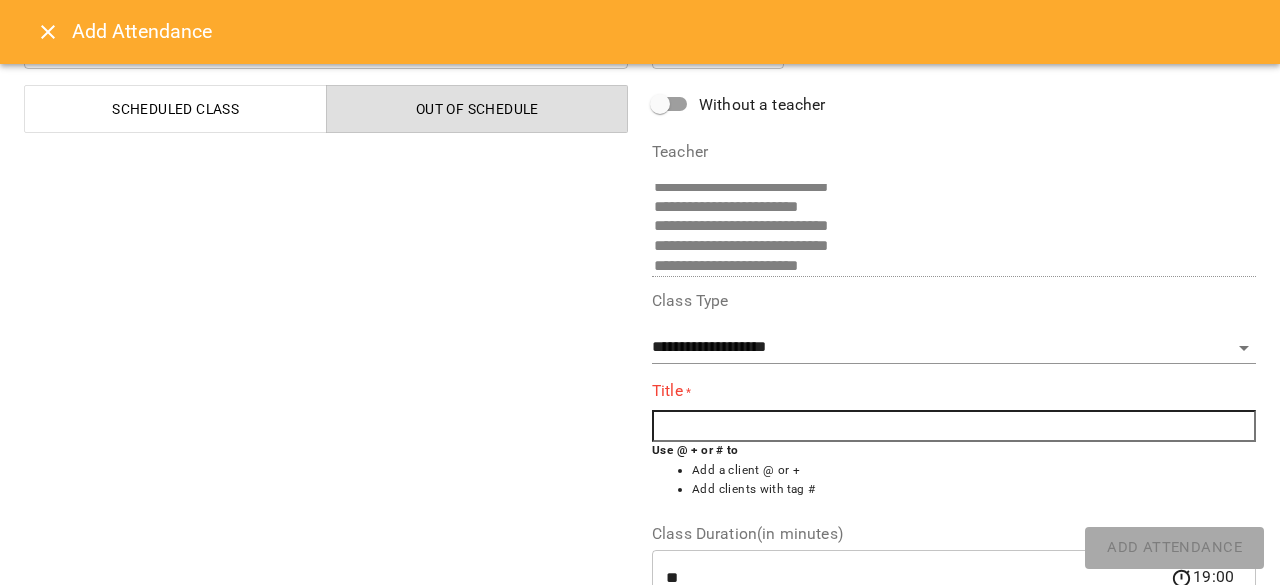 click at bounding box center (954, 426) 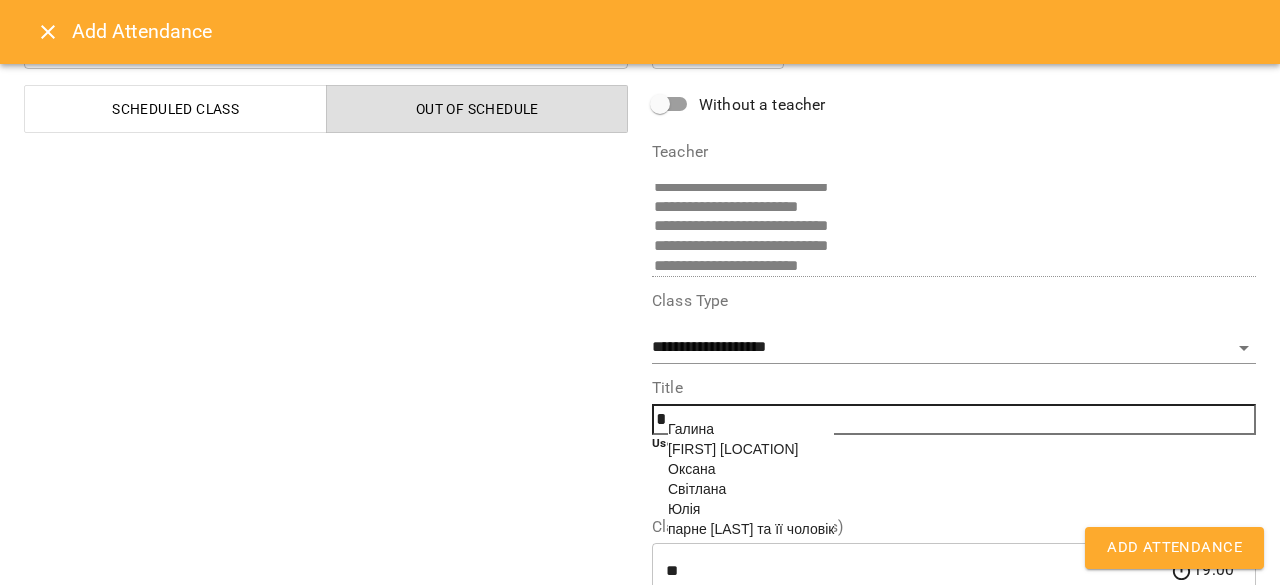 click on "Галина Польща" at bounding box center [733, 449] 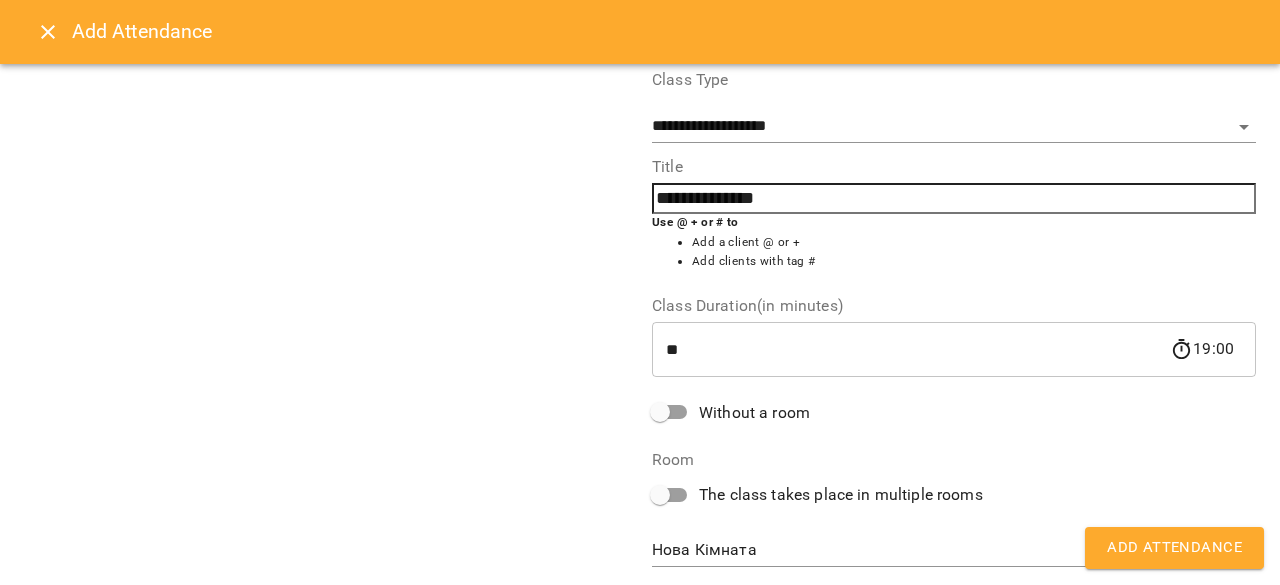 scroll, scrollTop: 322, scrollLeft: 0, axis: vertical 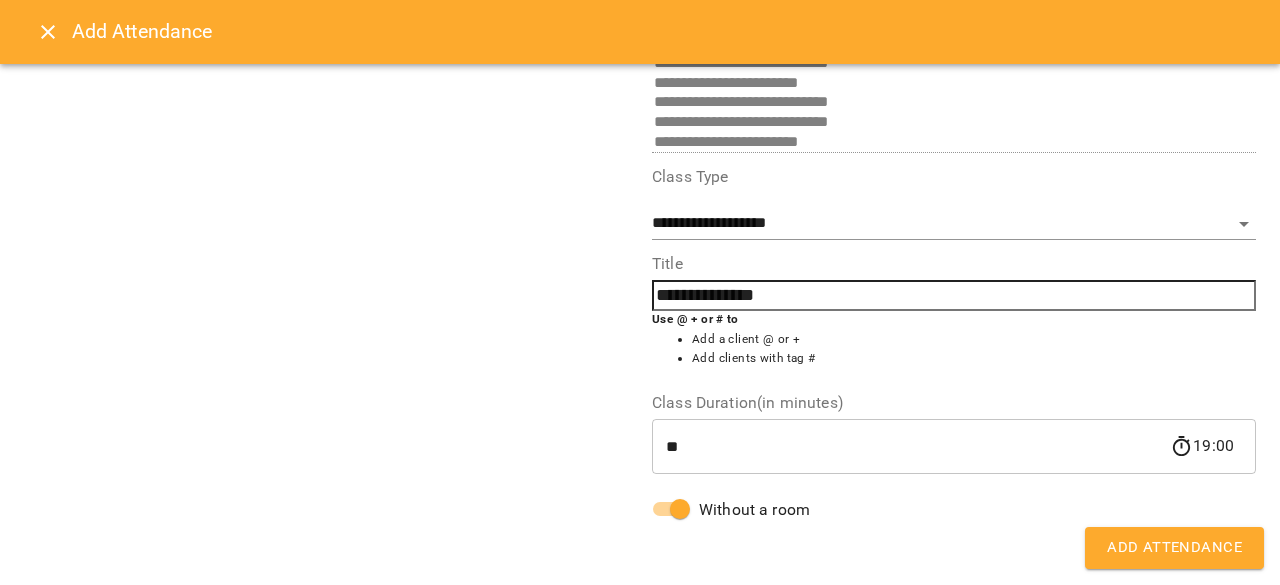 click on "Add Attendance" at bounding box center [1174, 548] 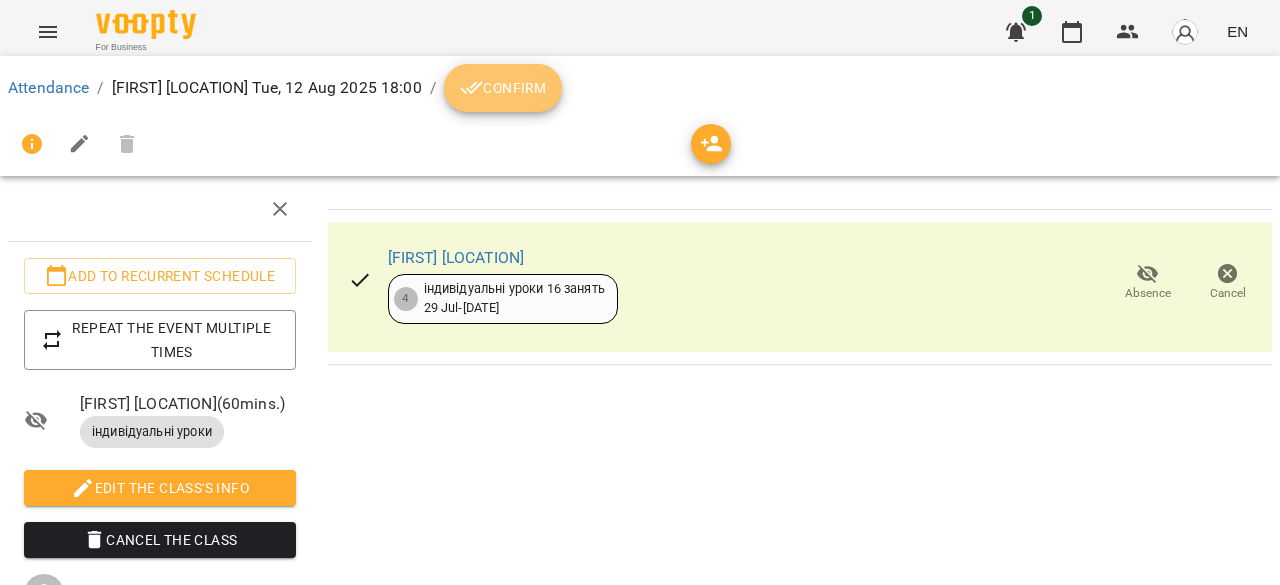 click on "Confirm" at bounding box center [503, 88] 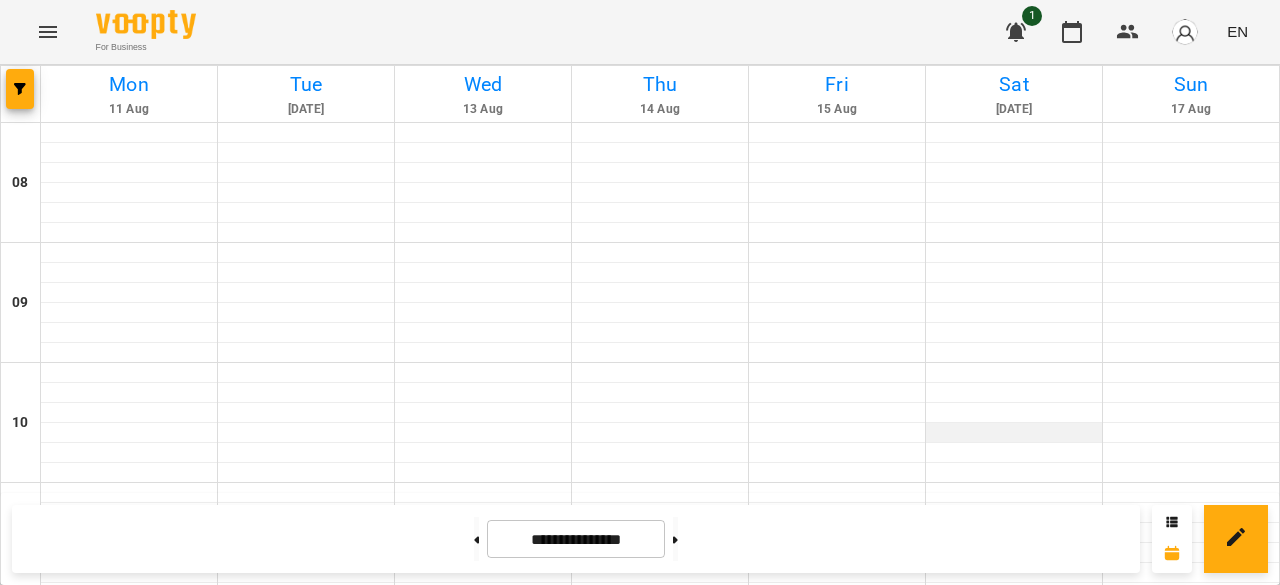 scroll, scrollTop: 1220, scrollLeft: 0, axis: vertical 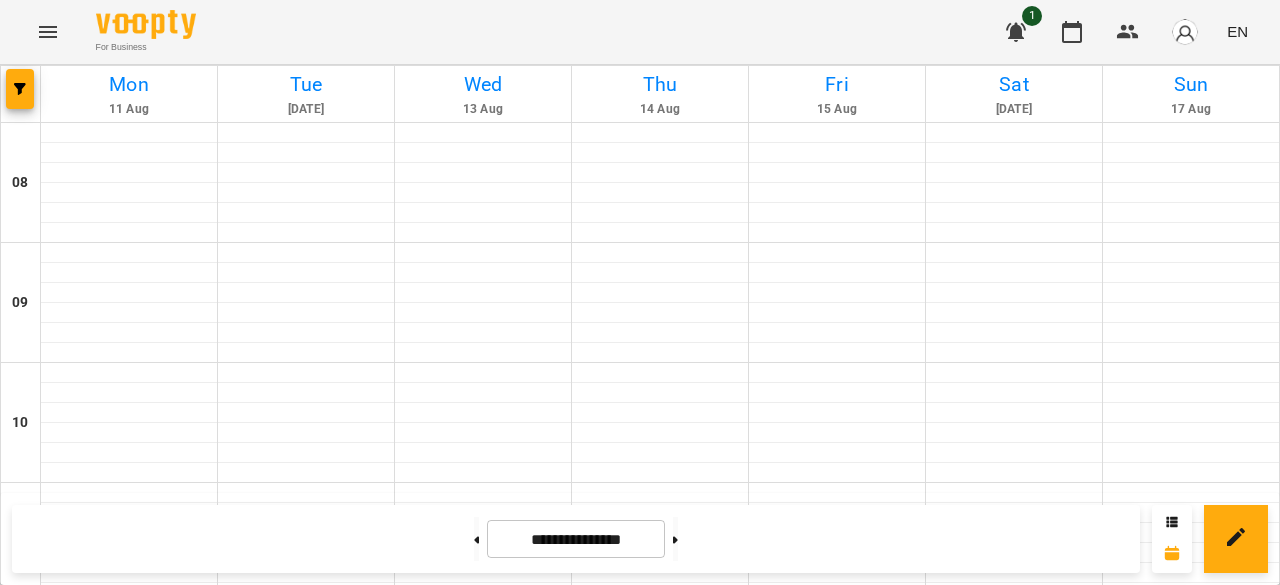 click at bounding box center (837, 1513) 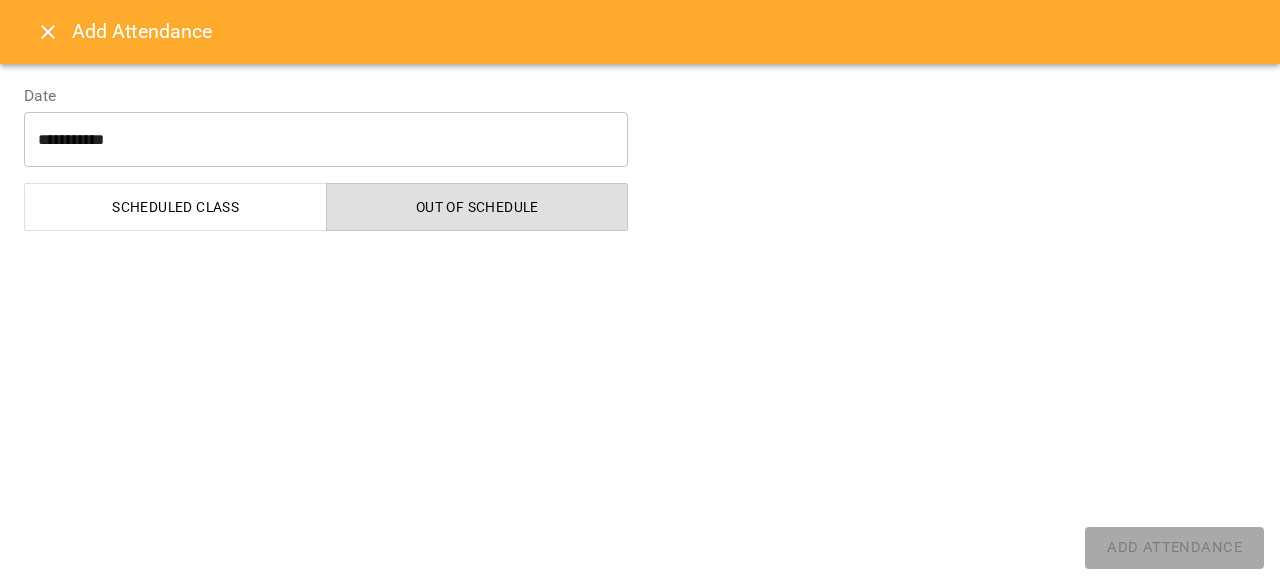 select on "**********" 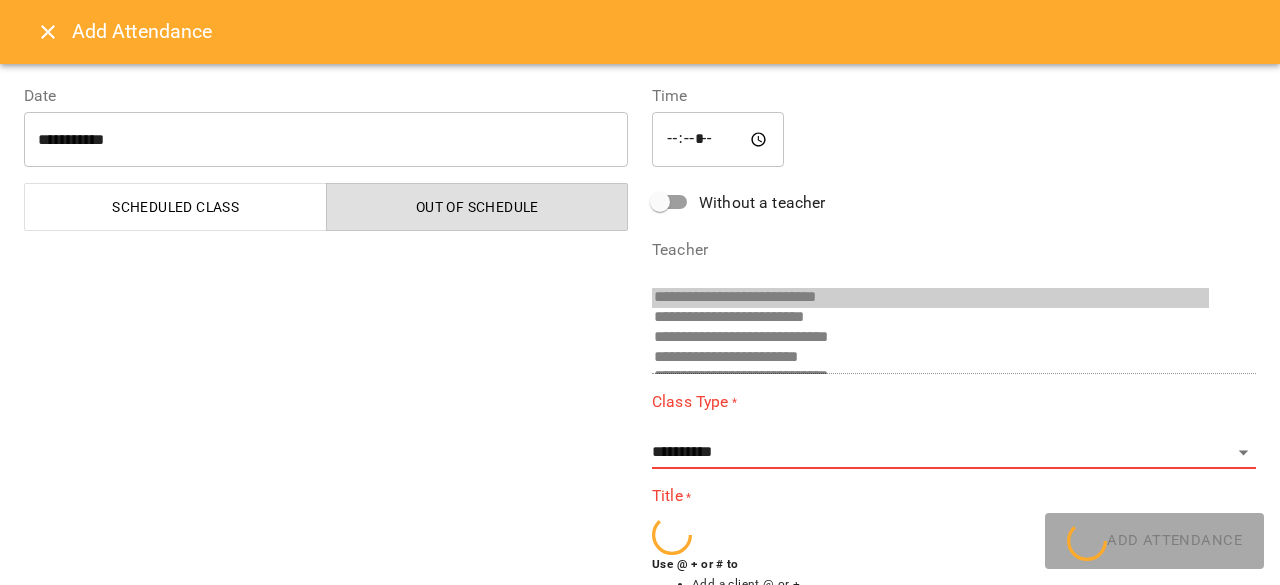 scroll, scrollTop: 52, scrollLeft: 0, axis: vertical 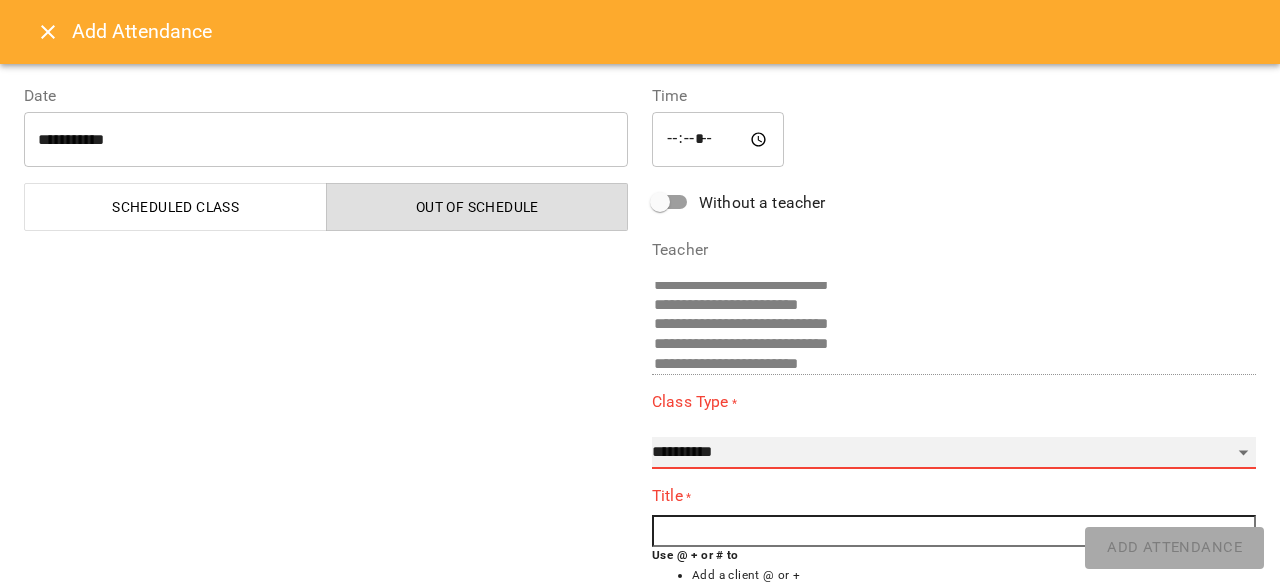 click on "**********" at bounding box center (954, 453) 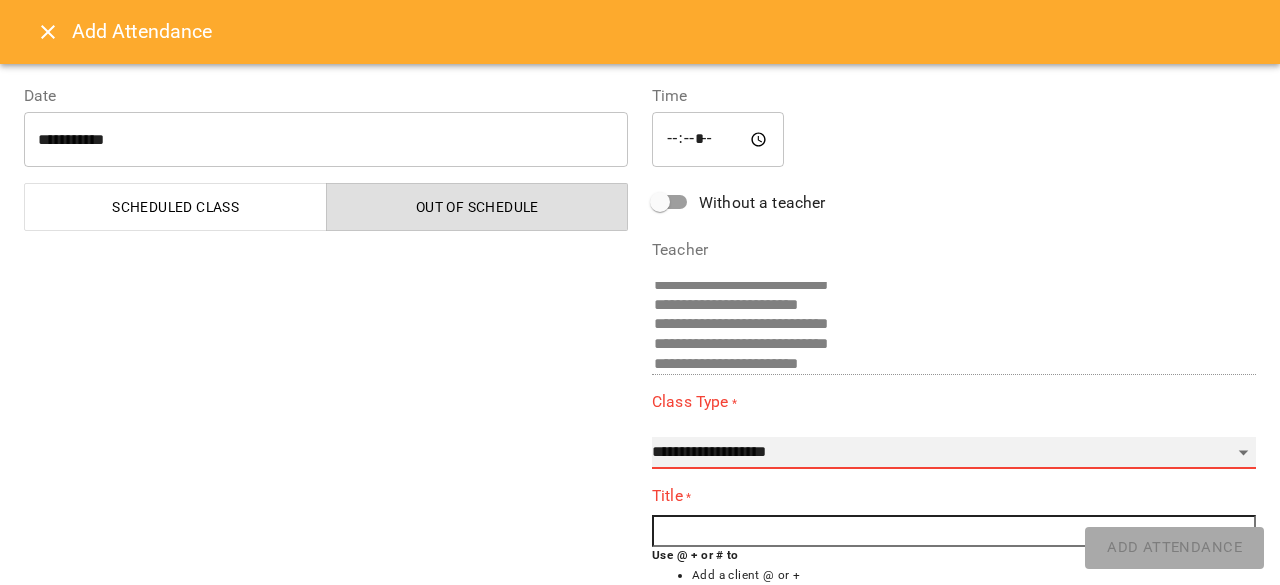 click on "**********" at bounding box center [954, 453] 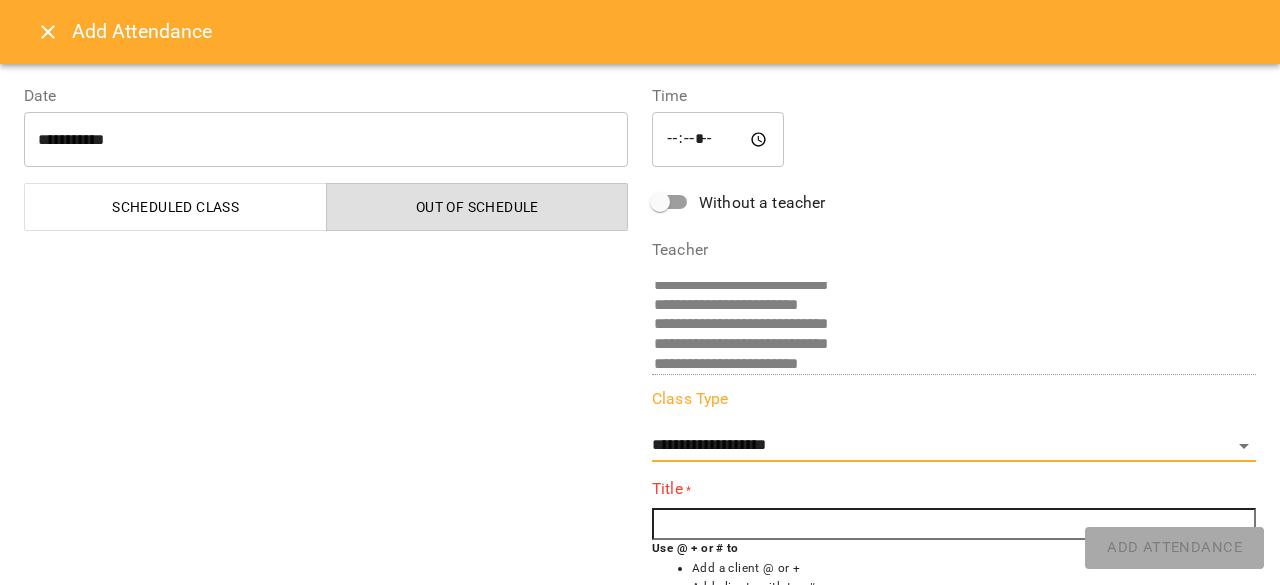 click at bounding box center (954, 524) 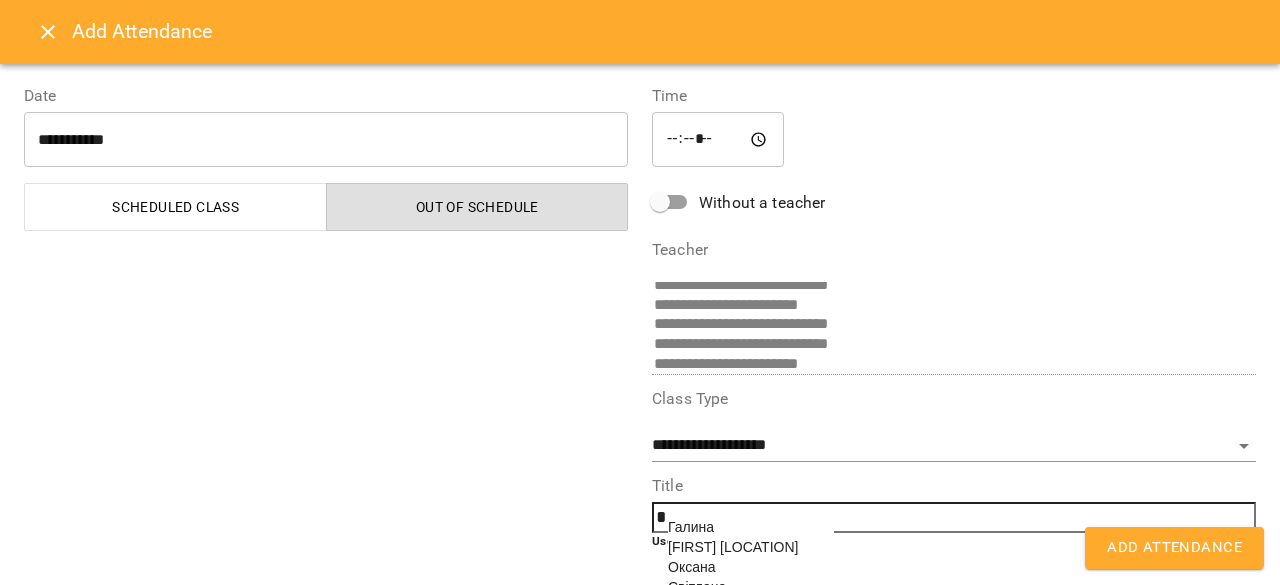 click on "Галина Польща" at bounding box center (733, 547) 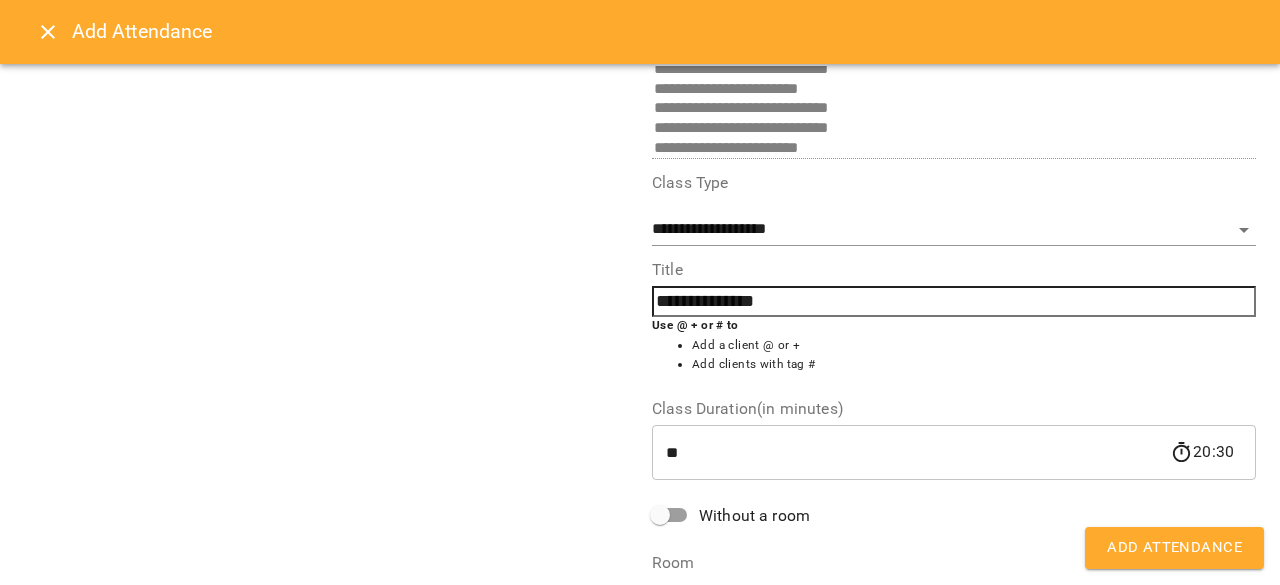 scroll, scrollTop: 224, scrollLeft: 0, axis: vertical 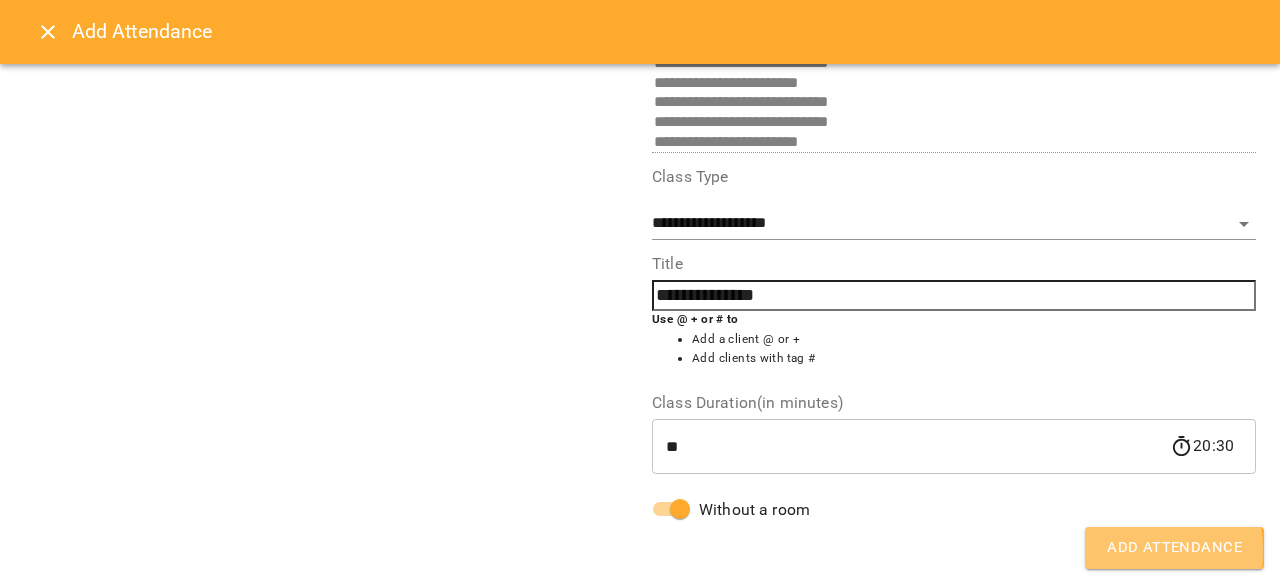 click on "Add Attendance" at bounding box center (1174, 548) 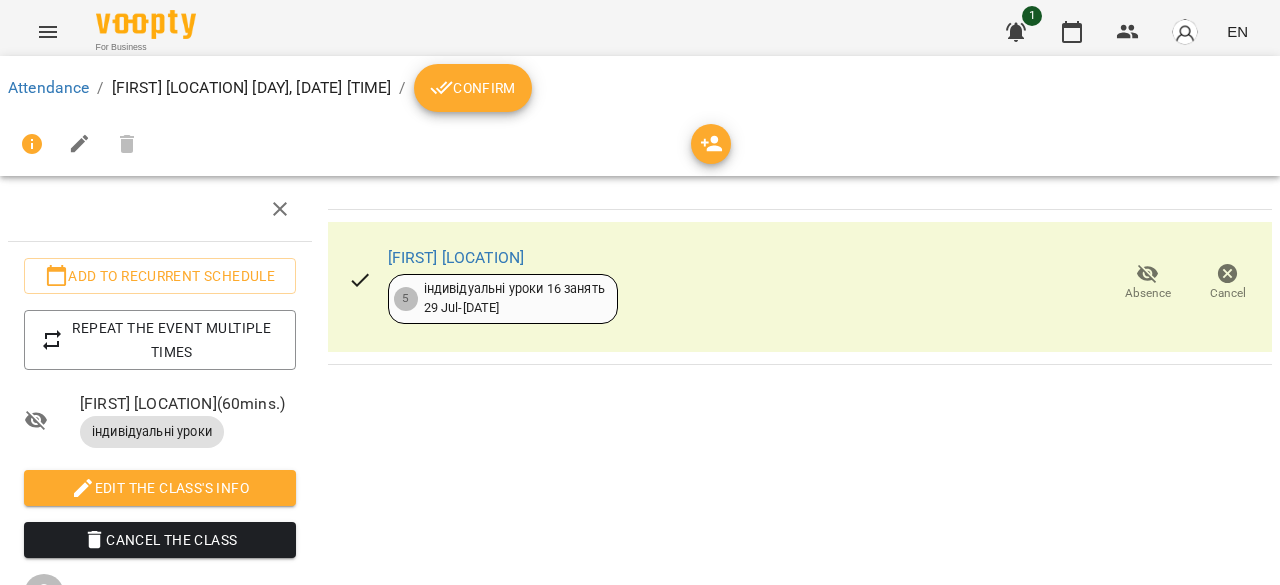 click on "Confirm" at bounding box center (473, 88) 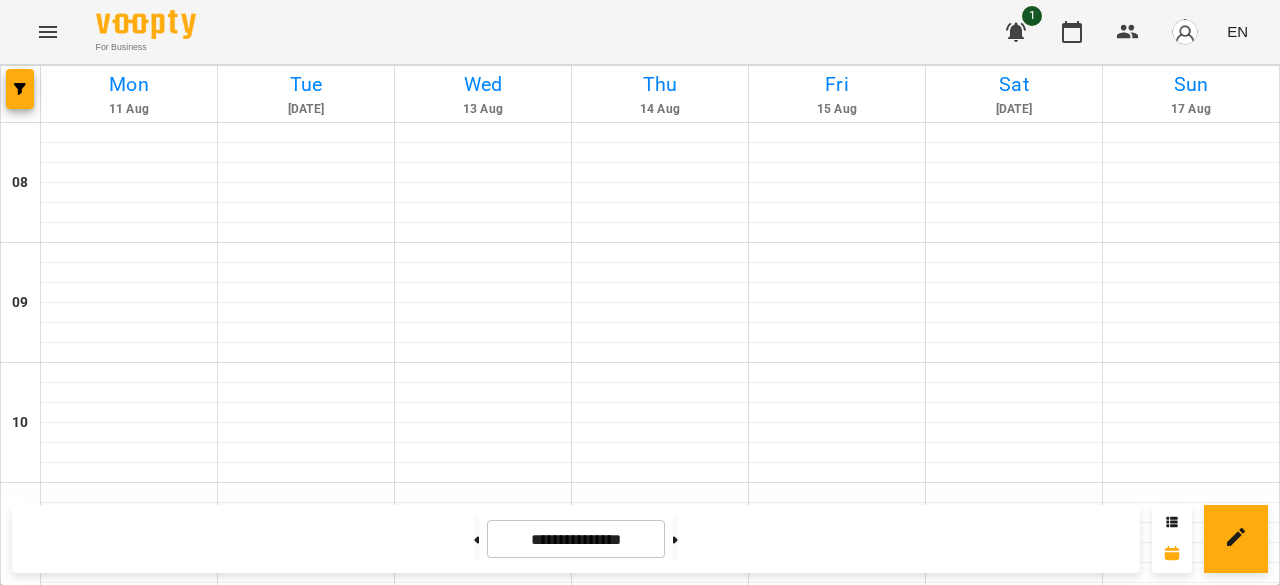 scroll, scrollTop: 1098, scrollLeft: 0, axis: vertical 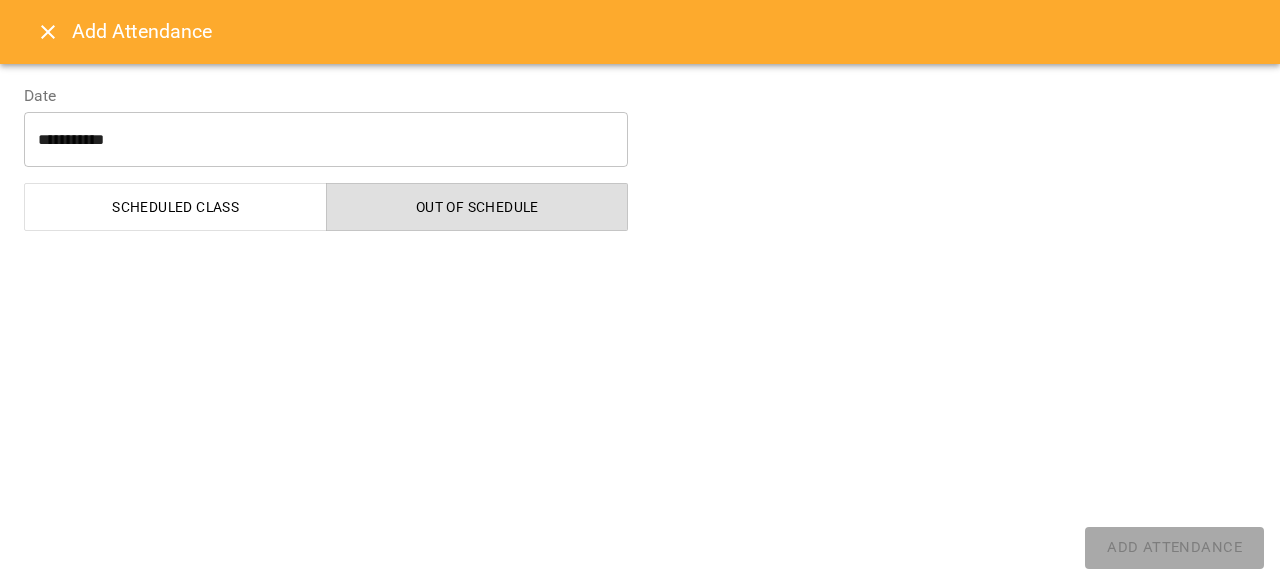 select on "**********" 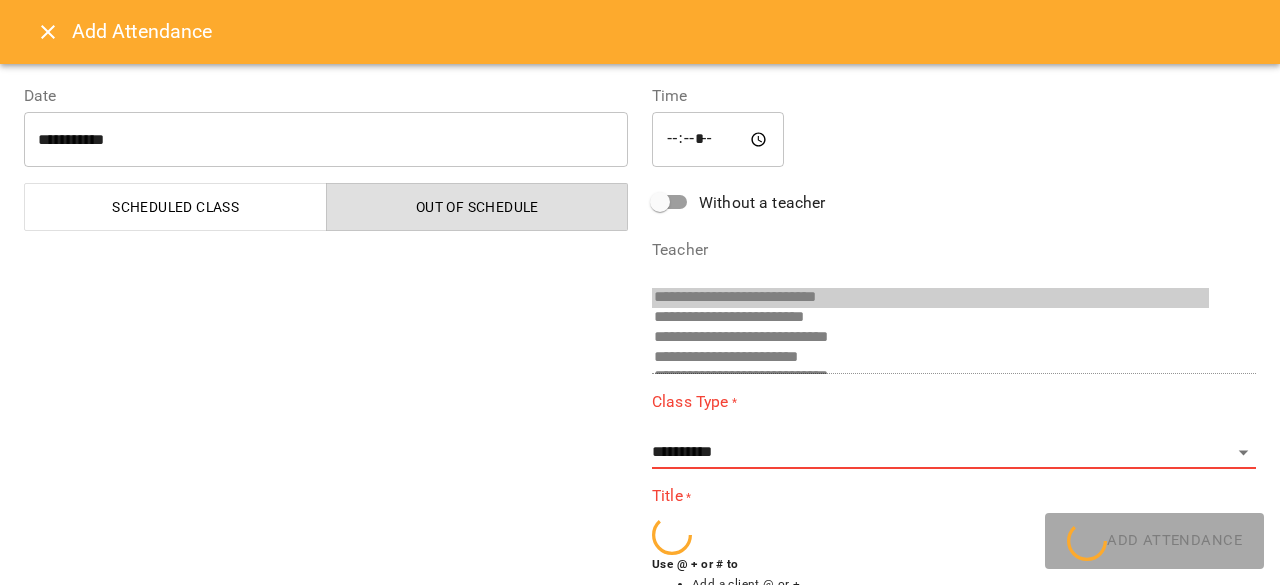 scroll, scrollTop: 52, scrollLeft: 0, axis: vertical 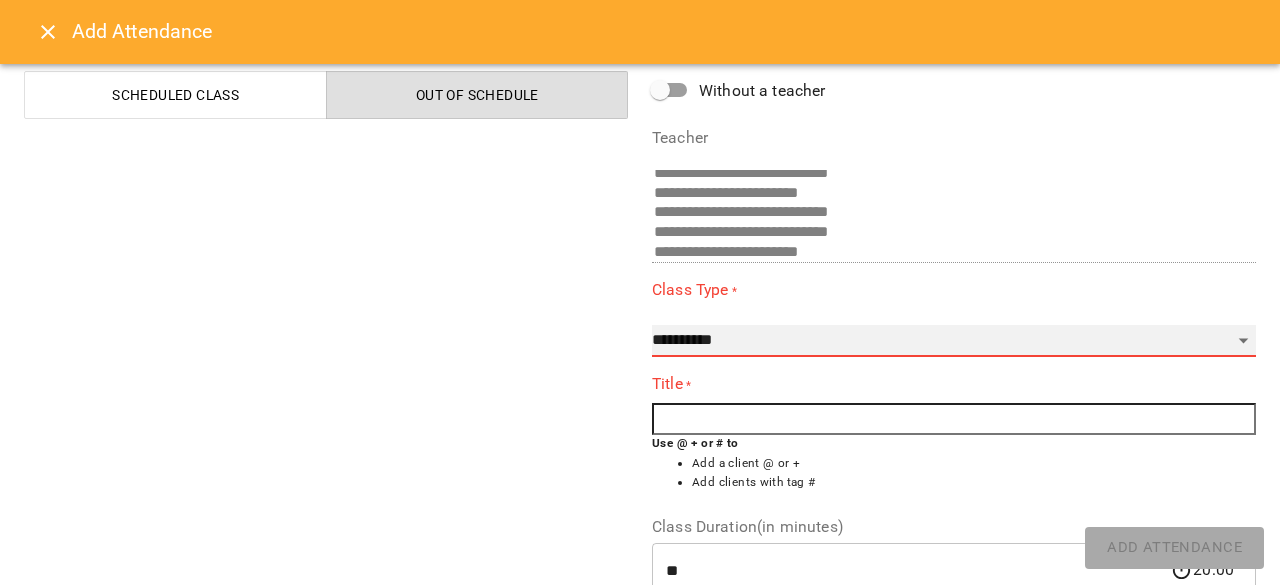 click on "**********" at bounding box center [954, 341] 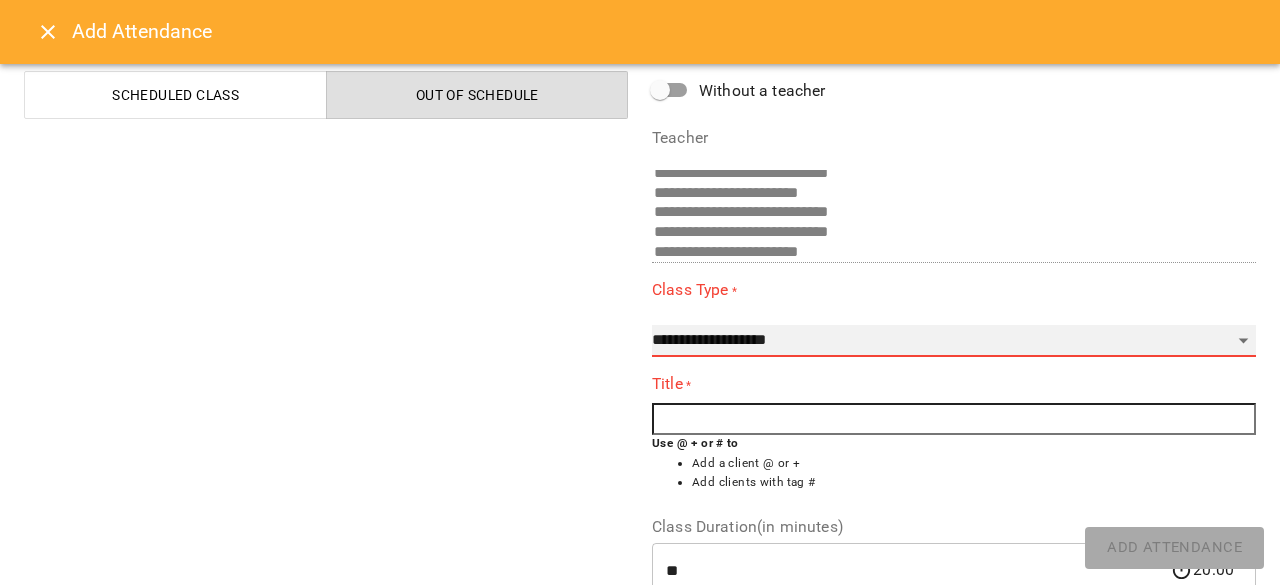 click on "**********" at bounding box center [954, 341] 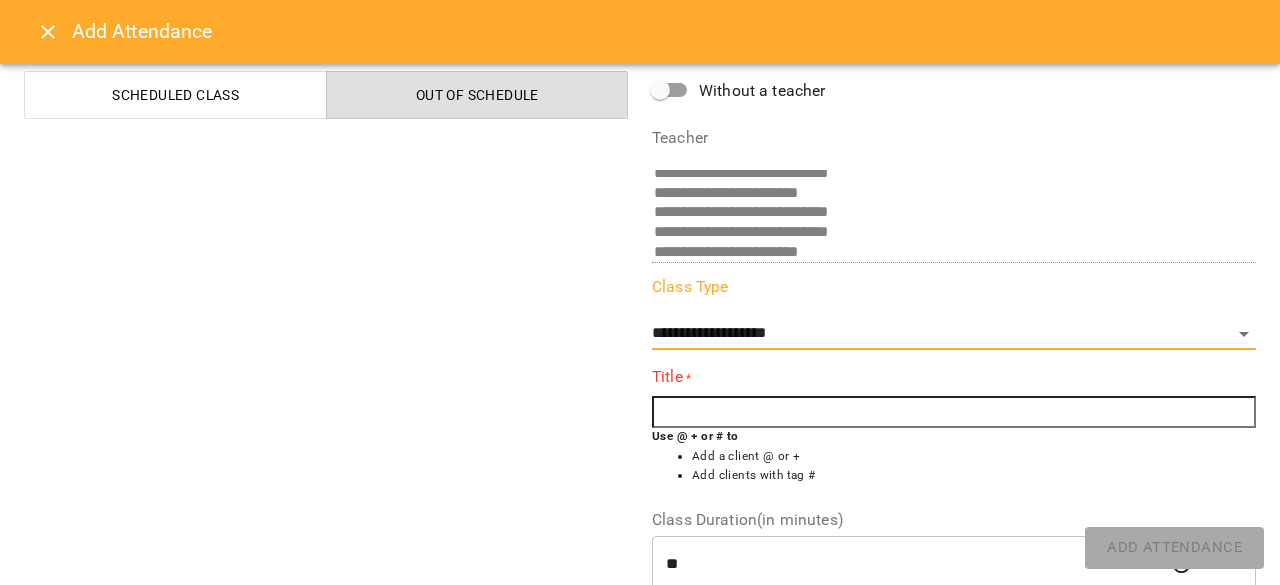 click at bounding box center [954, 412] 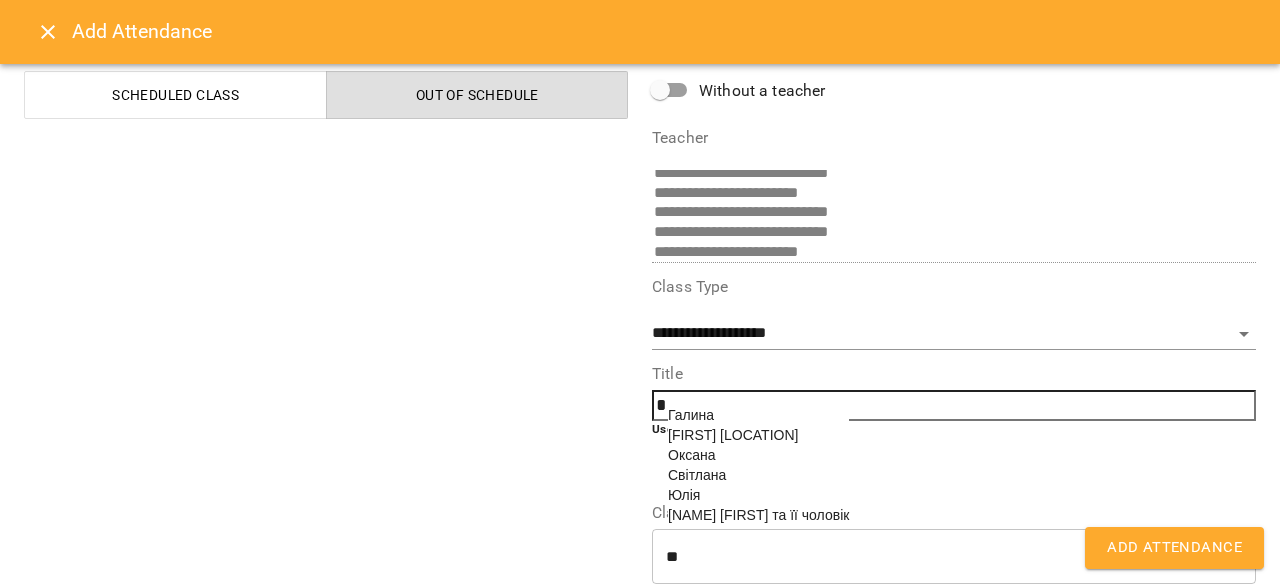 click on "Галина" at bounding box center (691, 415) 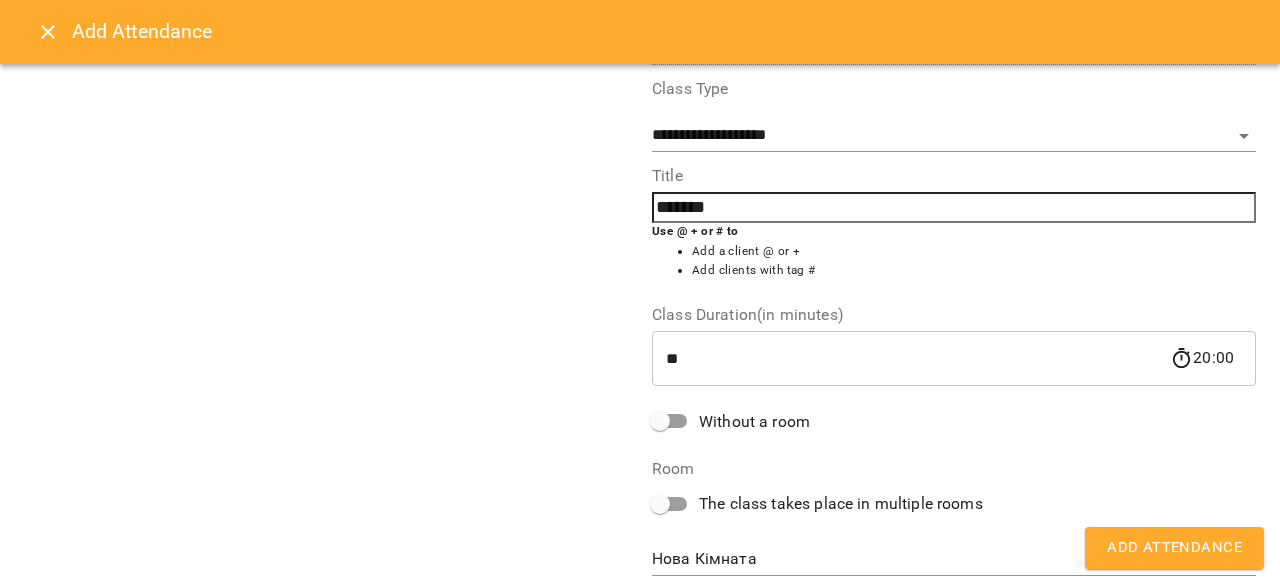 scroll, scrollTop: 319, scrollLeft: 0, axis: vertical 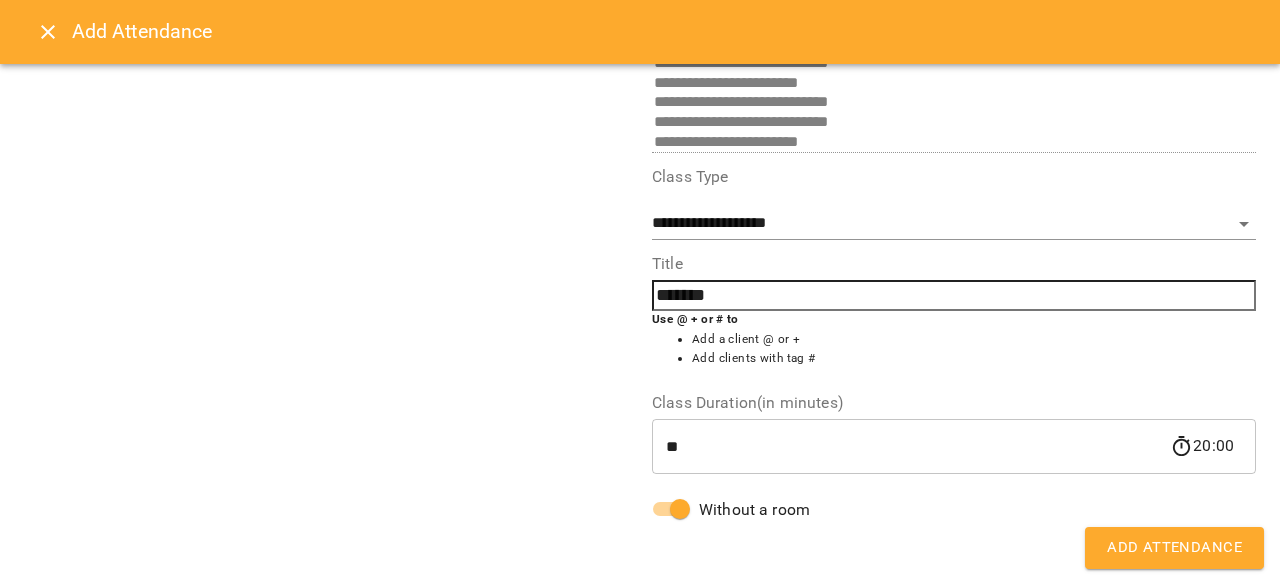 click on "Add Attendance" at bounding box center (1174, 548) 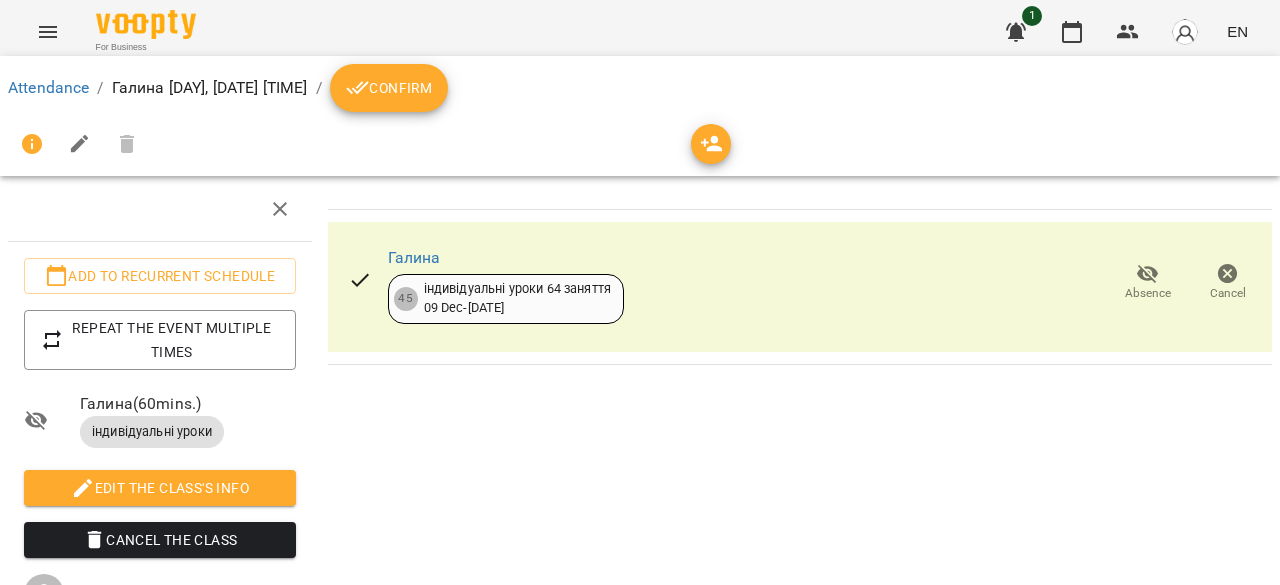 click on "Confirm" at bounding box center (389, 88) 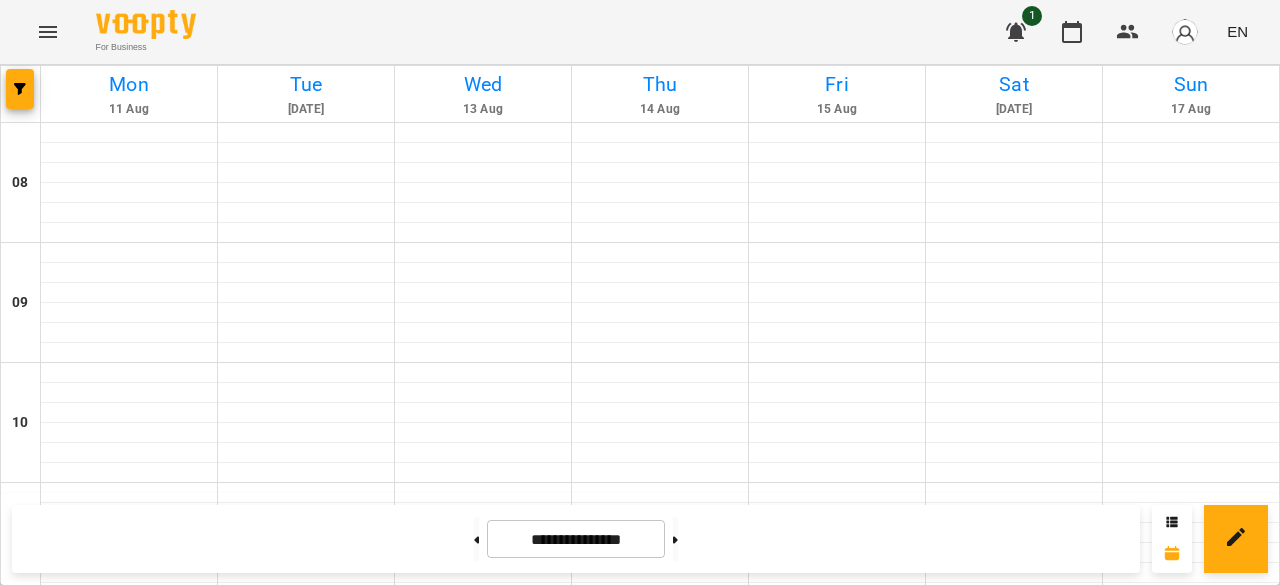 scroll, scrollTop: 1145, scrollLeft: 0, axis: vertical 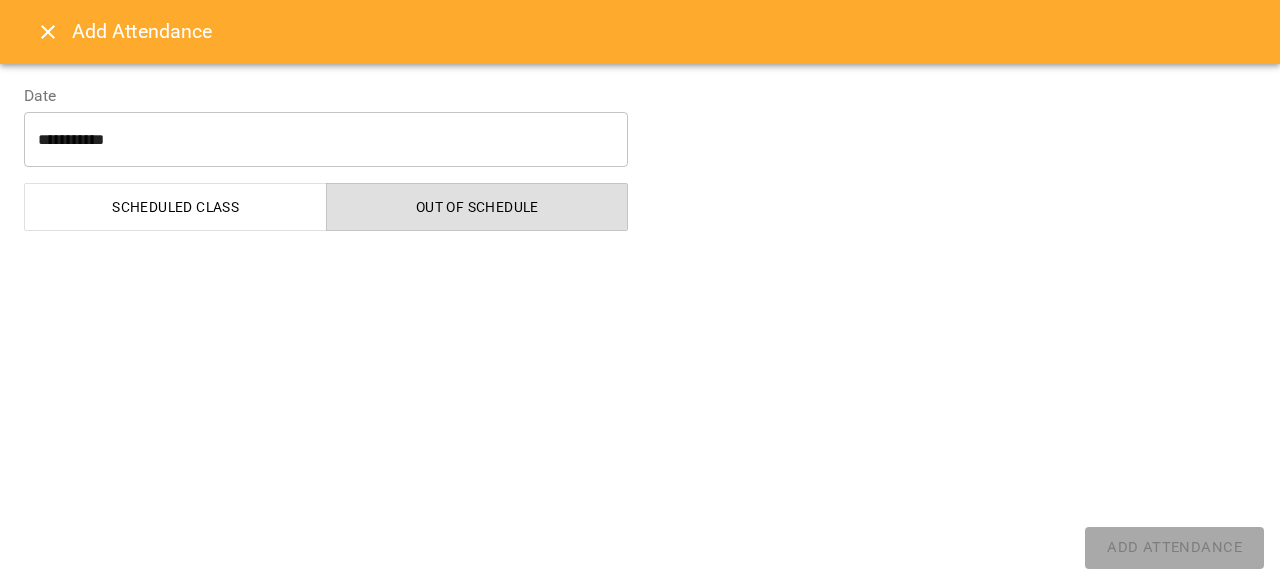select on "**********" 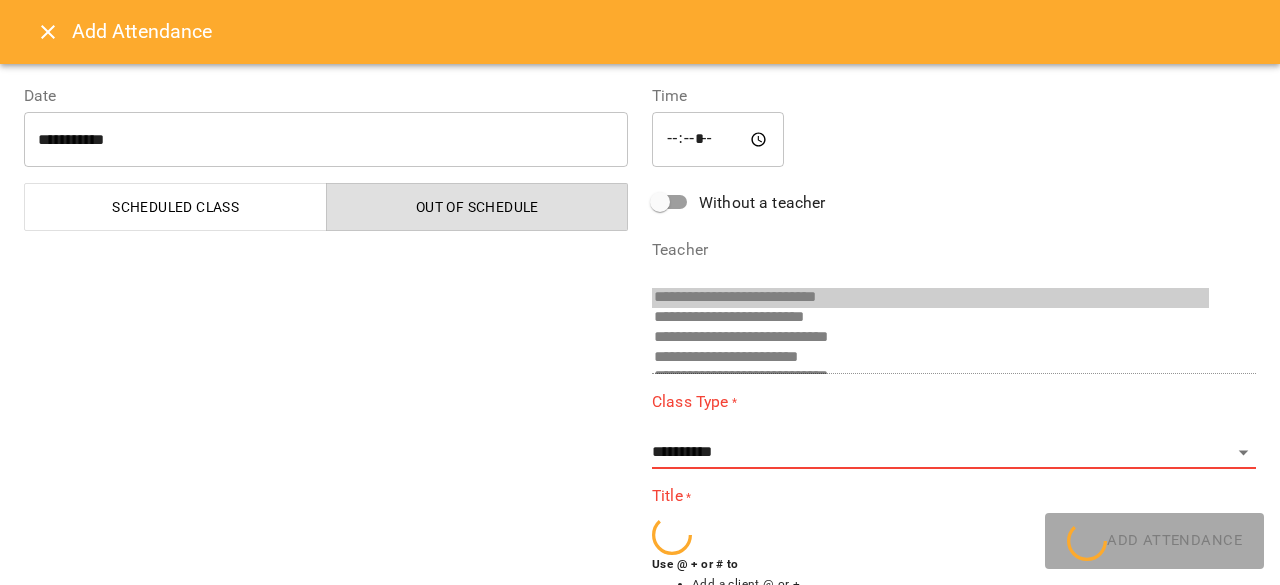 scroll, scrollTop: 52, scrollLeft: 0, axis: vertical 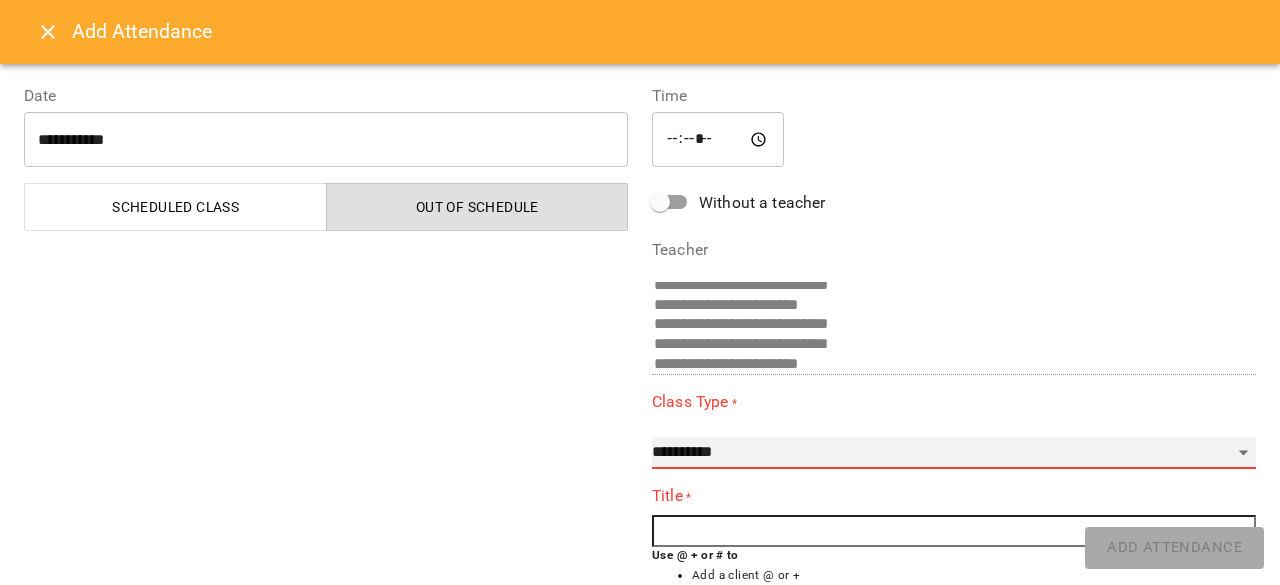 click on "**********" at bounding box center (954, 453) 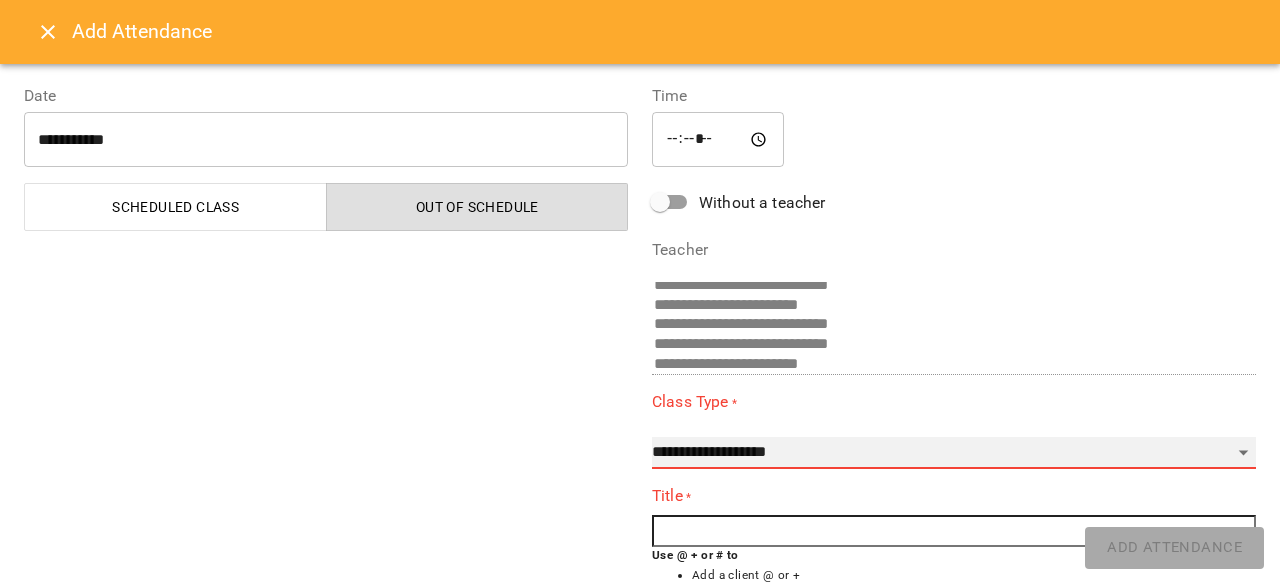 click on "**********" at bounding box center (954, 453) 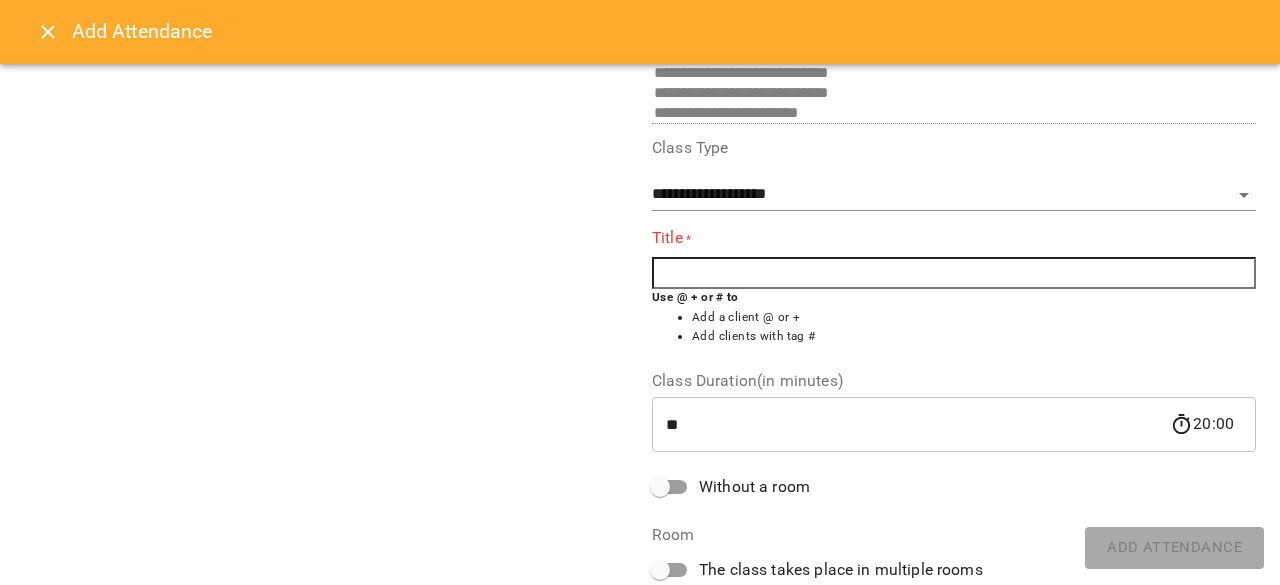 scroll, scrollTop: 272, scrollLeft: 0, axis: vertical 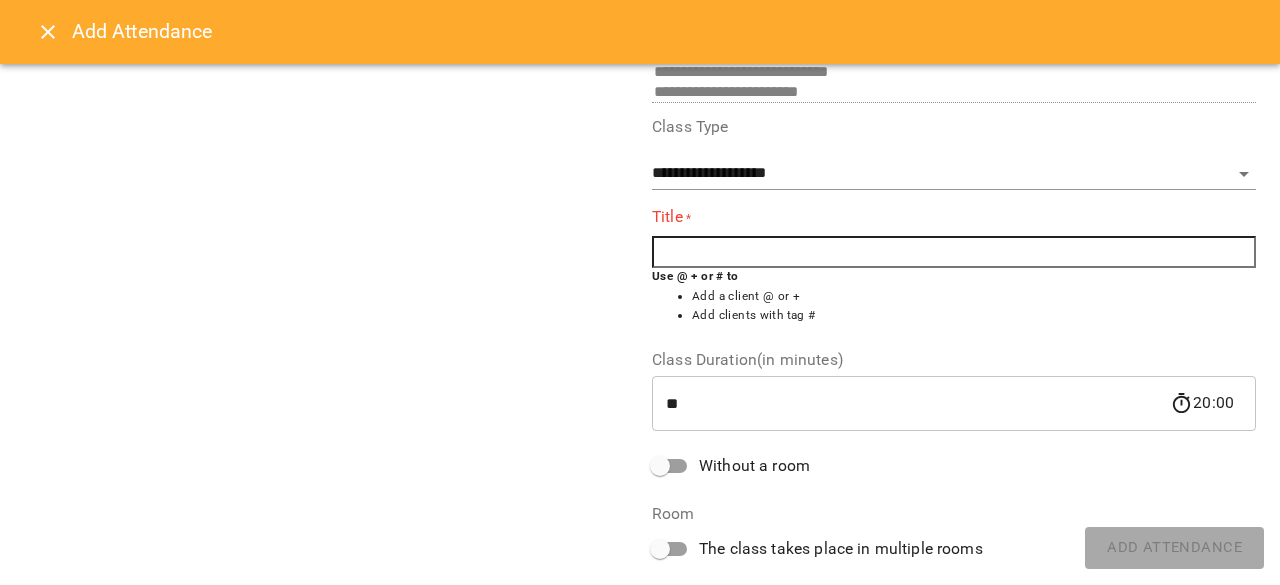 click at bounding box center (954, 252) 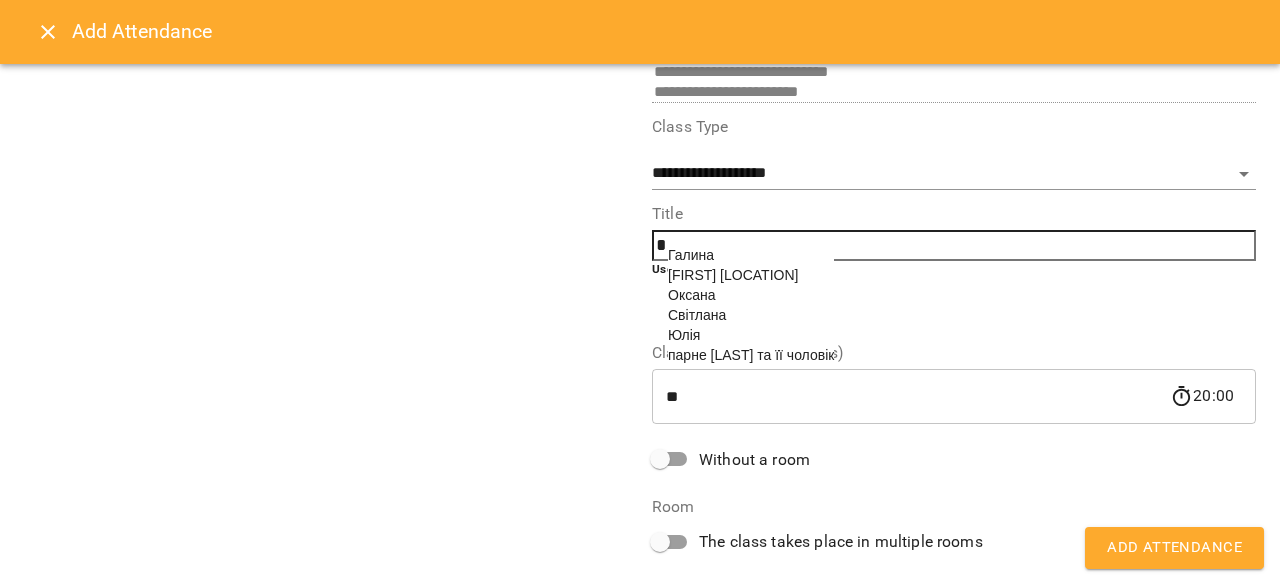 click on "Галина" at bounding box center [751, 255] 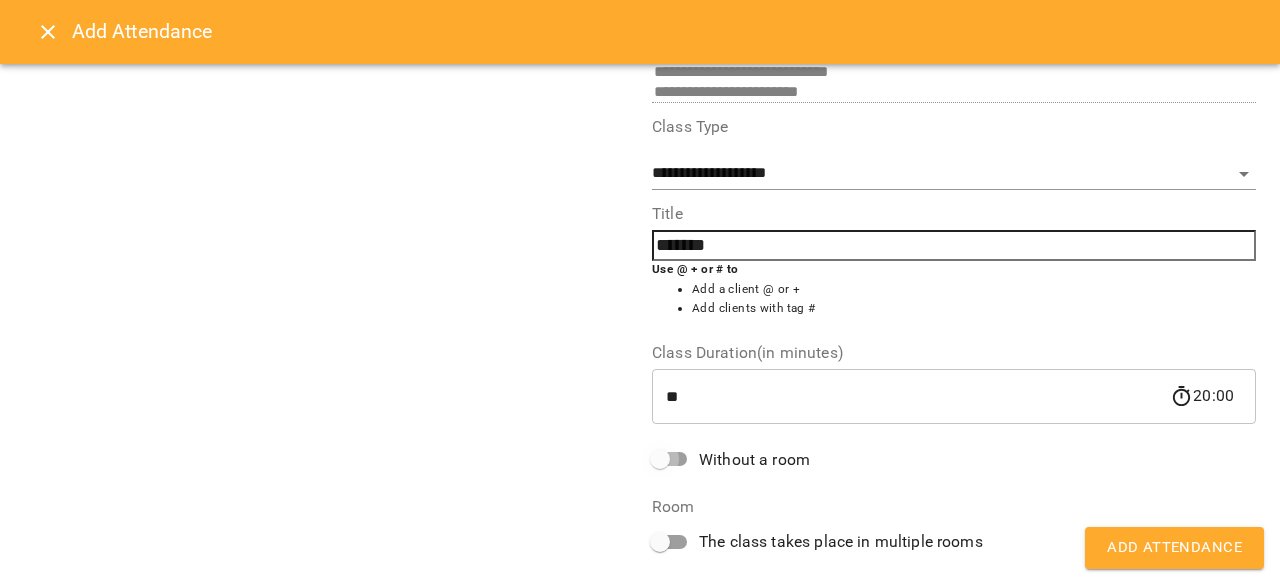 scroll, scrollTop: 222, scrollLeft: 0, axis: vertical 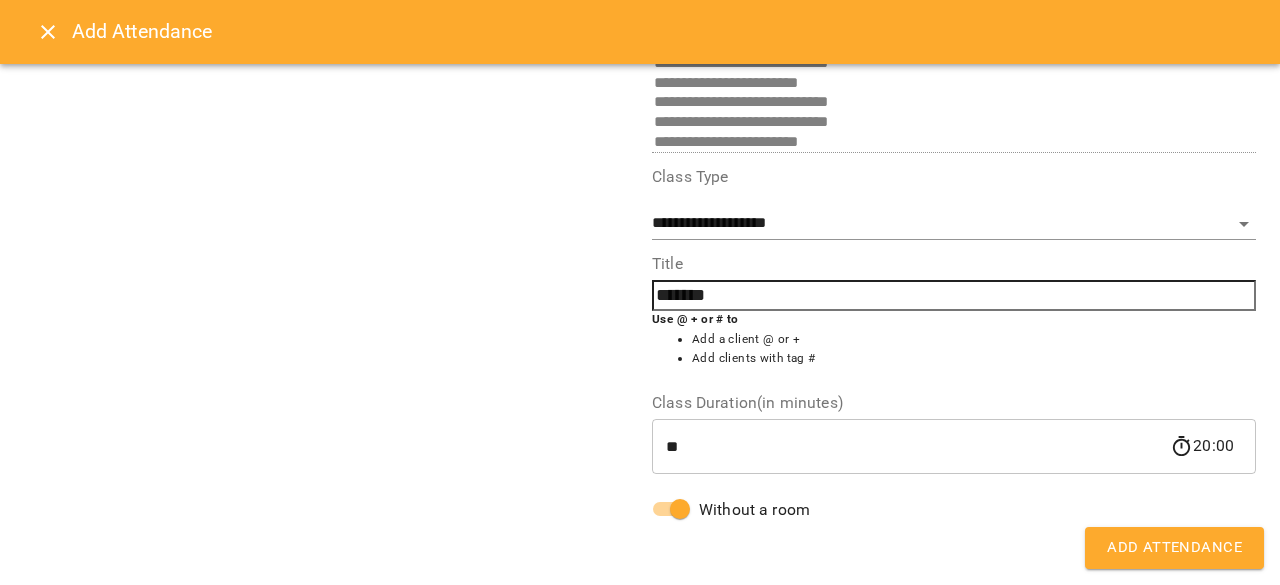click on "Add Attendance" at bounding box center (1174, 548) 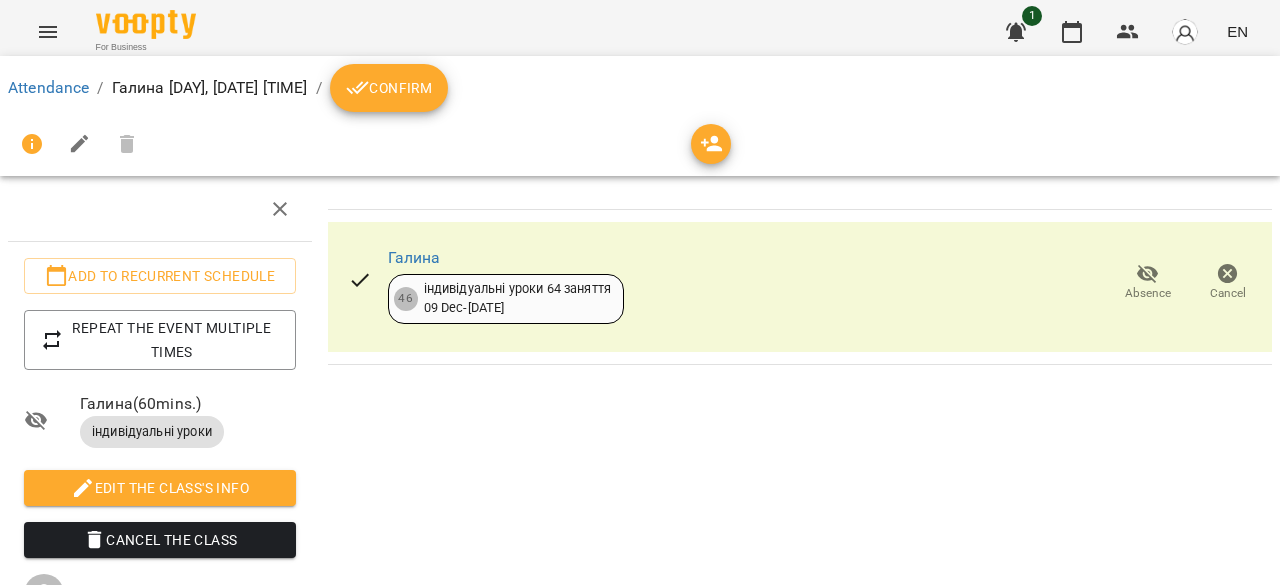click on "Confirm" at bounding box center [389, 88] 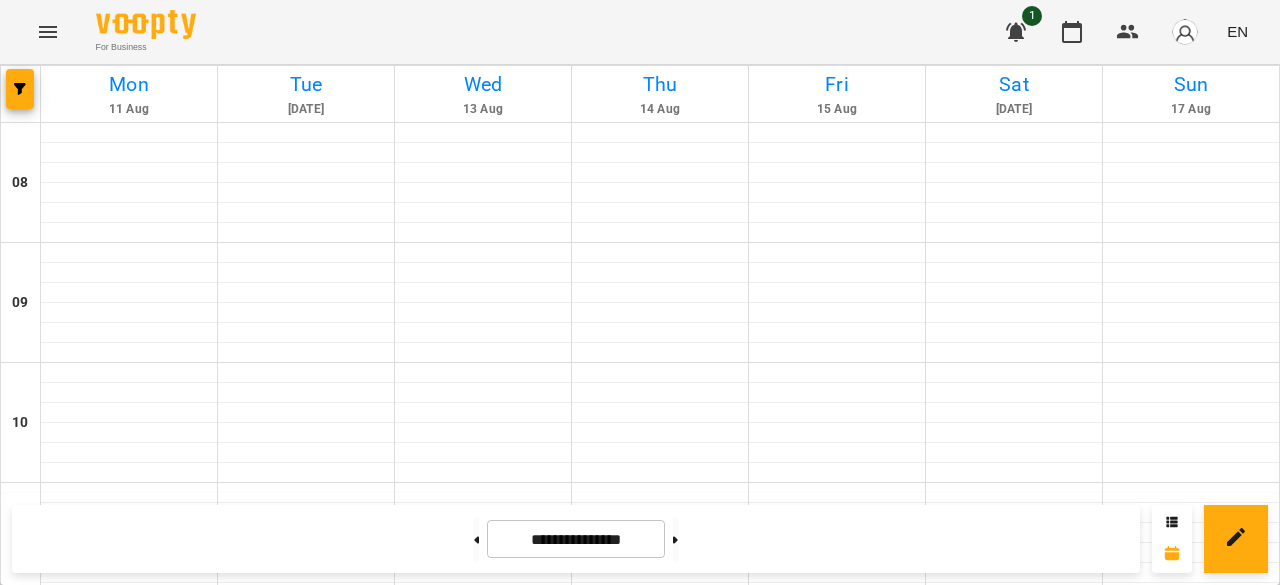 scroll, scrollTop: 1188, scrollLeft: 0, axis: vertical 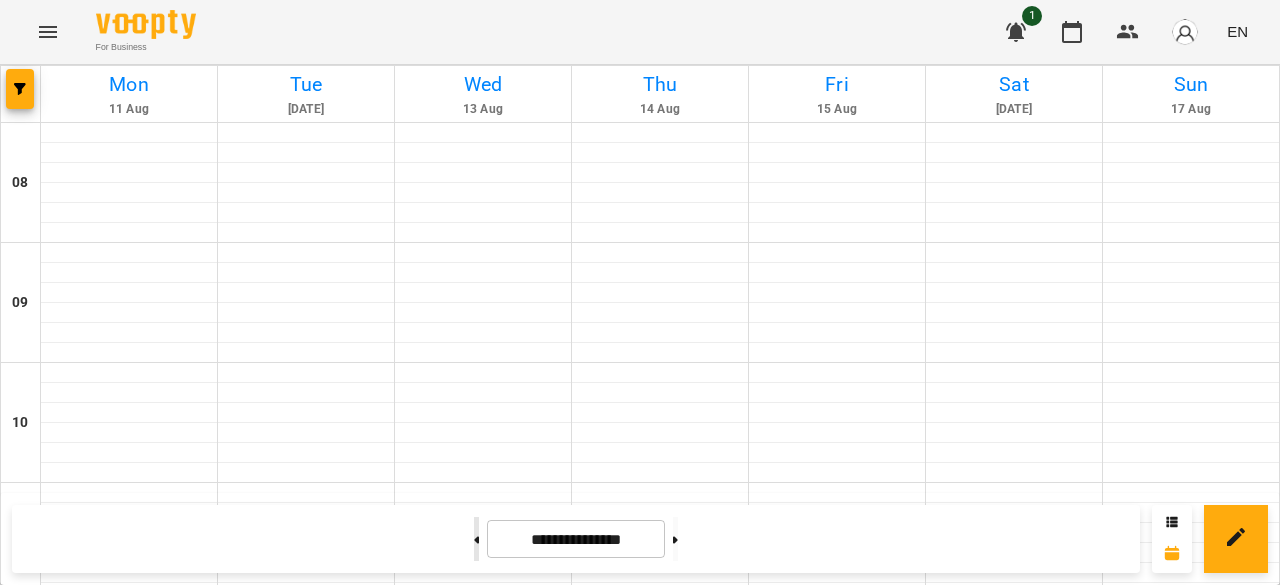 click 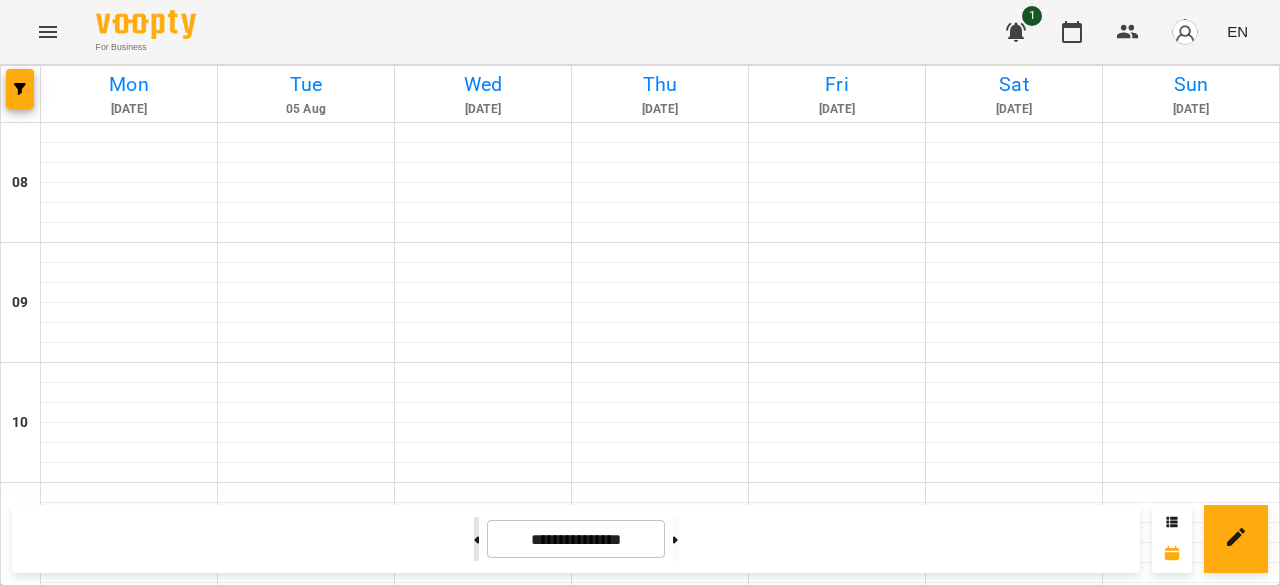 scroll, scrollTop: 1114, scrollLeft: 0, axis: vertical 